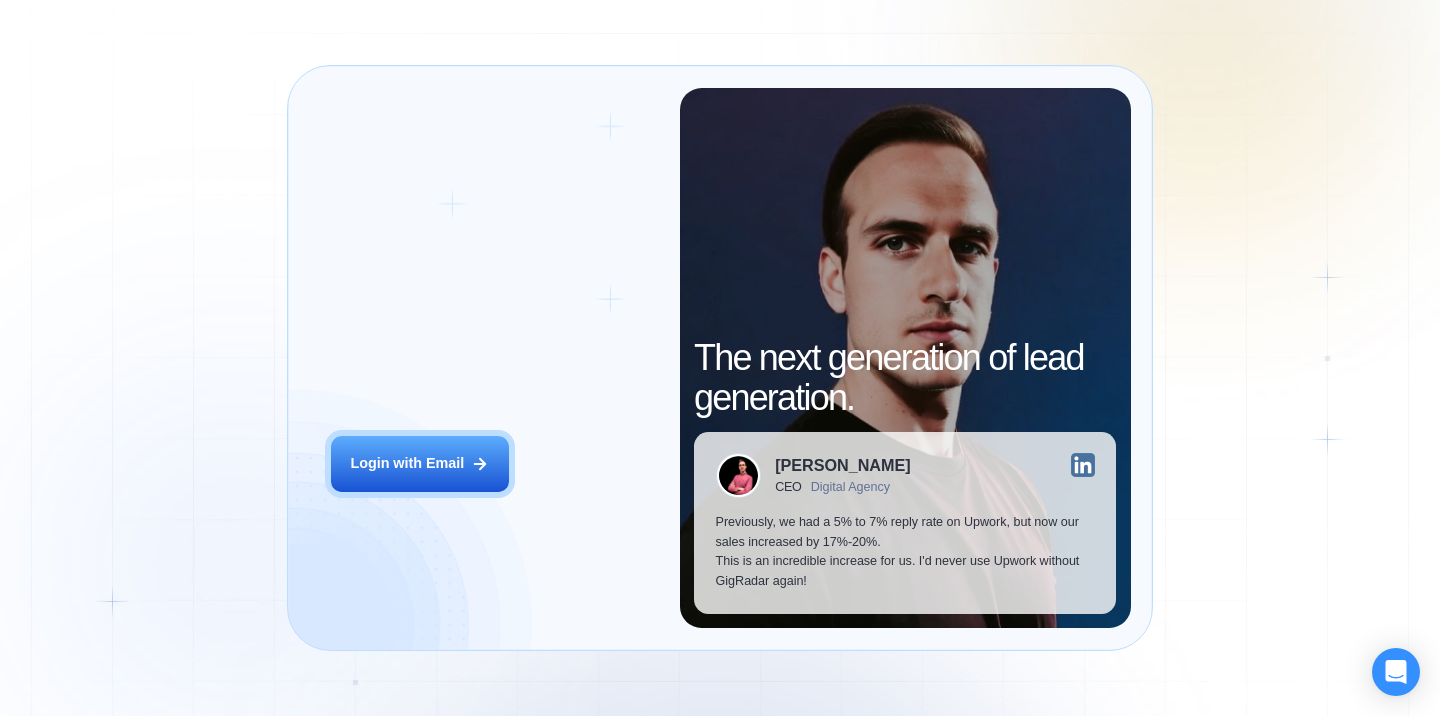 scroll, scrollTop: 0, scrollLeft: 0, axis: both 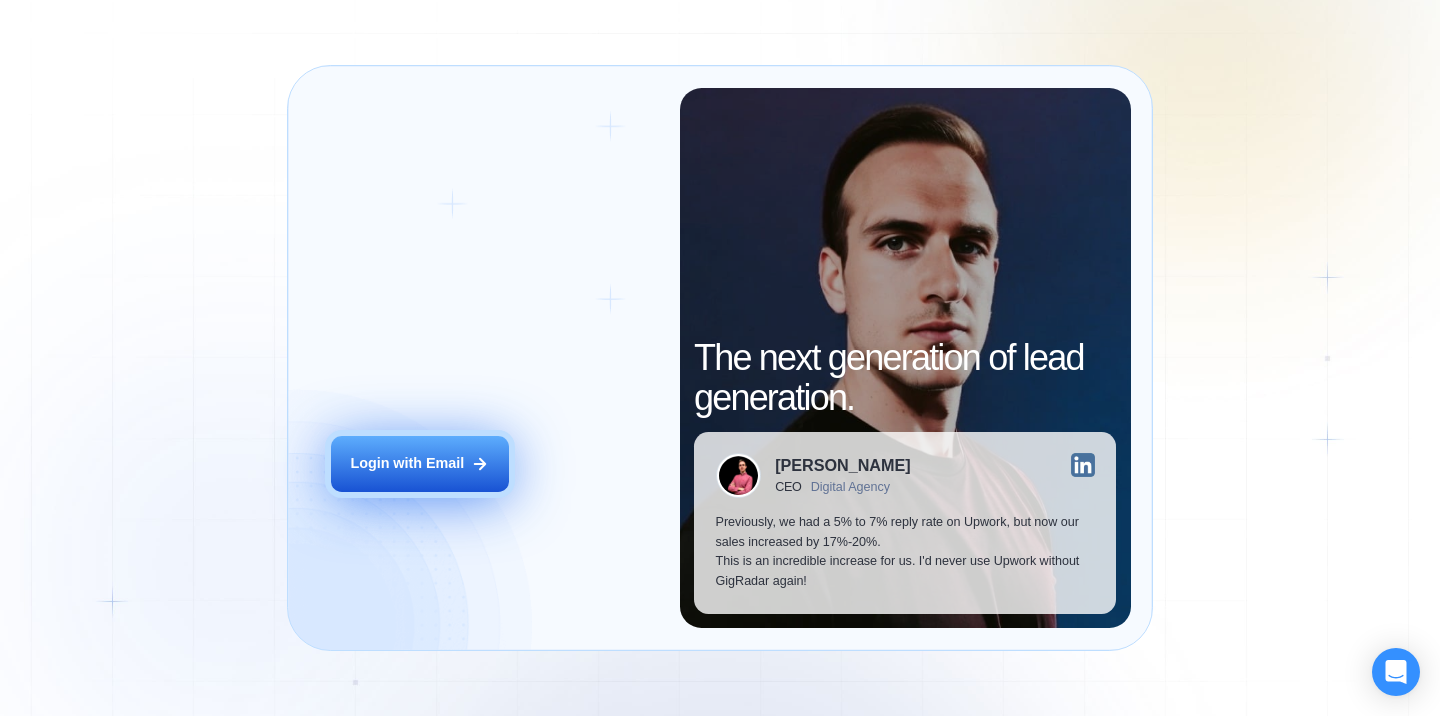 click on "Login with Email" at bounding box center (420, 464) 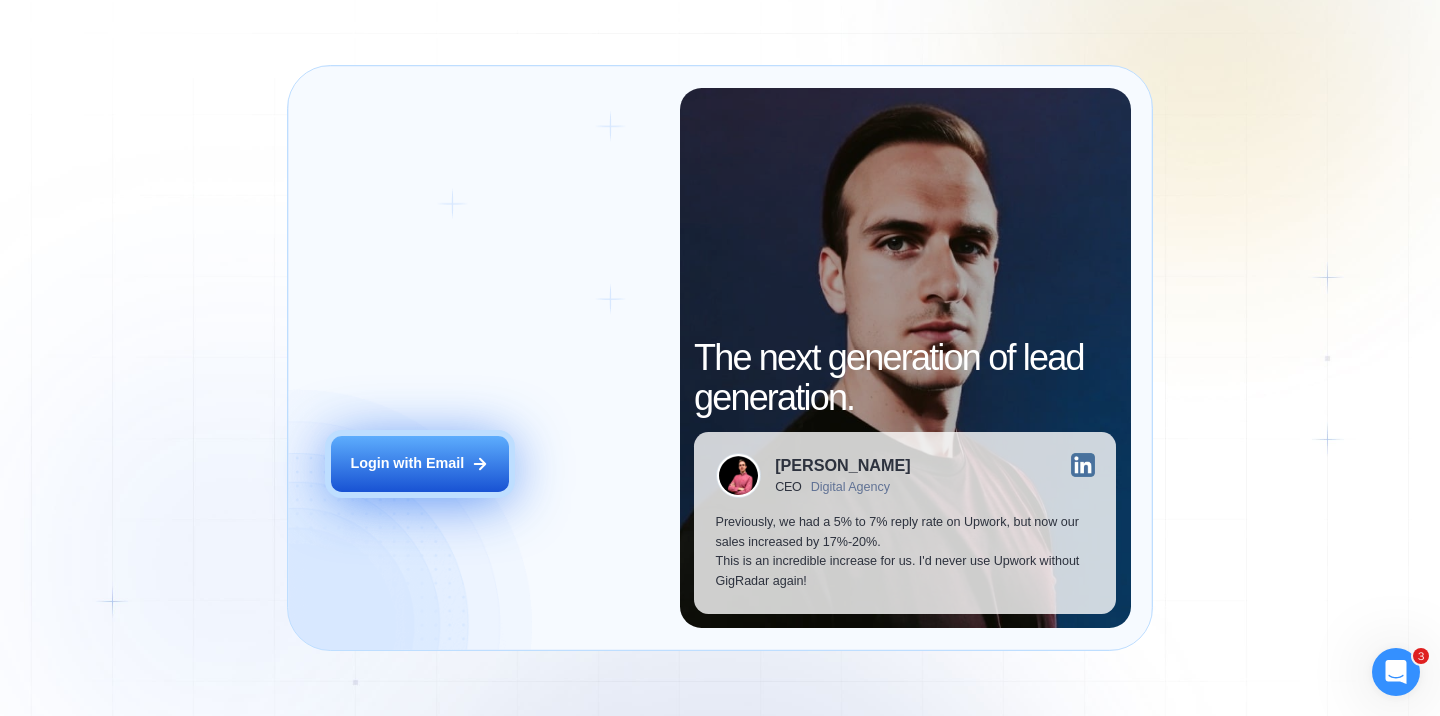 scroll, scrollTop: 0, scrollLeft: 0, axis: both 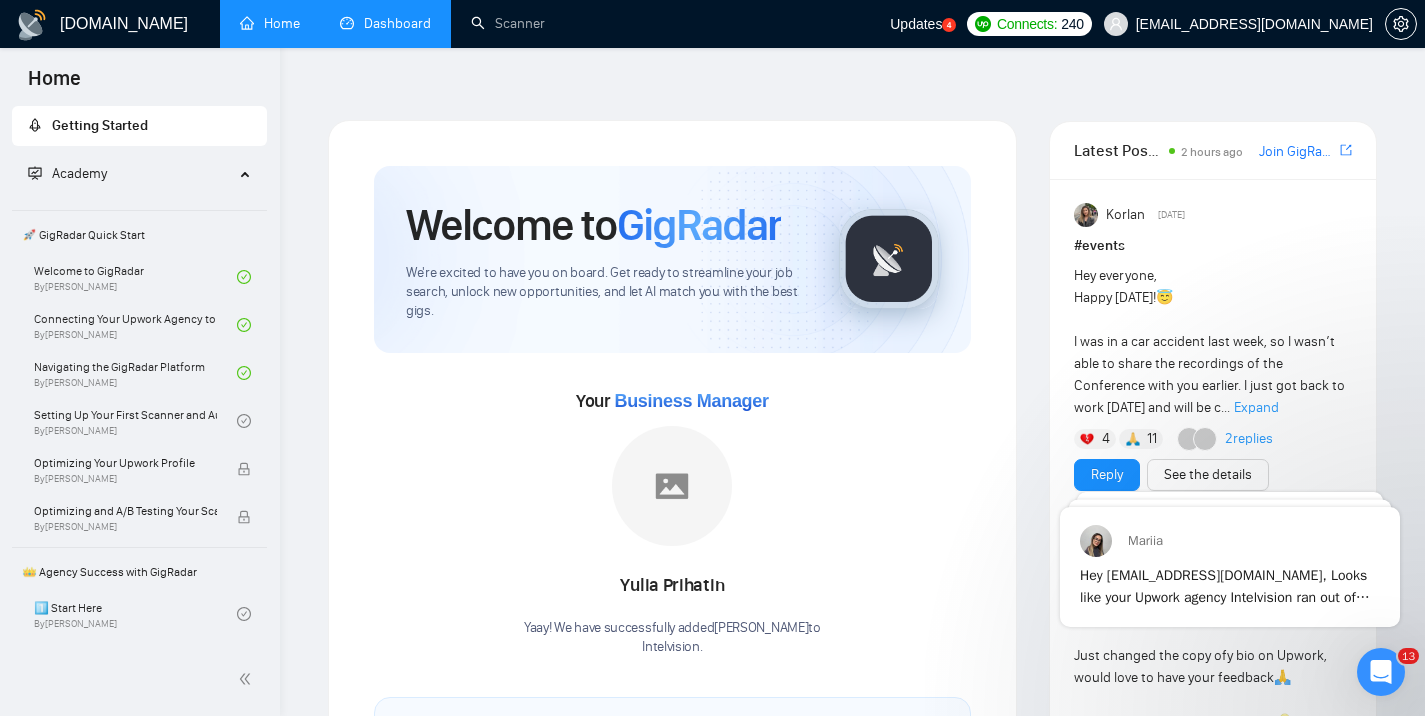 click on "Dashboard" at bounding box center (385, 23) 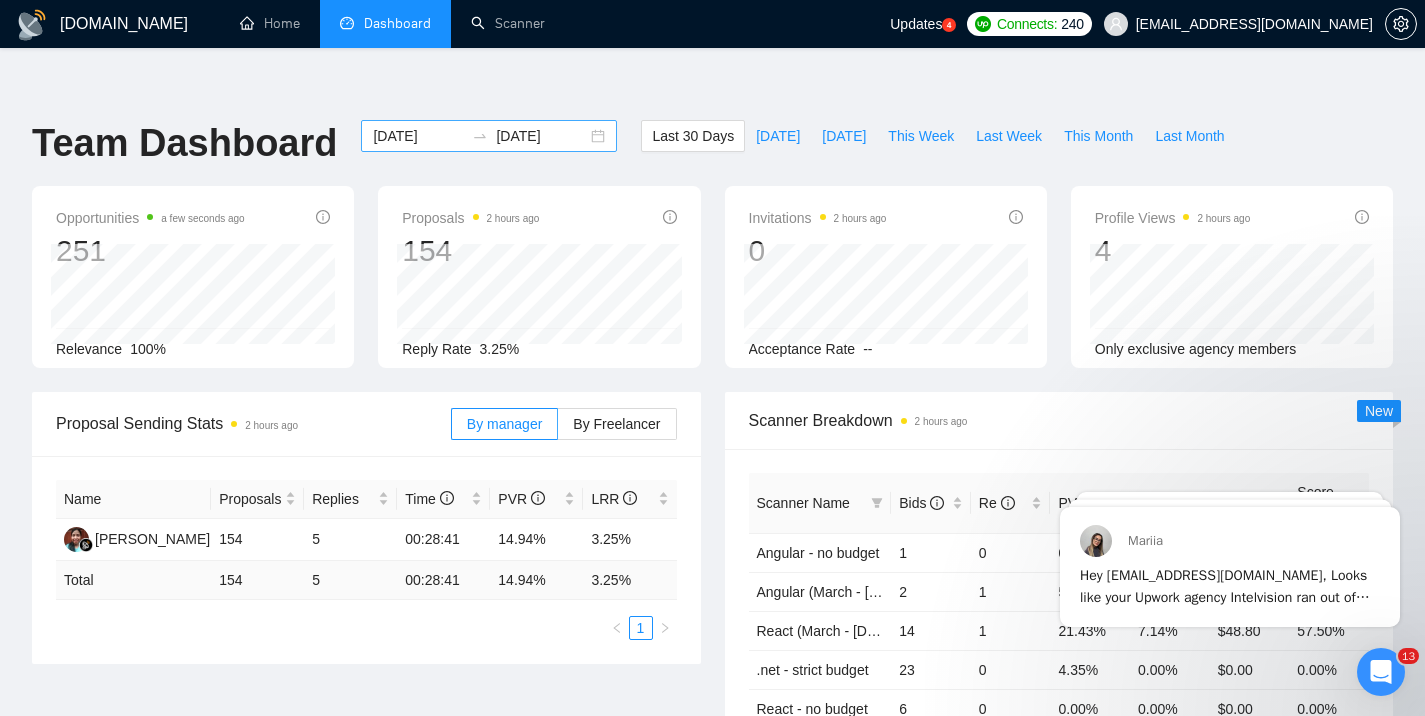 click on "[DATE] [DATE]" at bounding box center [489, 136] 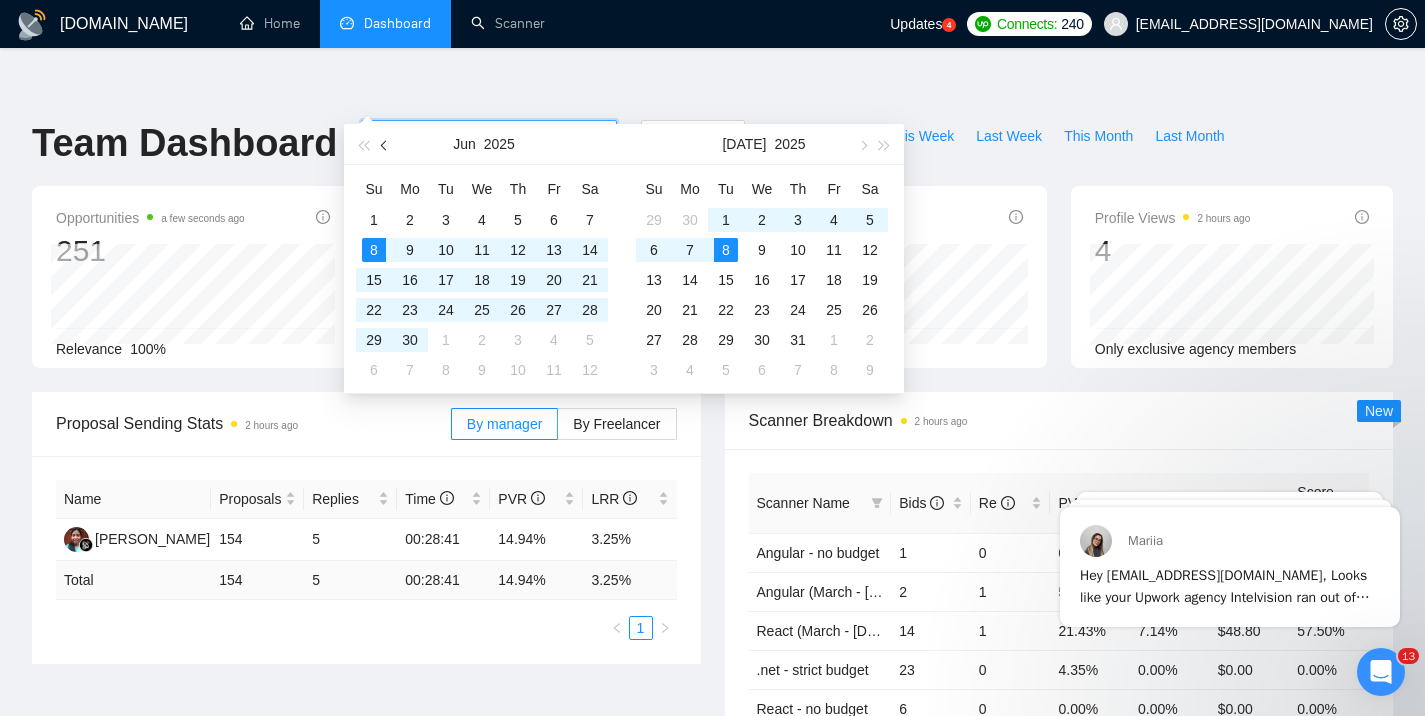 click at bounding box center (386, 145) 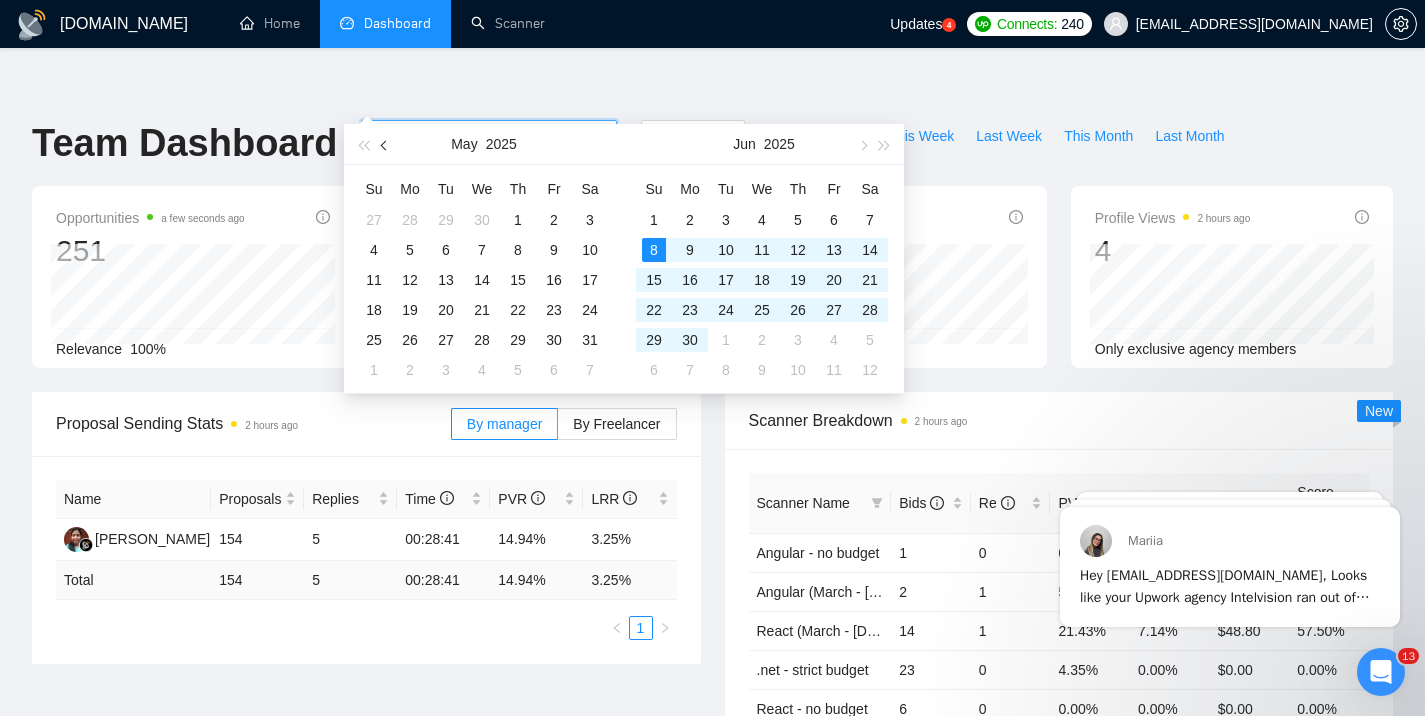 click at bounding box center (386, 145) 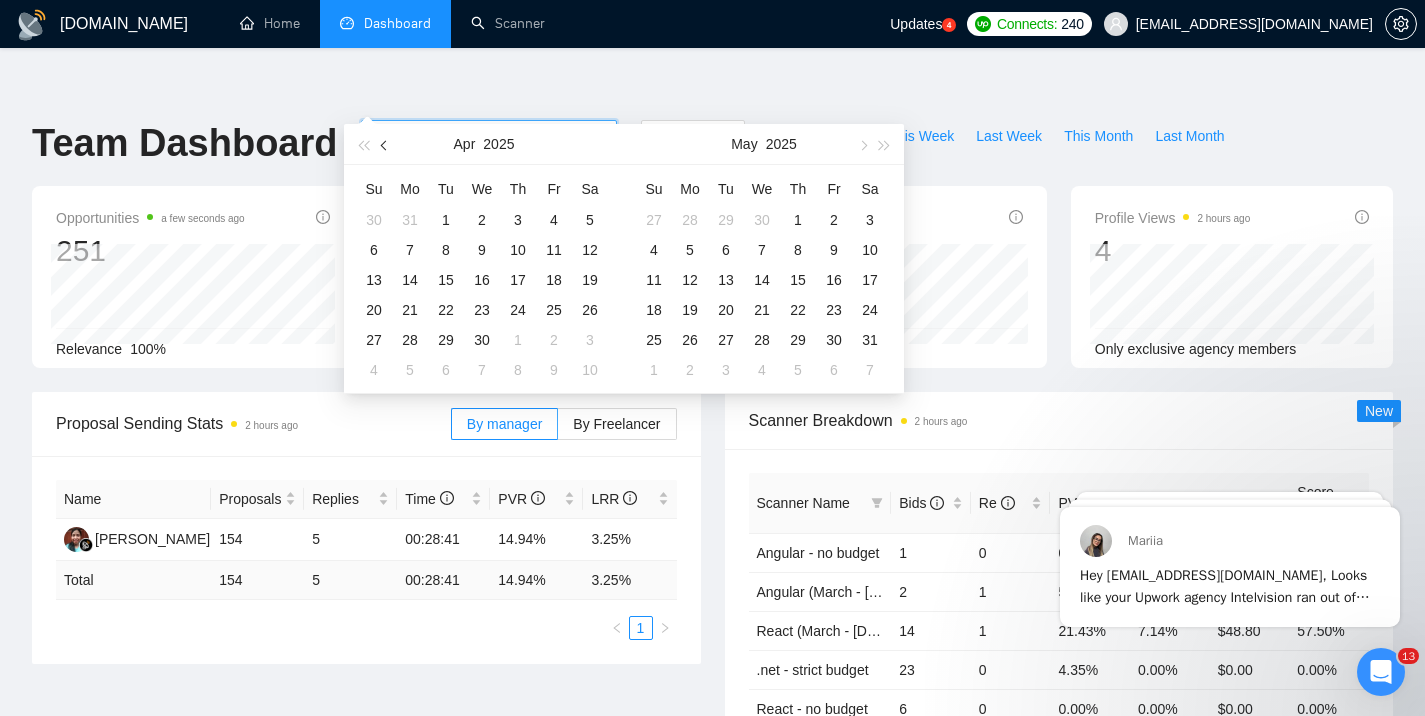 click at bounding box center [386, 145] 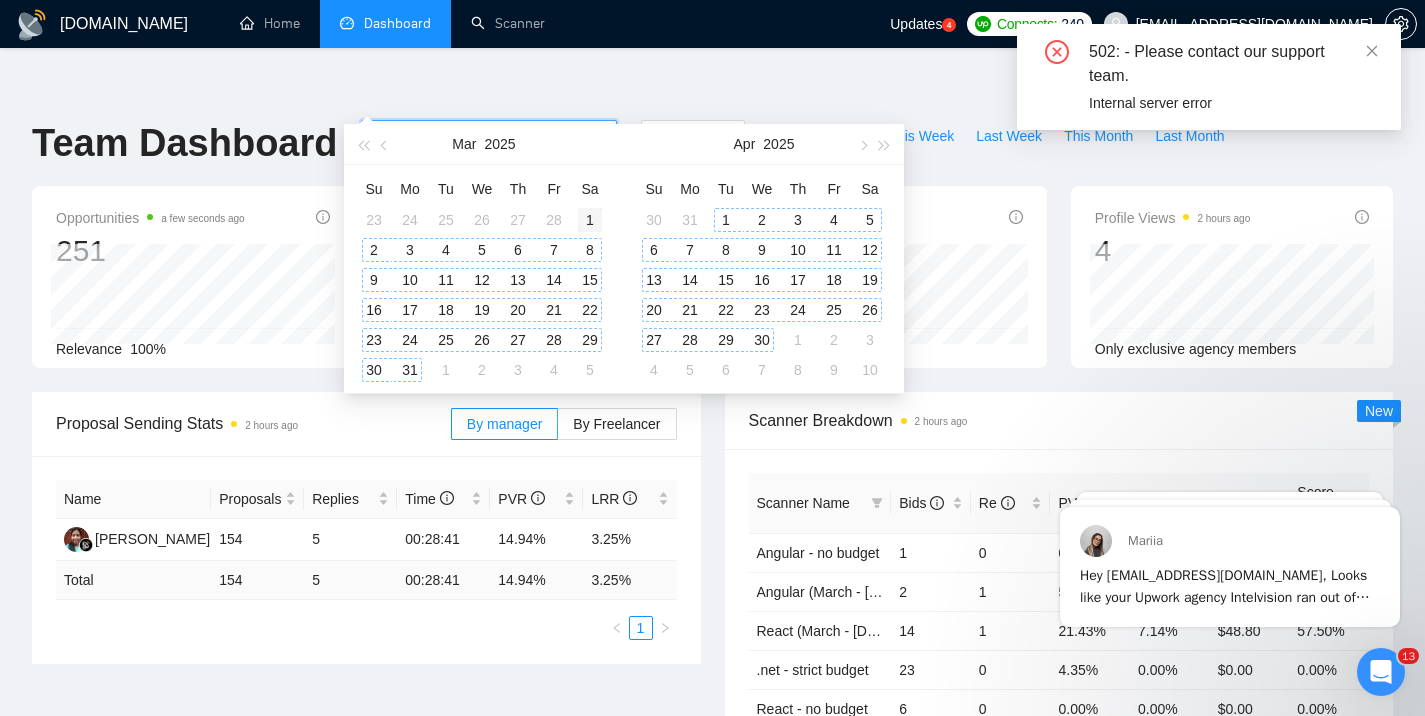 type on "[DATE]" 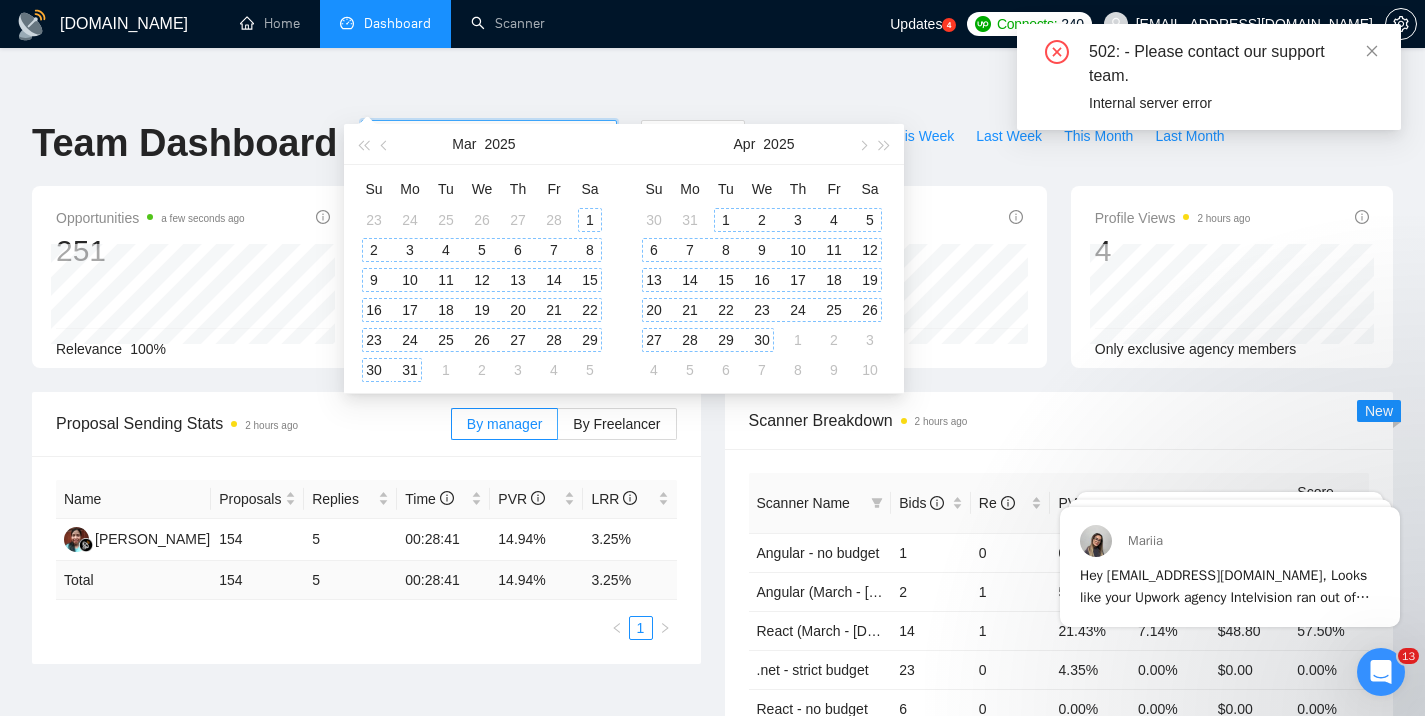 click on "1" at bounding box center (590, 220) 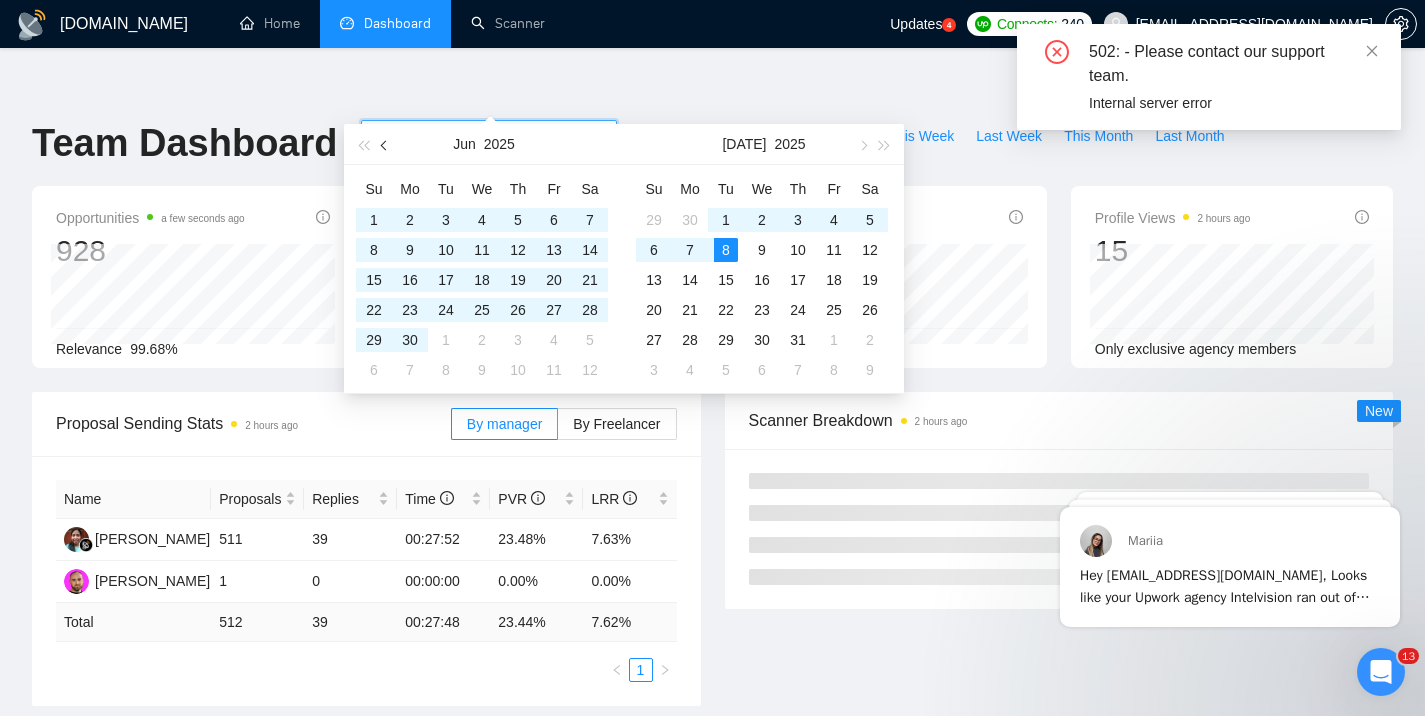 click at bounding box center (385, 144) 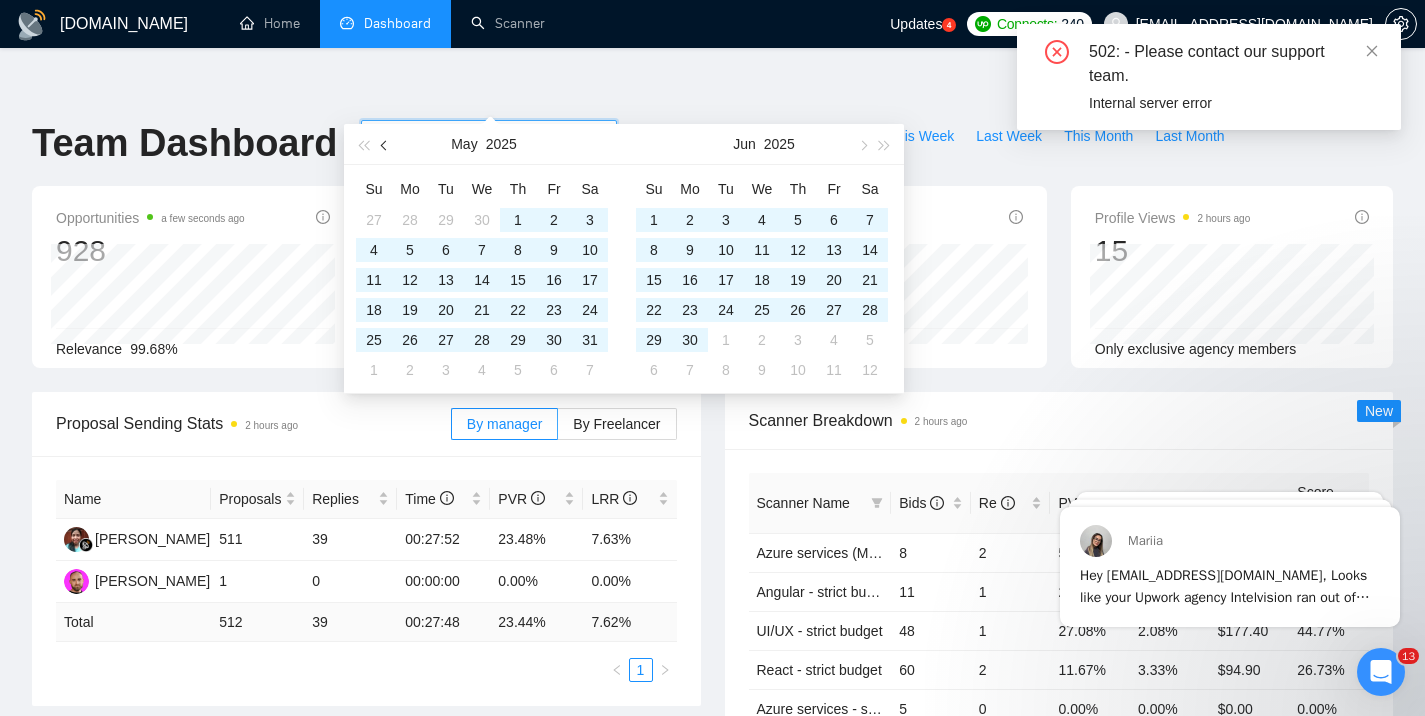 click at bounding box center (385, 144) 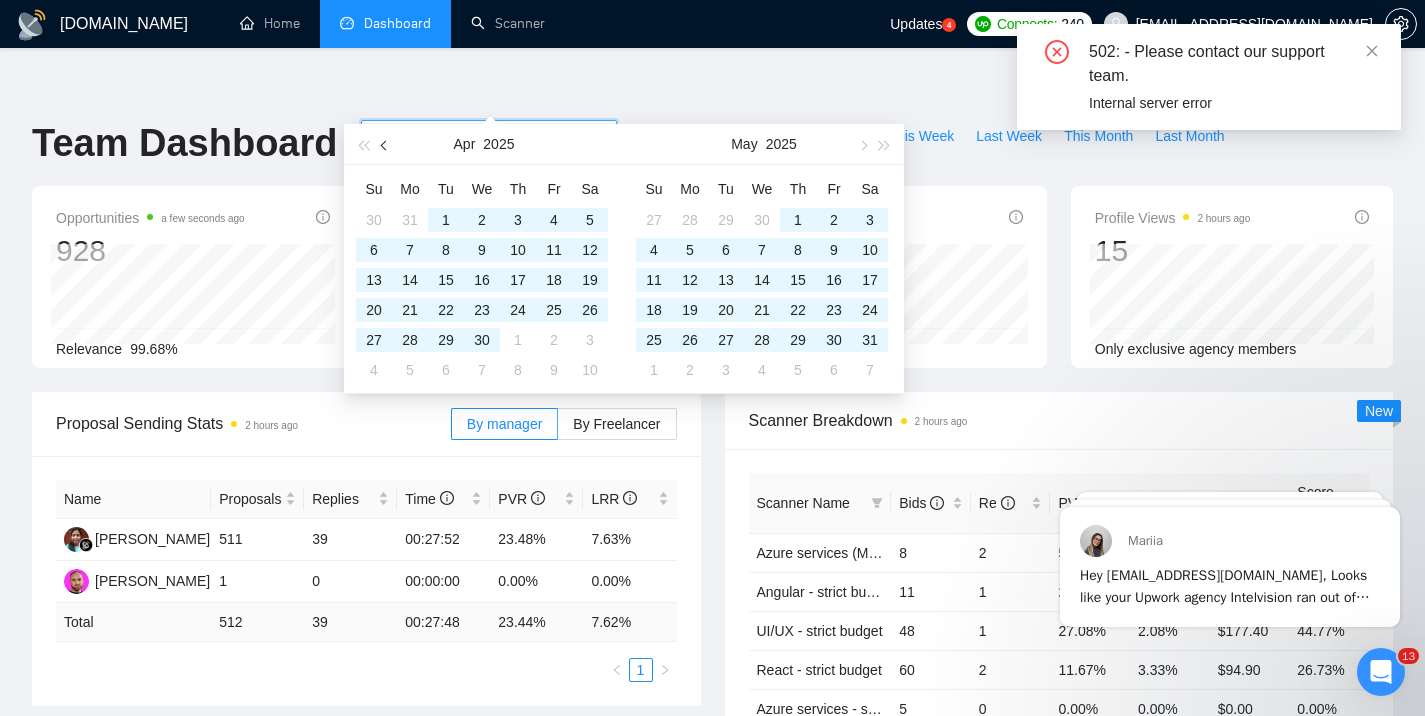 click at bounding box center [385, 144] 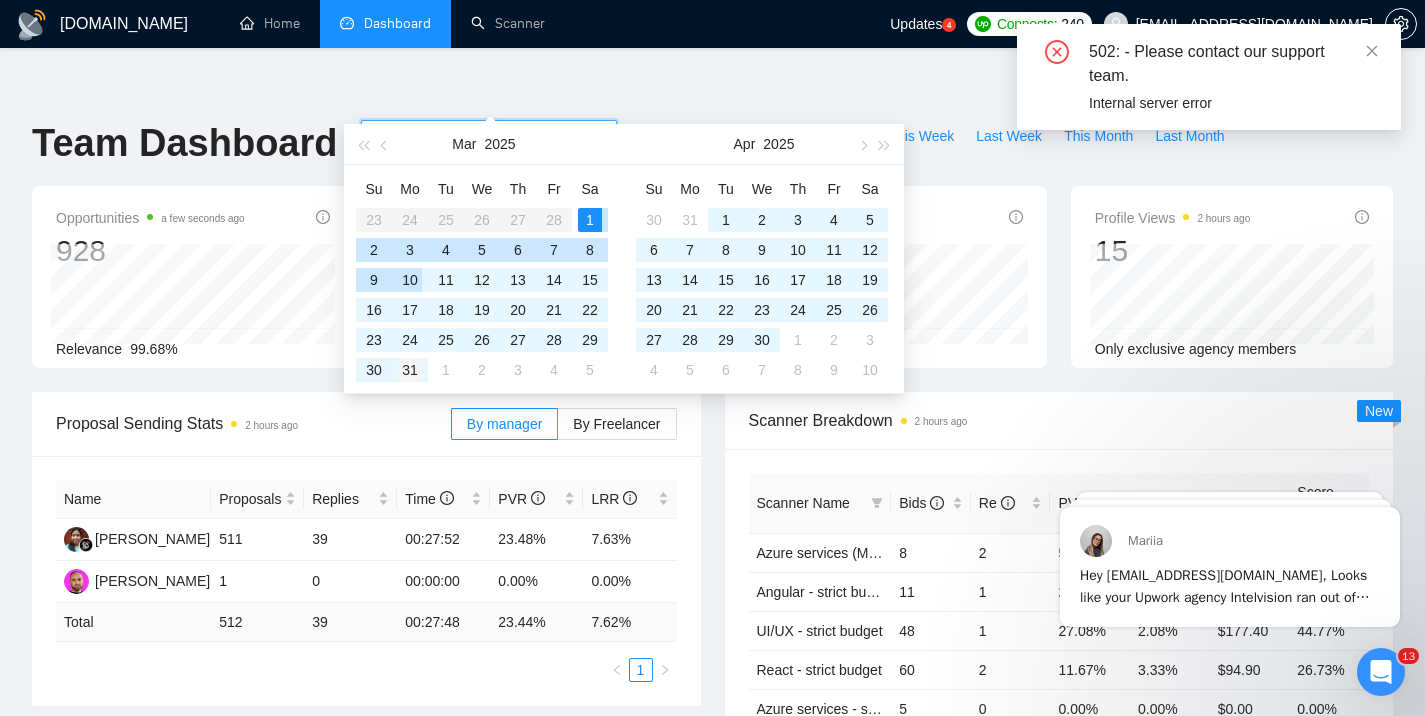 type on "[DATE]" 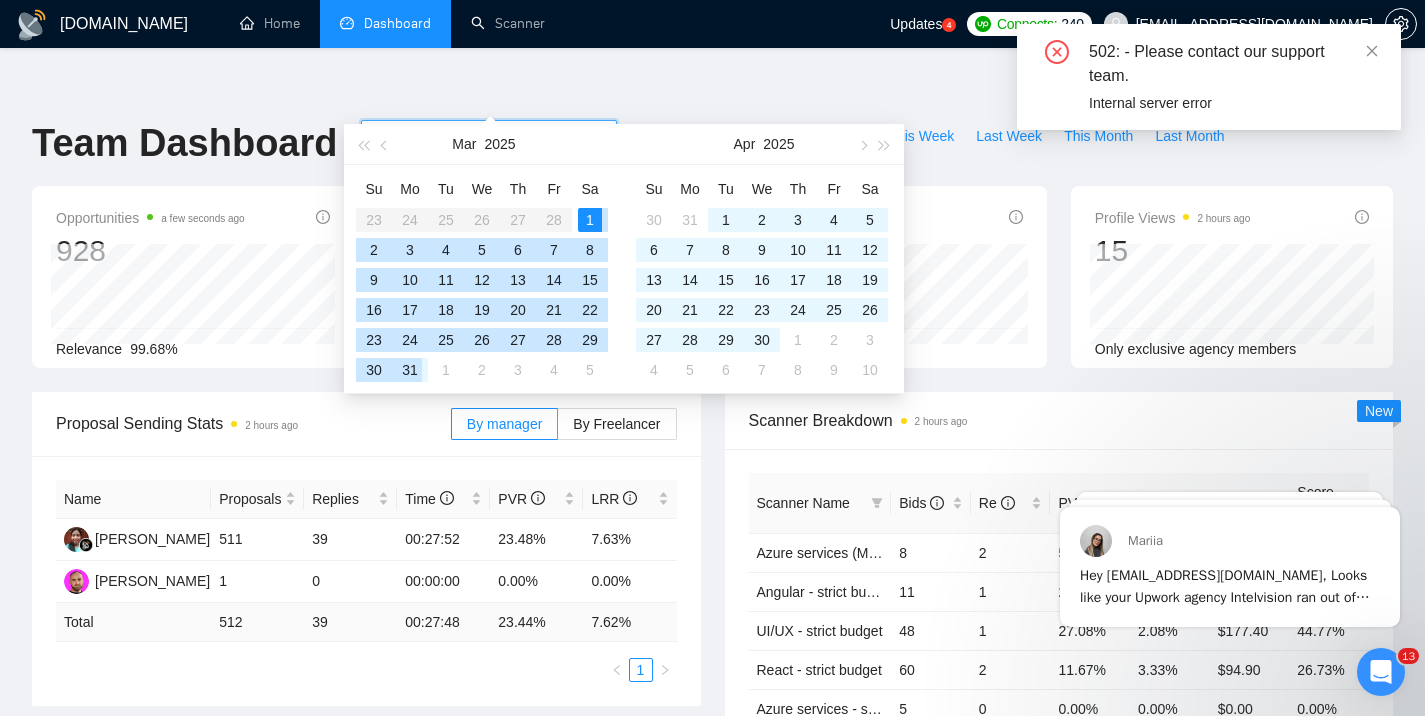 click on "31" at bounding box center (410, 370) 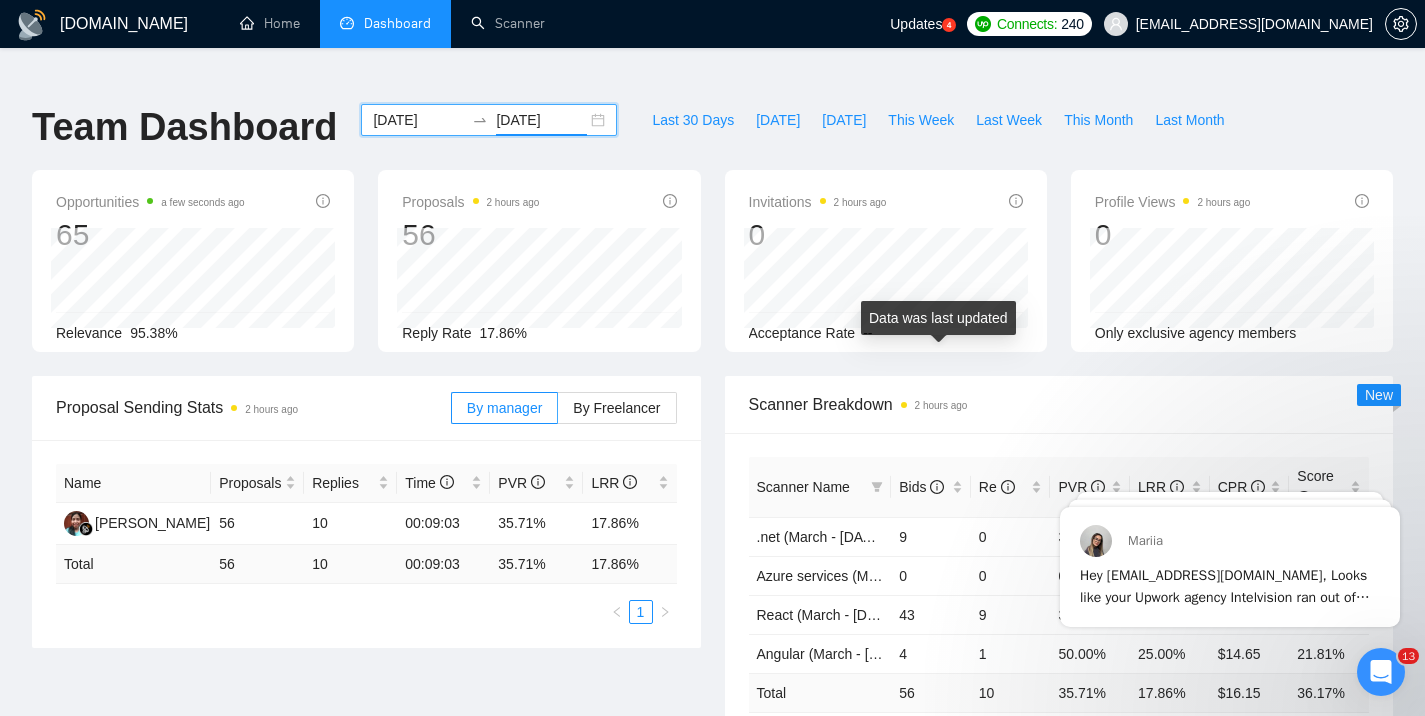 scroll, scrollTop: 125, scrollLeft: 0, axis: vertical 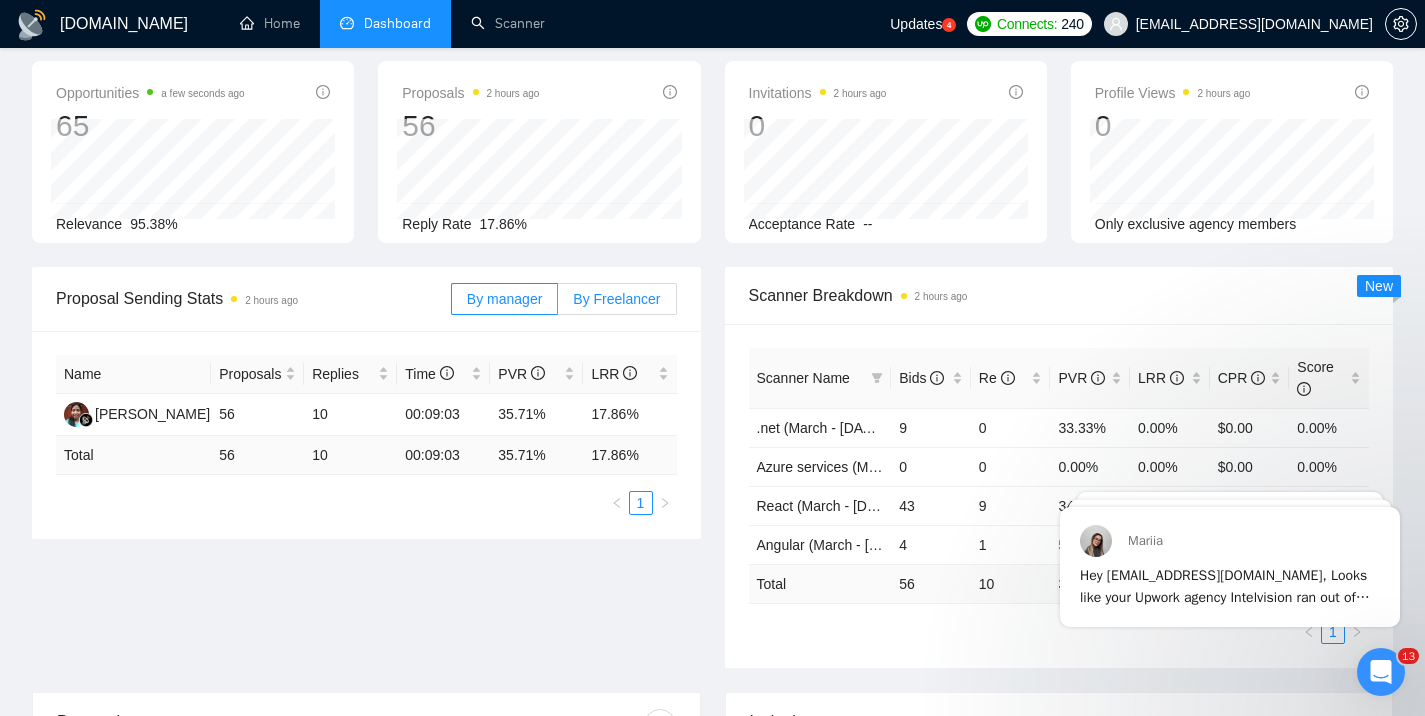 click on "By Freelancer" at bounding box center (617, 299) 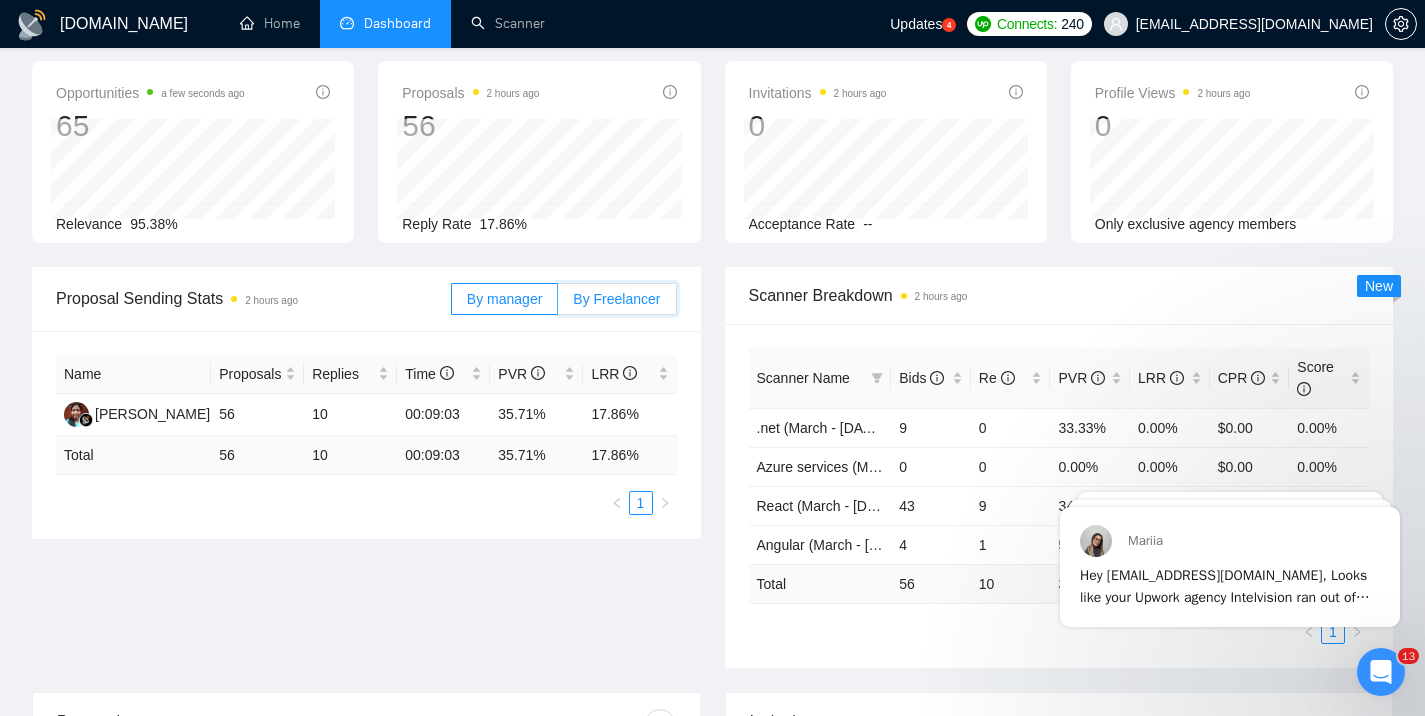 click on "By Freelancer" at bounding box center (558, 304) 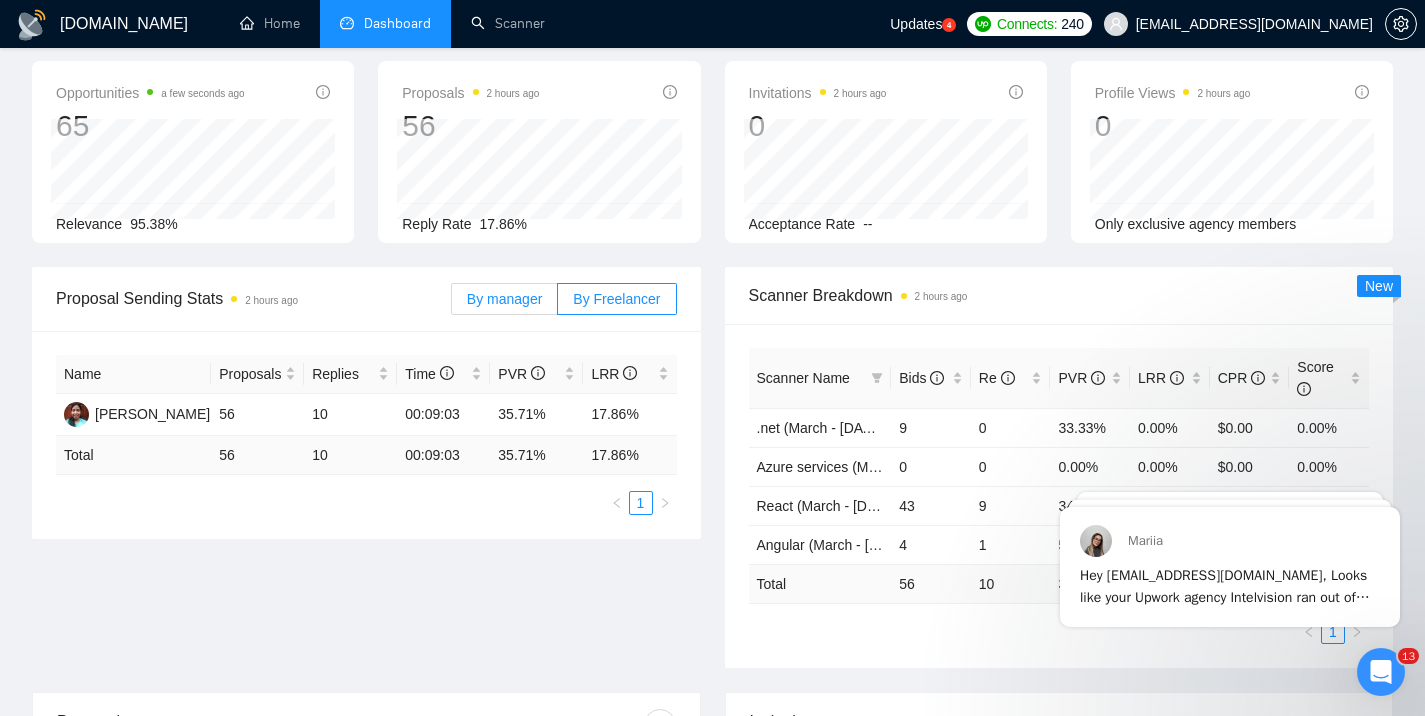 click on "By manager" at bounding box center (504, 299) 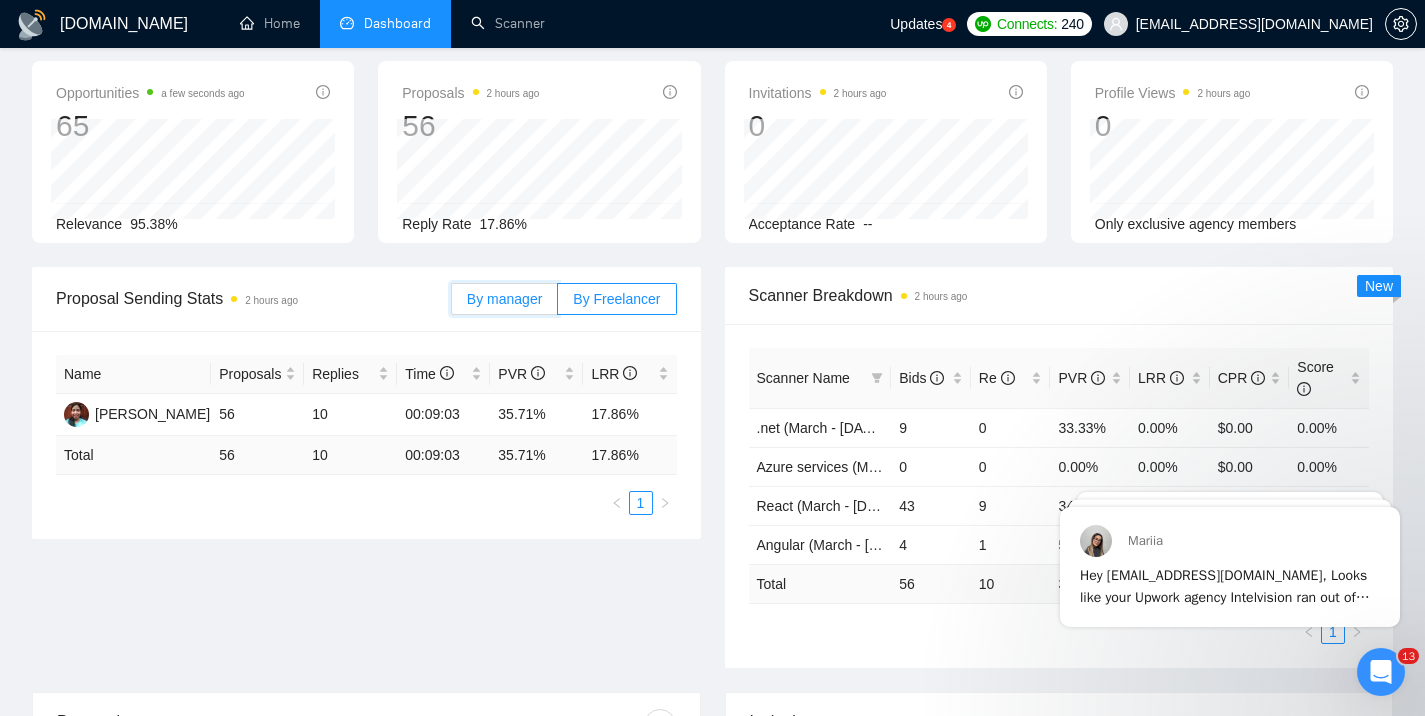 click on "By manager" at bounding box center [452, 304] 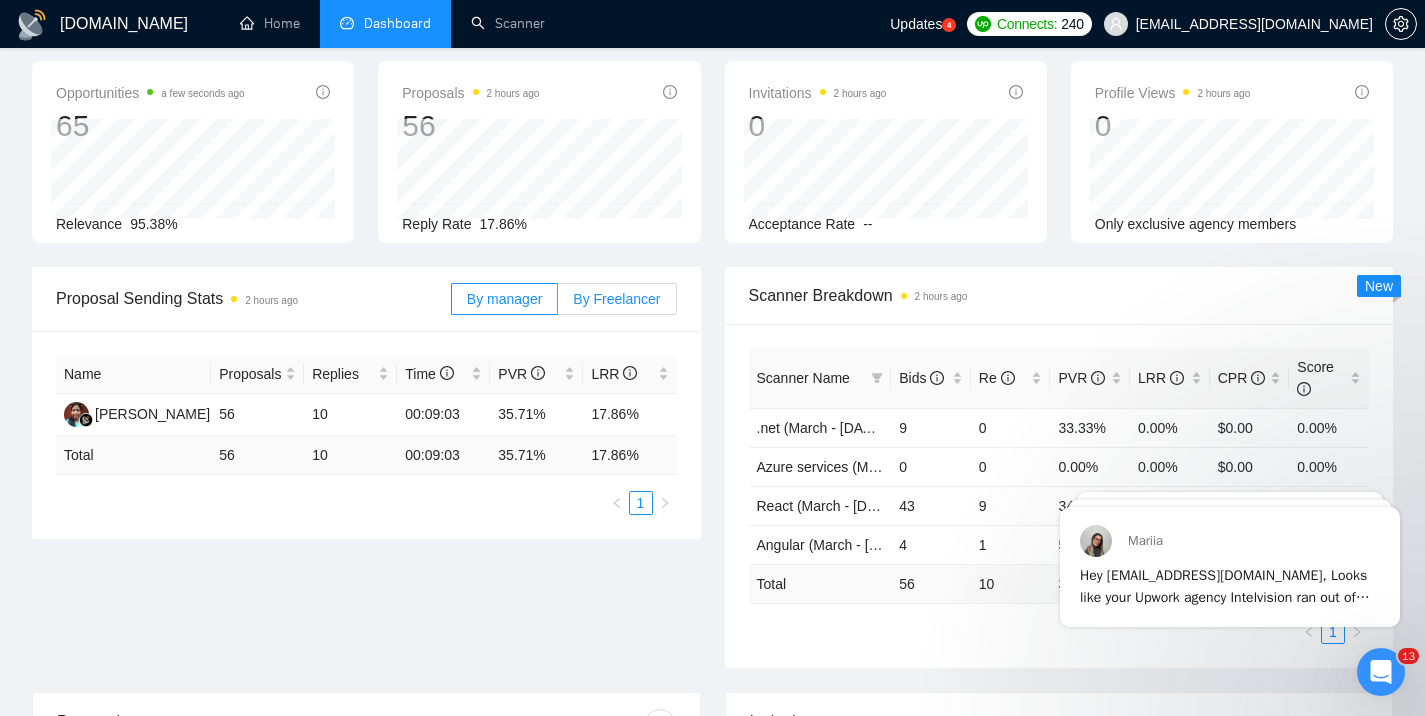 click on "By Freelancer" at bounding box center [617, 299] 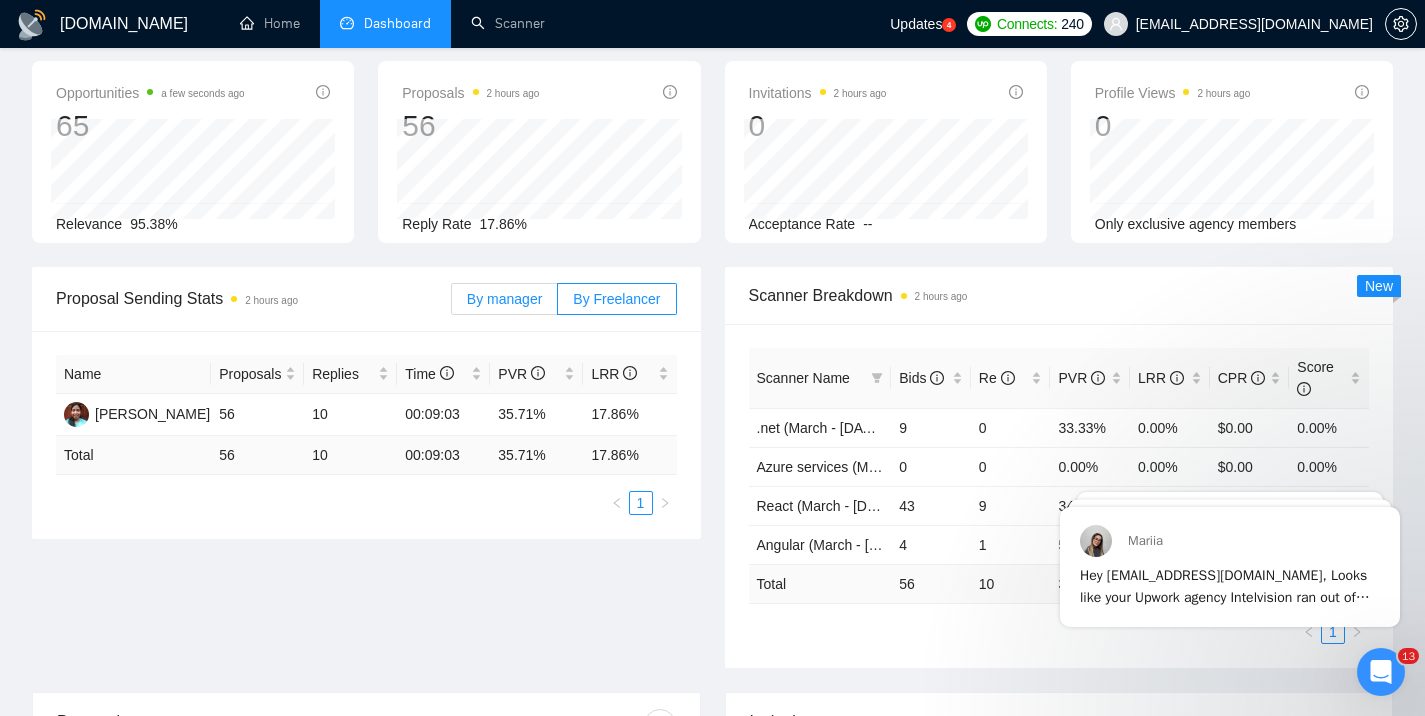 click on "By manager" at bounding box center (504, 299) 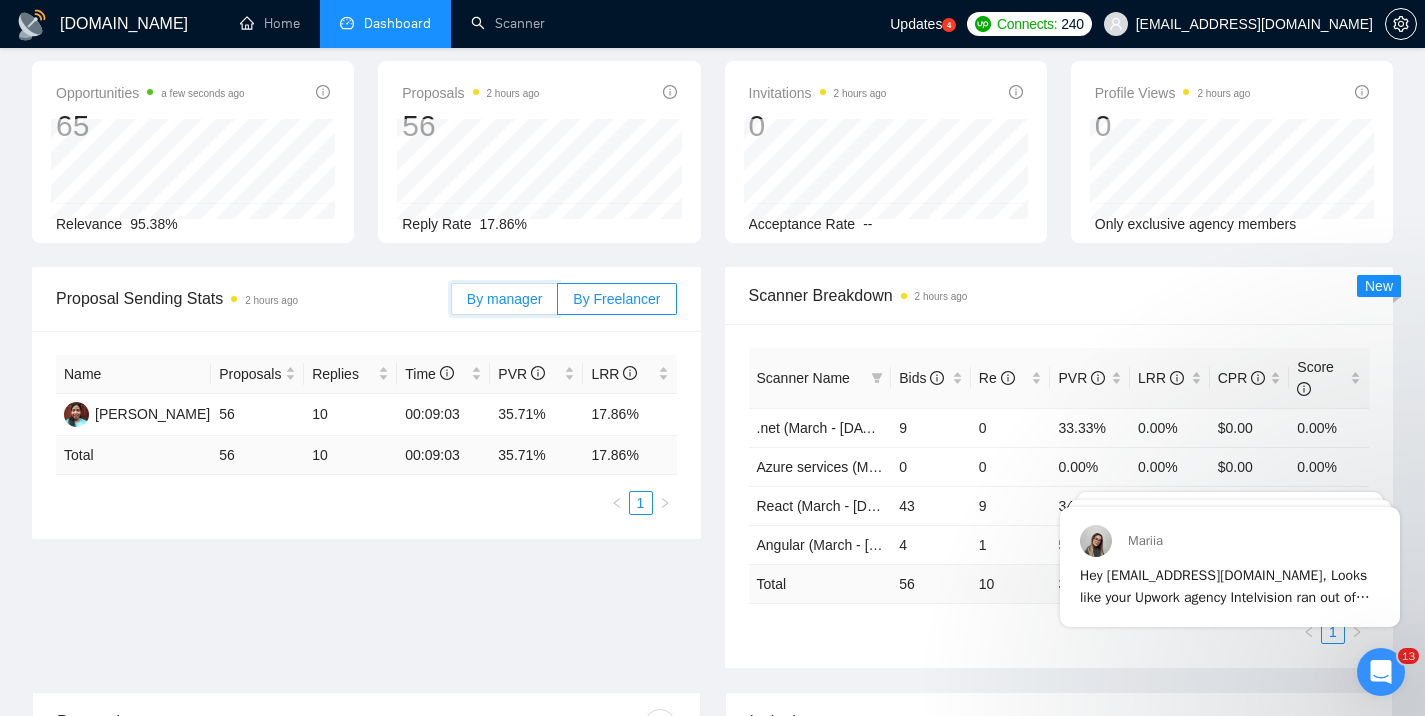 click on "By manager" at bounding box center (452, 304) 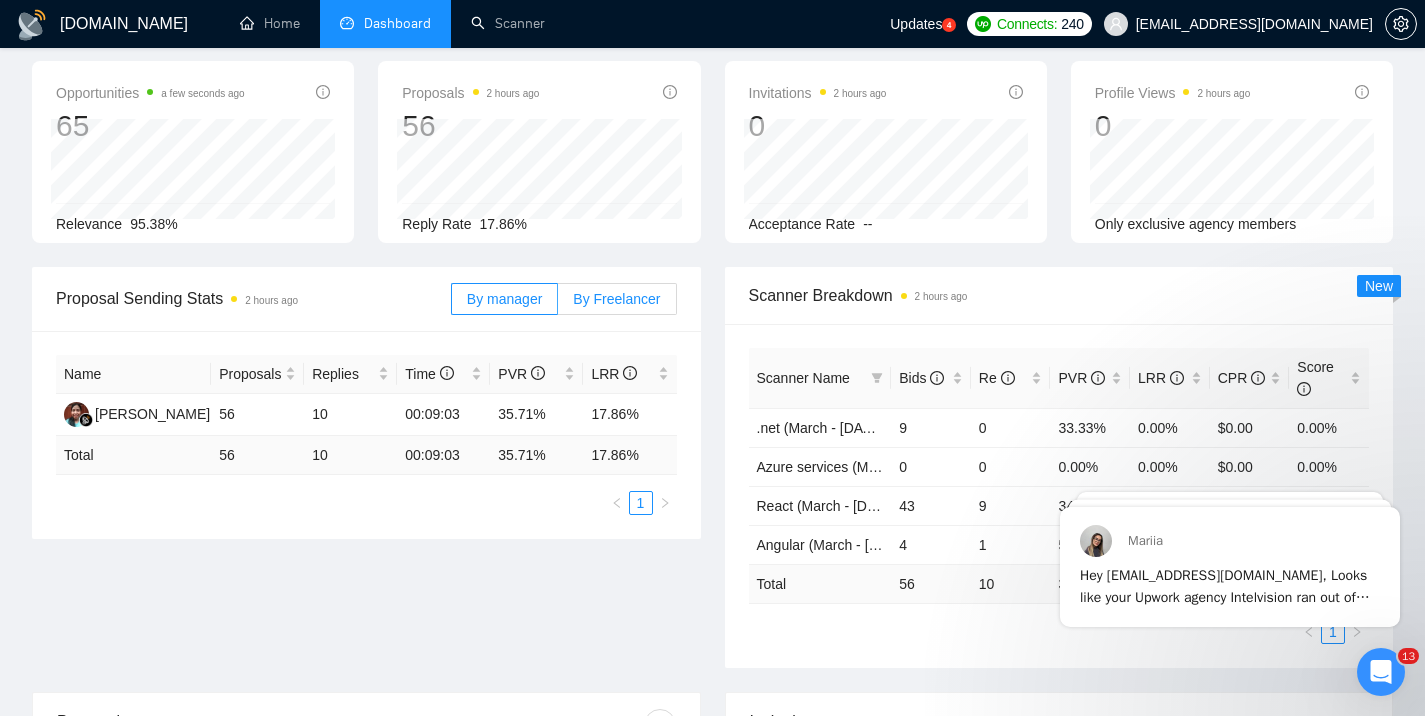 click on "By Freelancer" at bounding box center (616, 299) 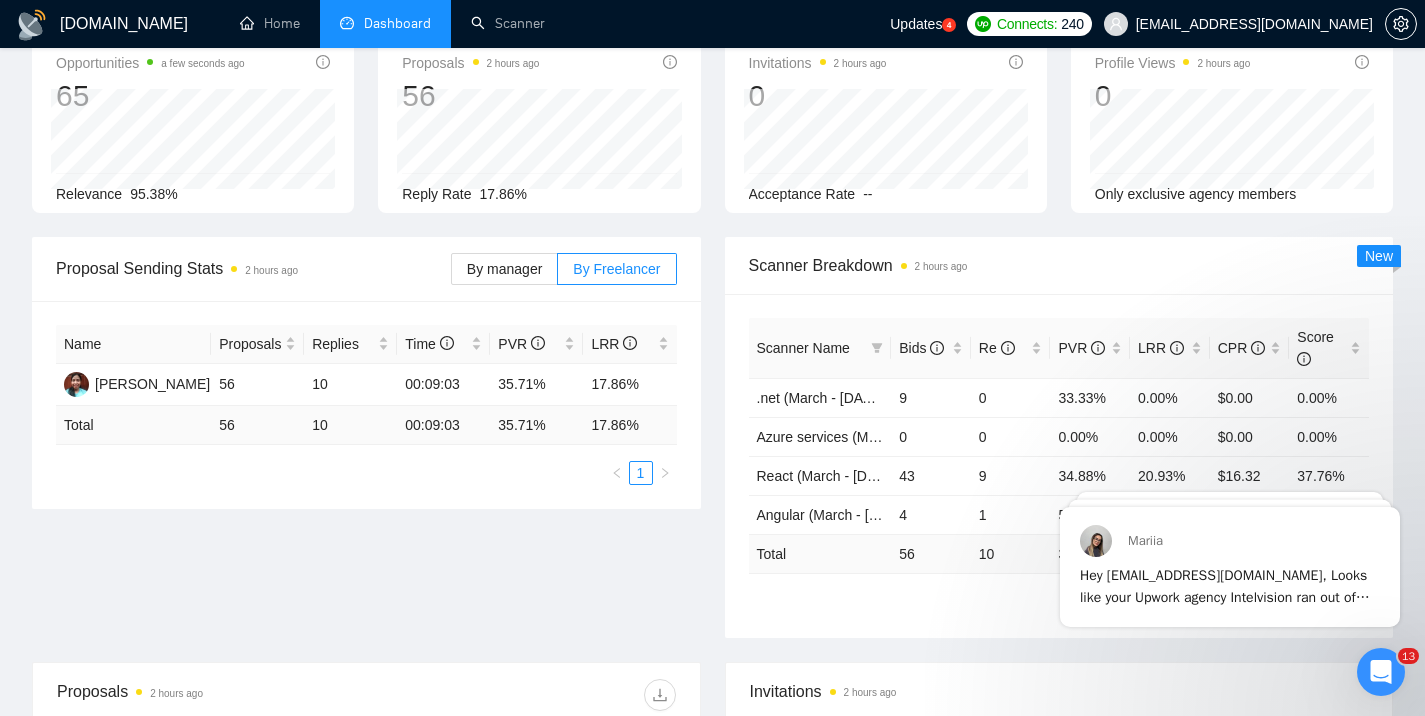 scroll, scrollTop: 159, scrollLeft: 0, axis: vertical 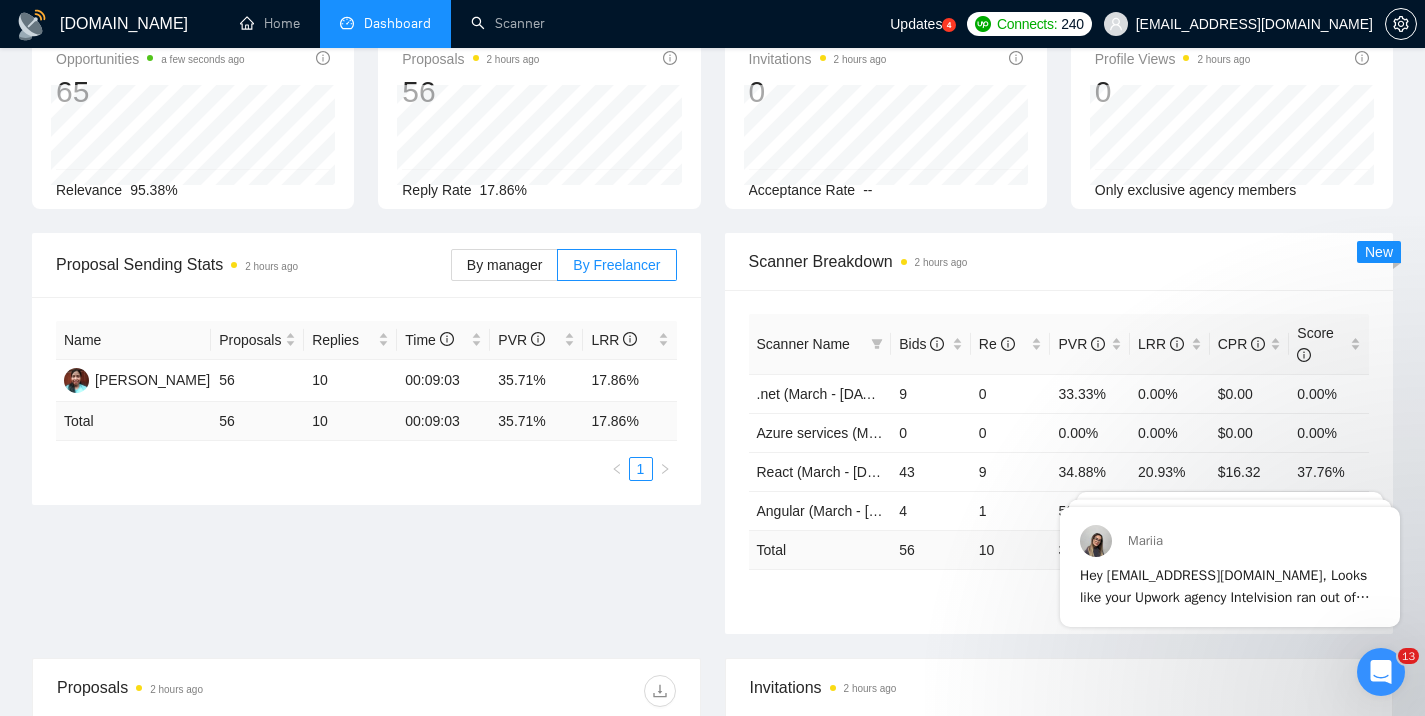 click at bounding box center (1381, 672) 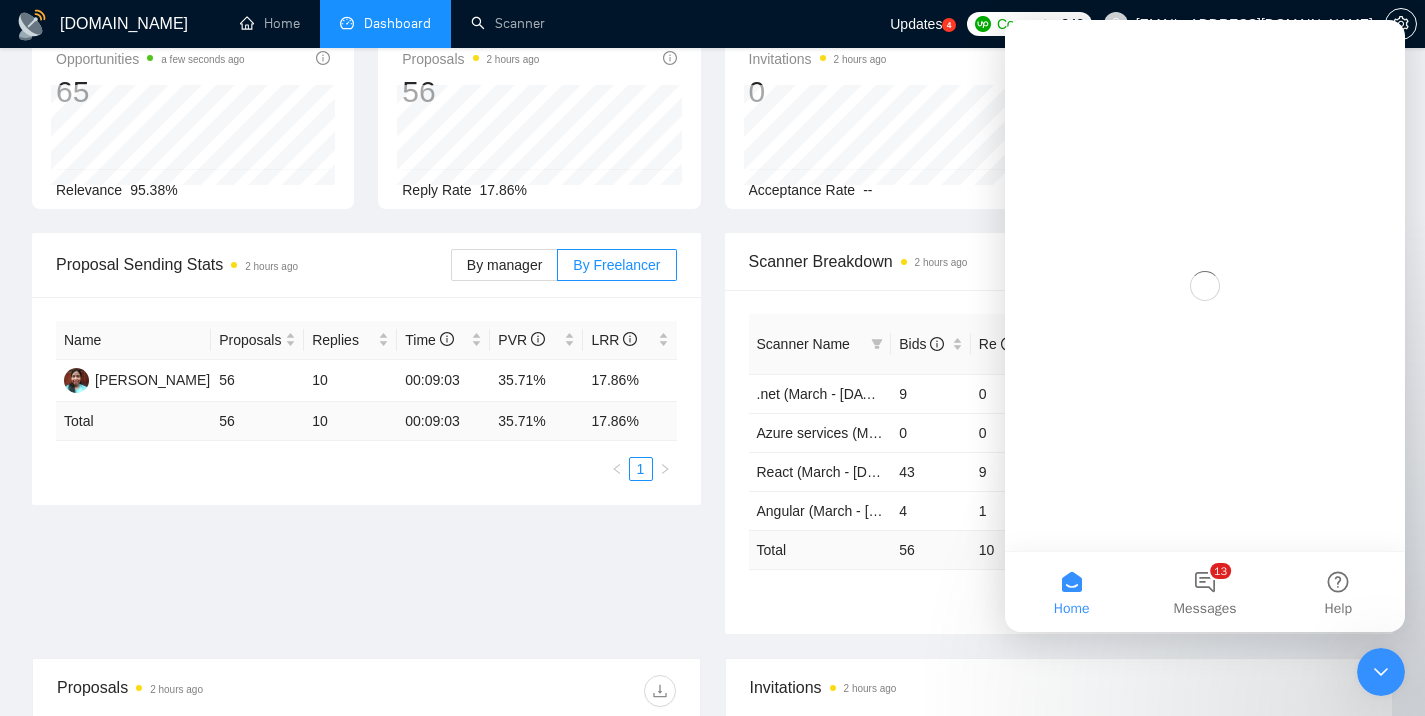 scroll, scrollTop: 0, scrollLeft: 0, axis: both 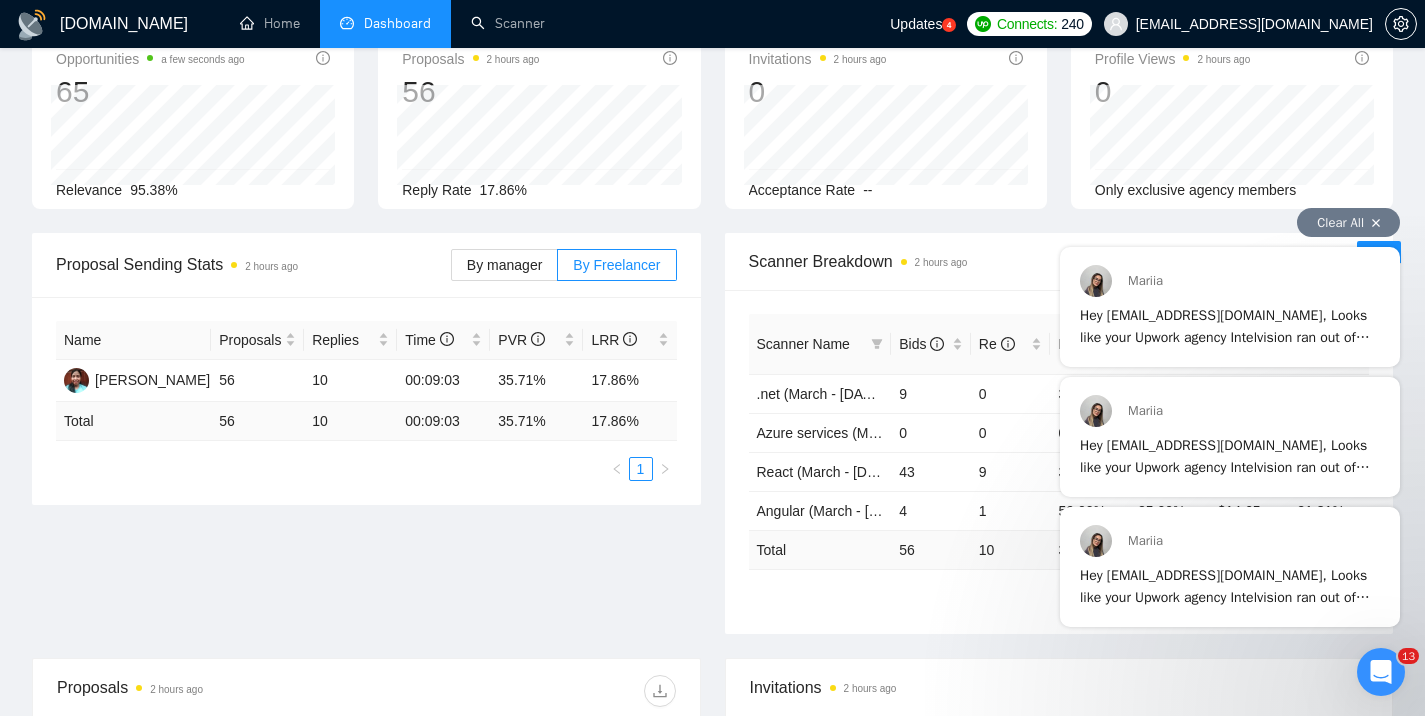 click on "Clear All" at bounding box center (1348, 222) 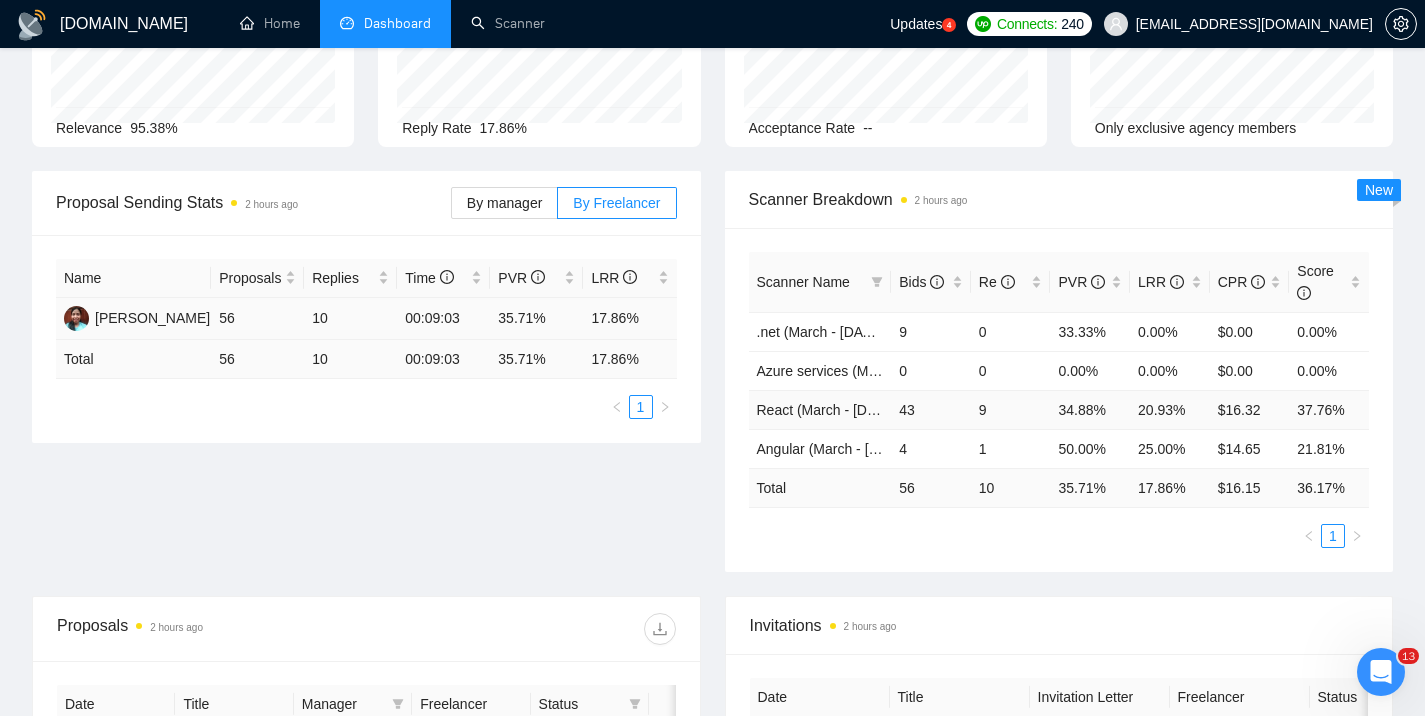 scroll, scrollTop: 212, scrollLeft: 0, axis: vertical 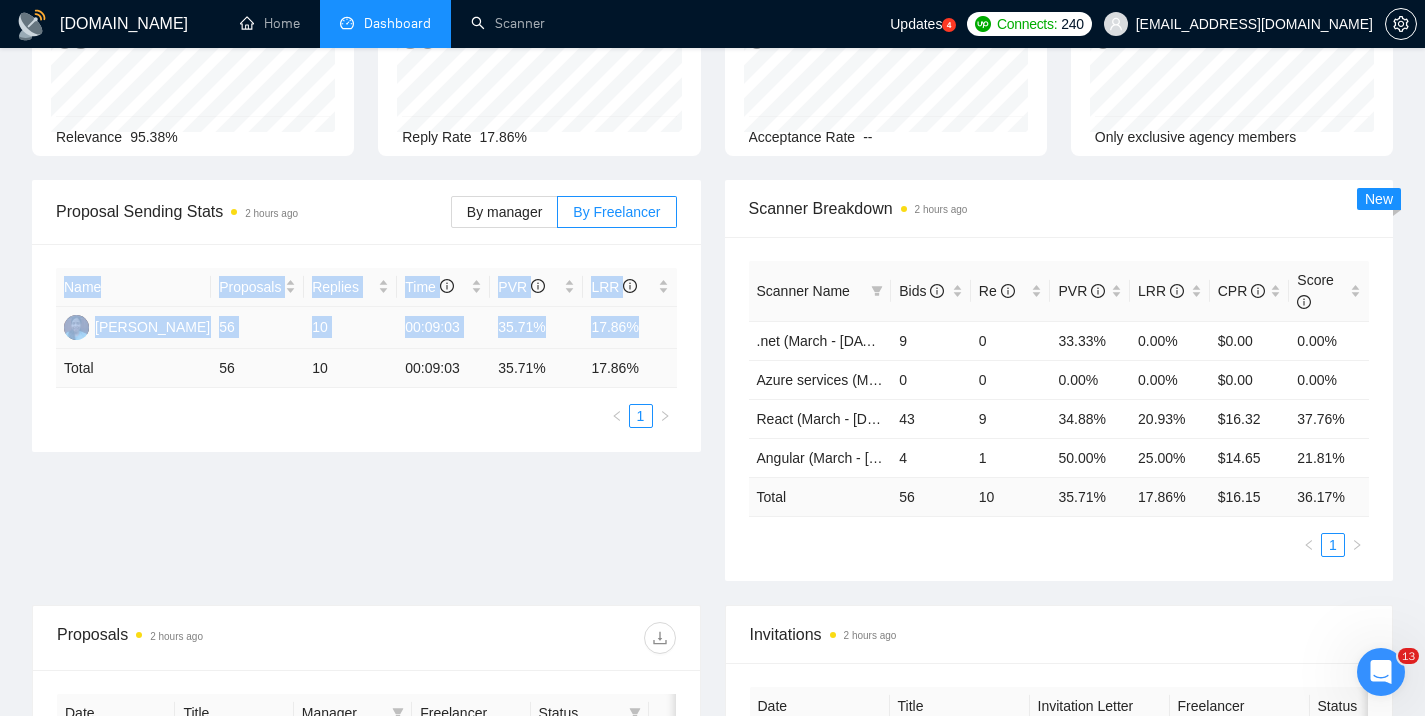 drag, startPoint x: 64, startPoint y: 245, endPoint x: 663, endPoint y: 297, distance: 601.25287 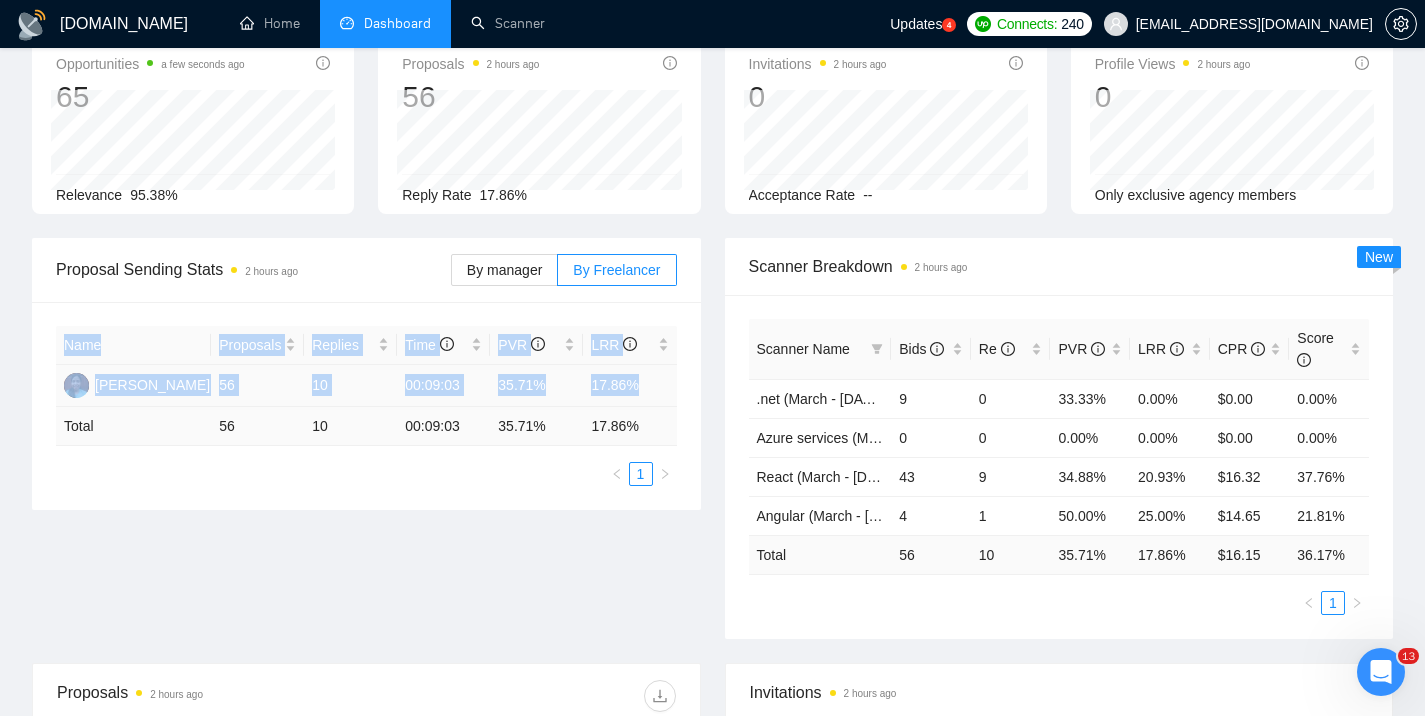 scroll, scrollTop: 43, scrollLeft: 0, axis: vertical 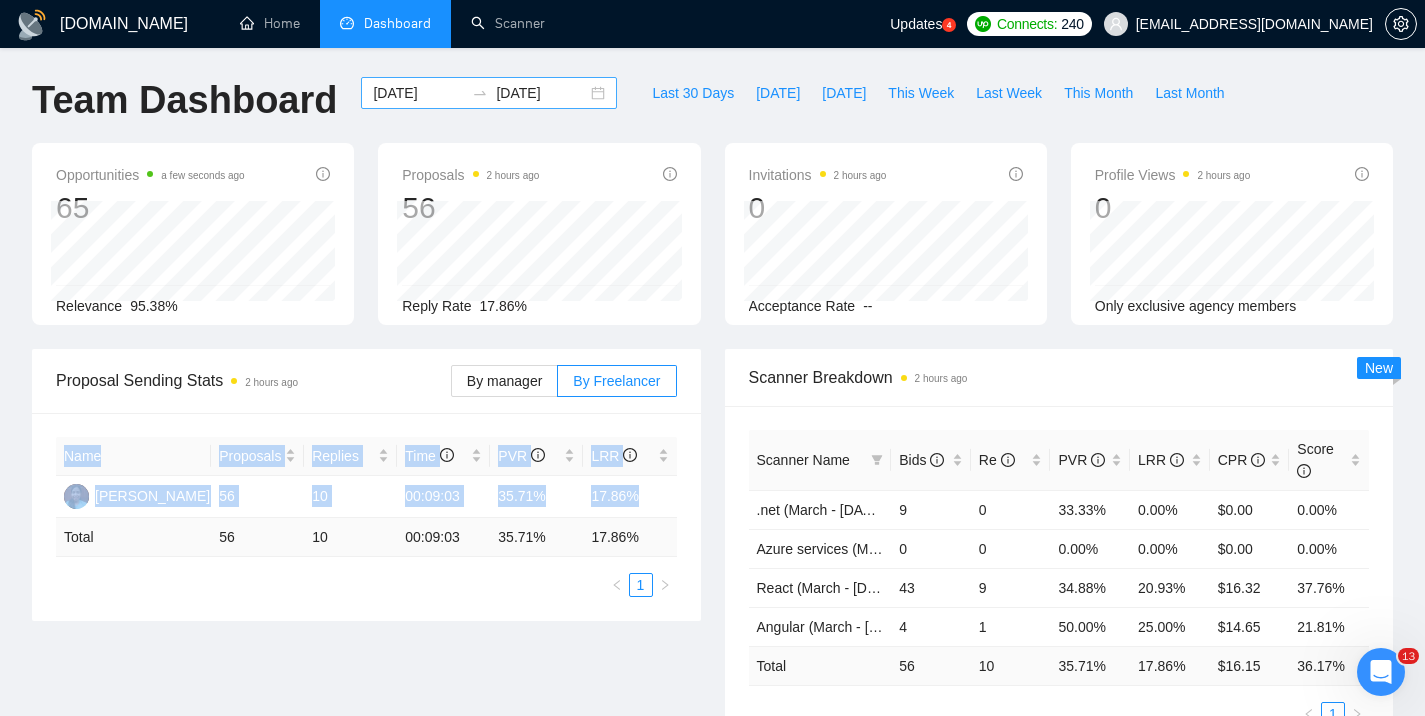 copy on "Name Proposals Replies Time   PVR   LRR   Yurii Kotula 56 10 00:09:03 35.71% 17.86%" 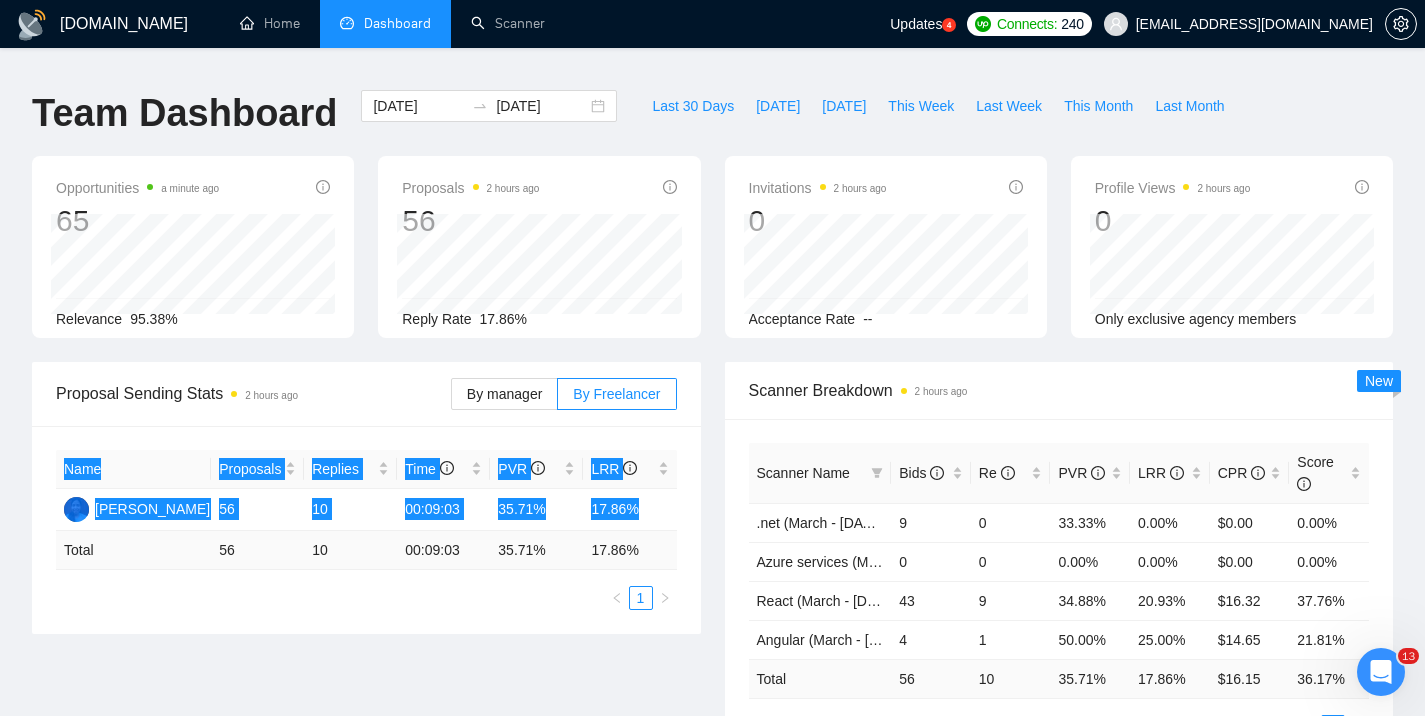 scroll, scrollTop: 12, scrollLeft: 0, axis: vertical 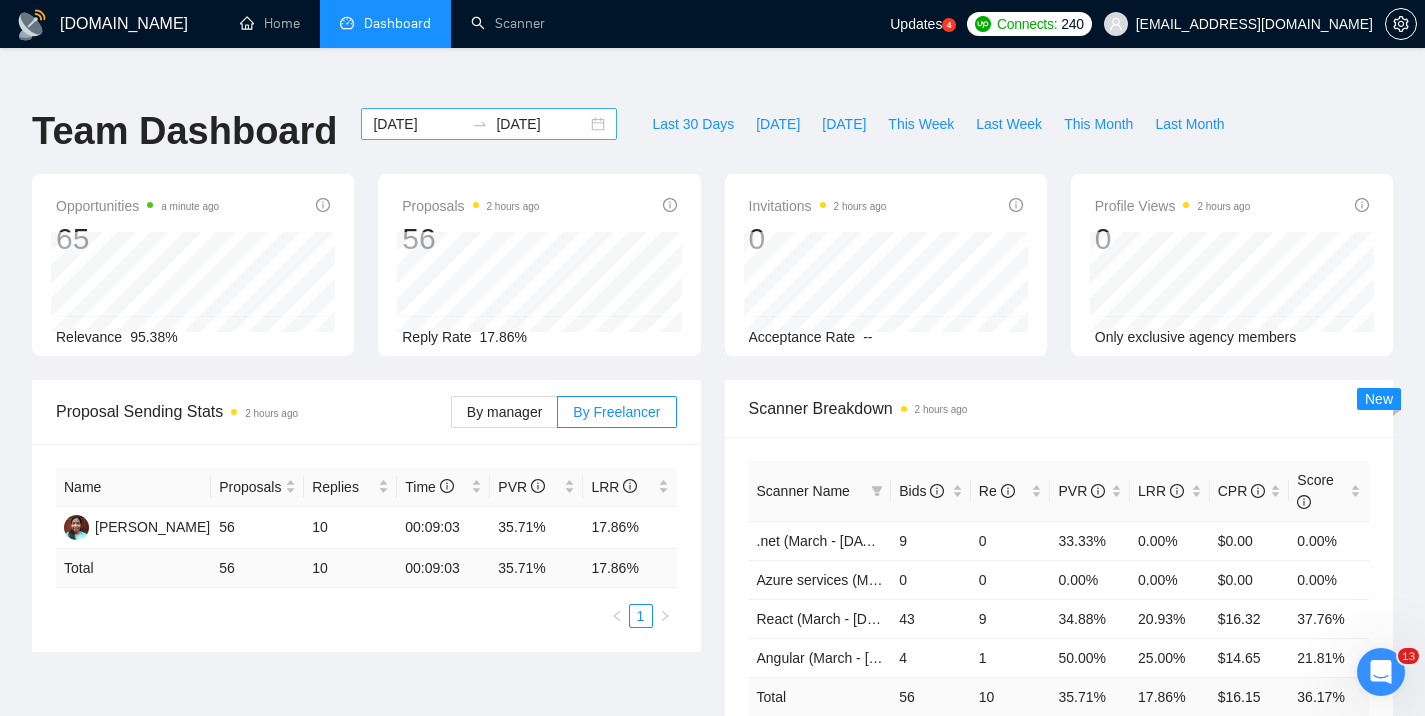 click on "2025-03-01 2025-03-31" at bounding box center [489, 124] 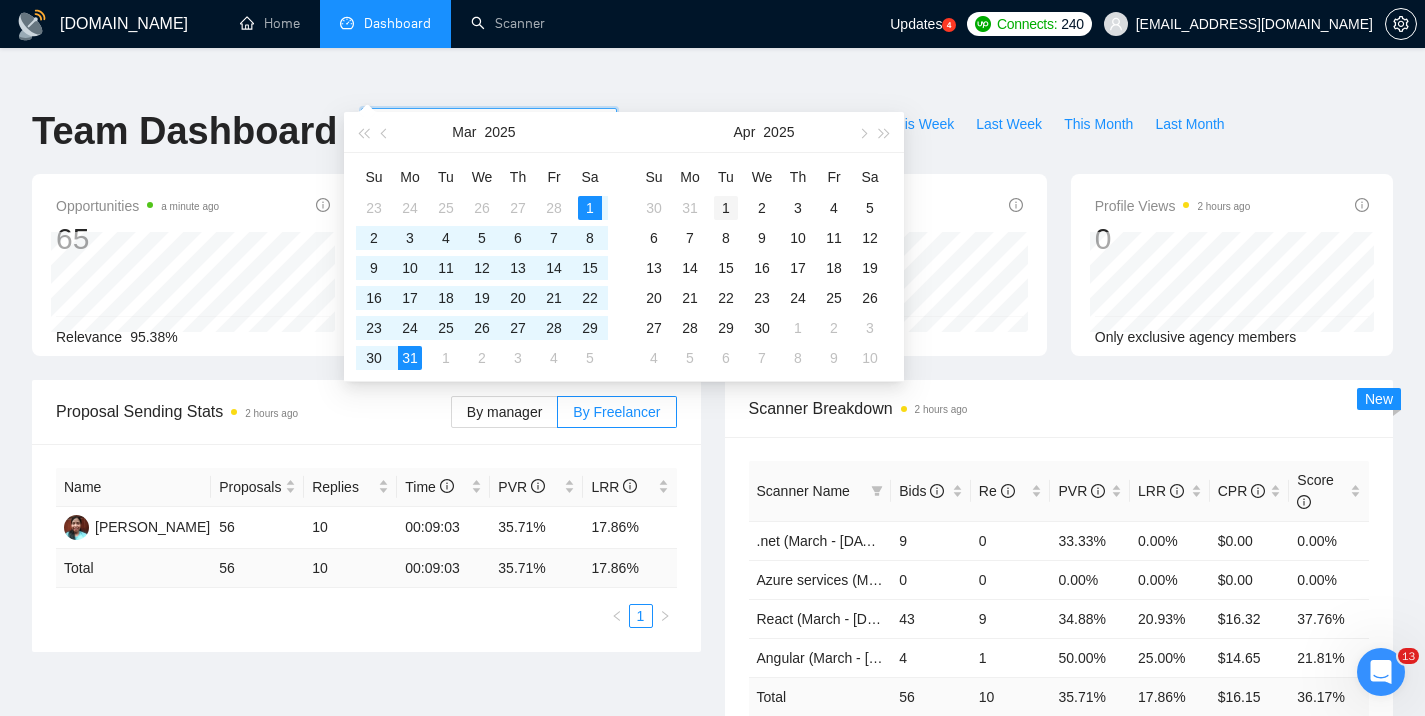 type on "2025-04-01" 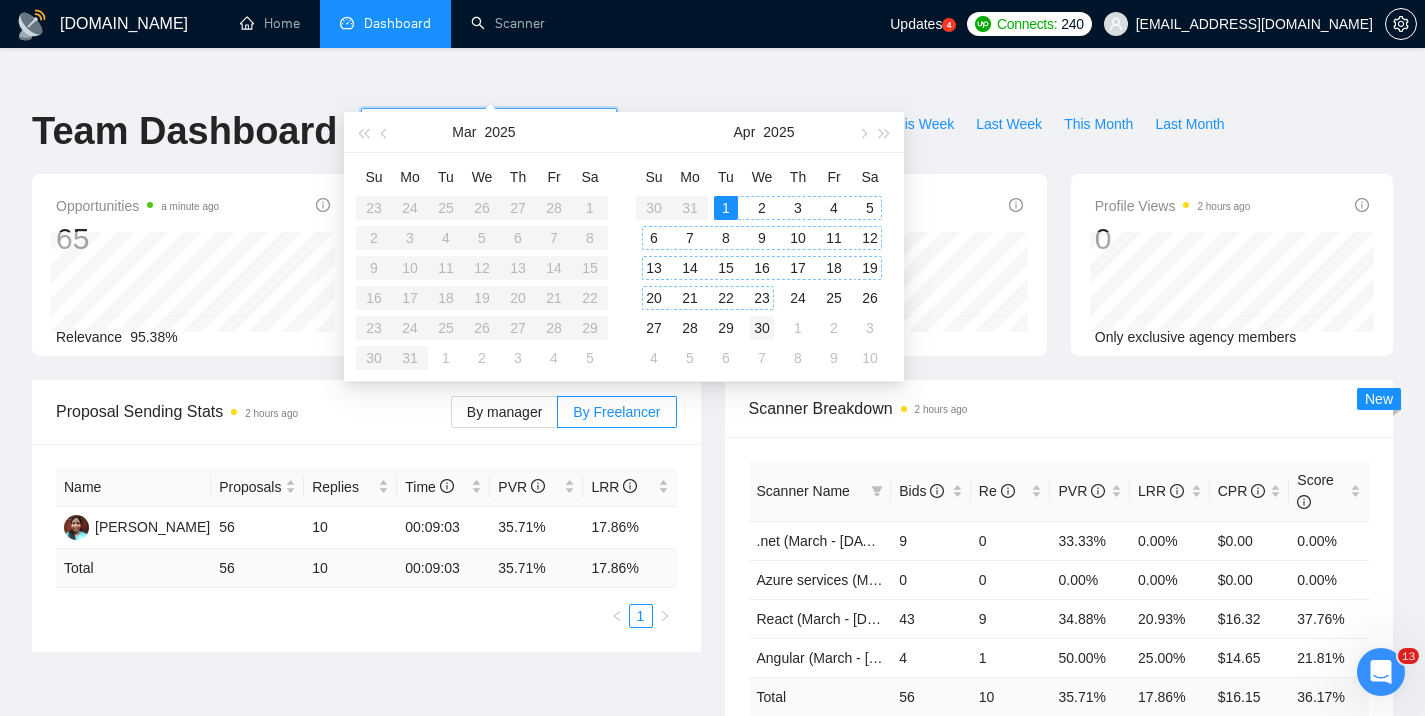 type on "2025-04-30" 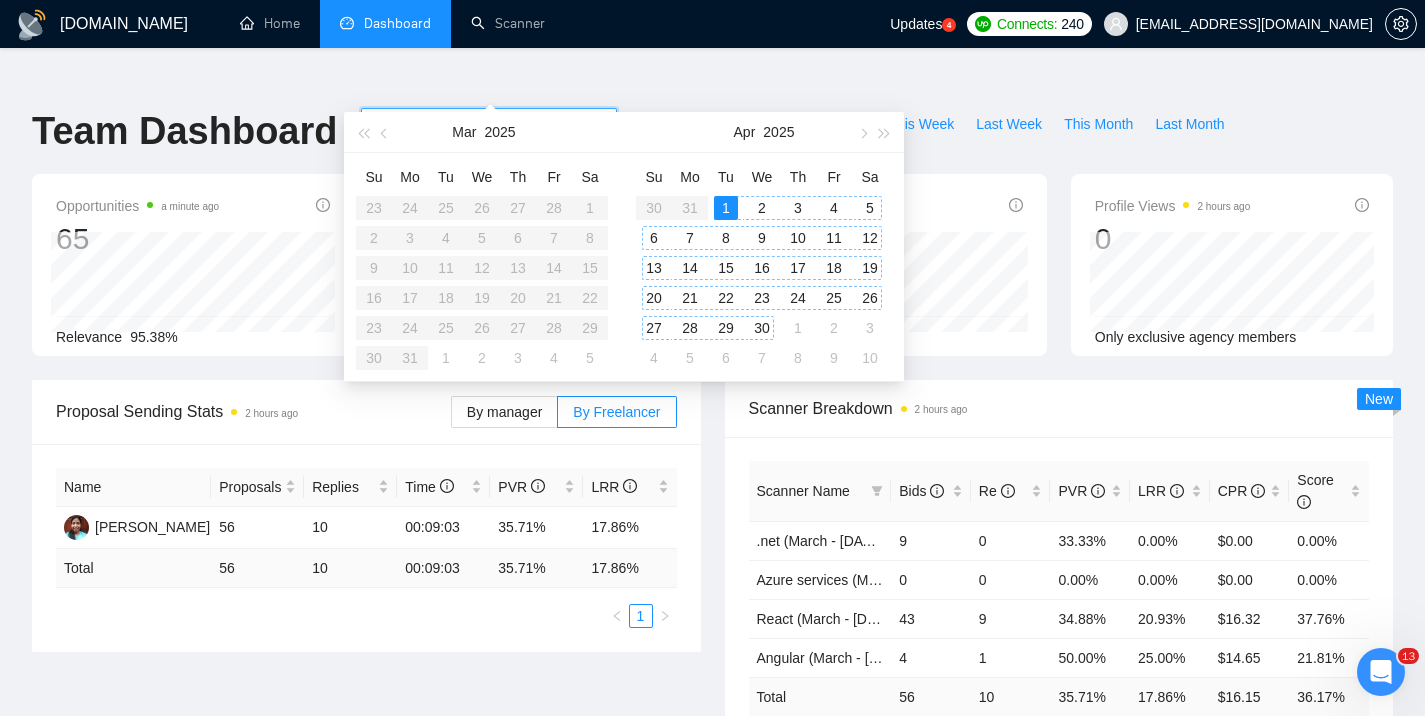 click on "30" at bounding box center (762, 328) 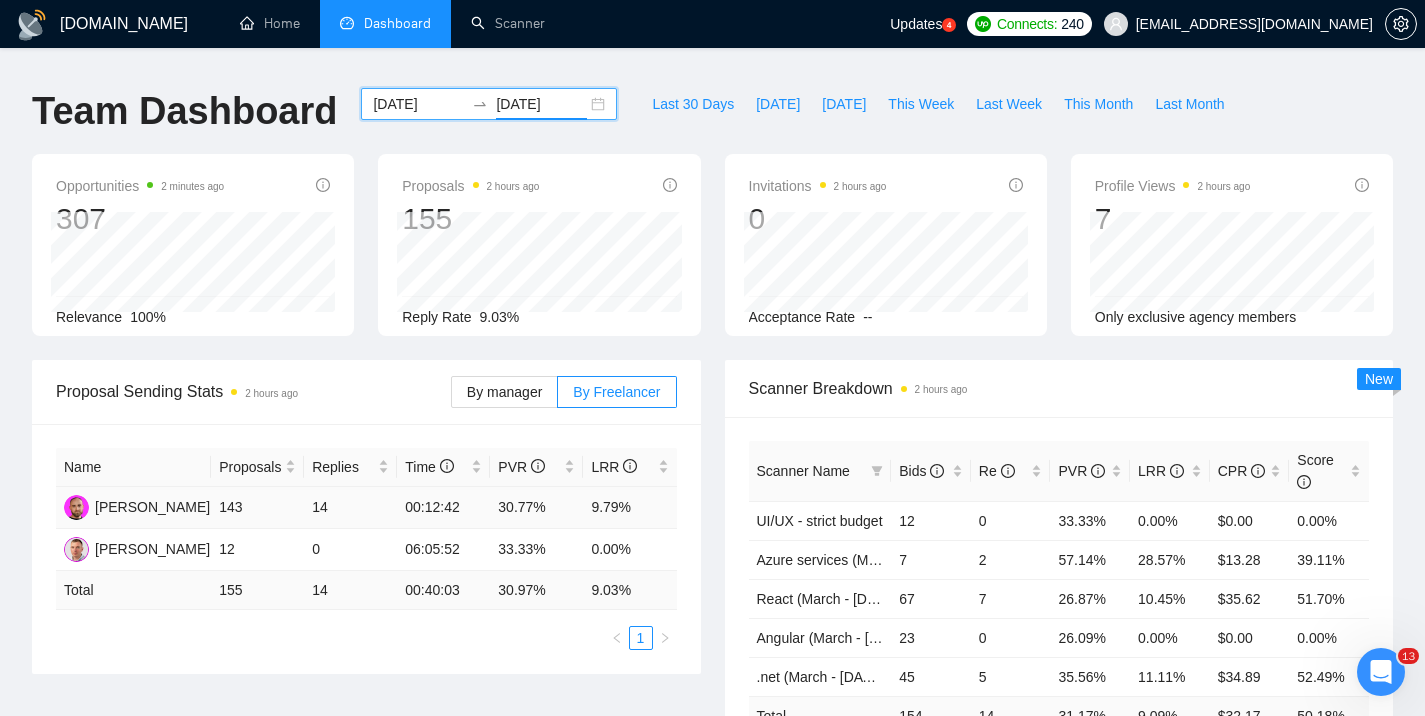 scroll, scrollTop: 33, scrollLeft: 0, axis: vertical 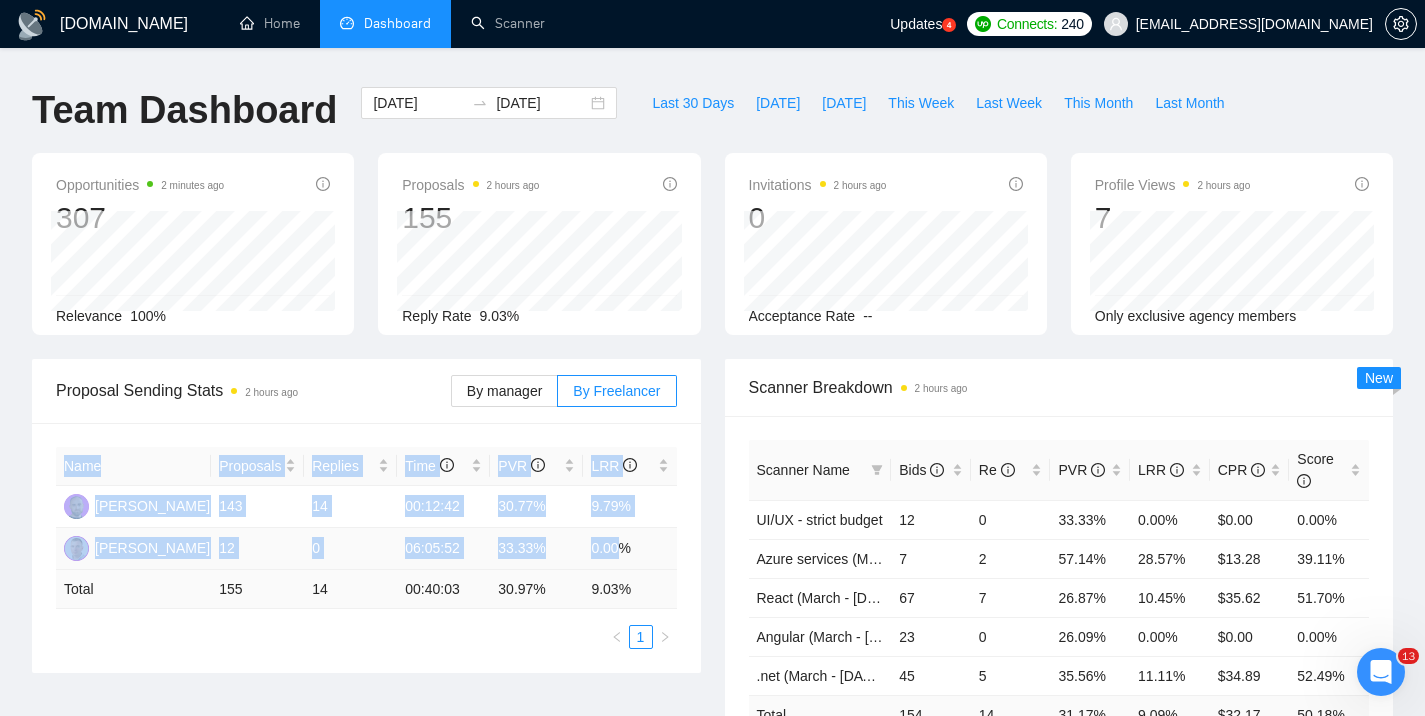 drag, startPoint x: 55, startPoint y: 461, endPoint x: 626, endPoint y: 514, distance: 573.45447 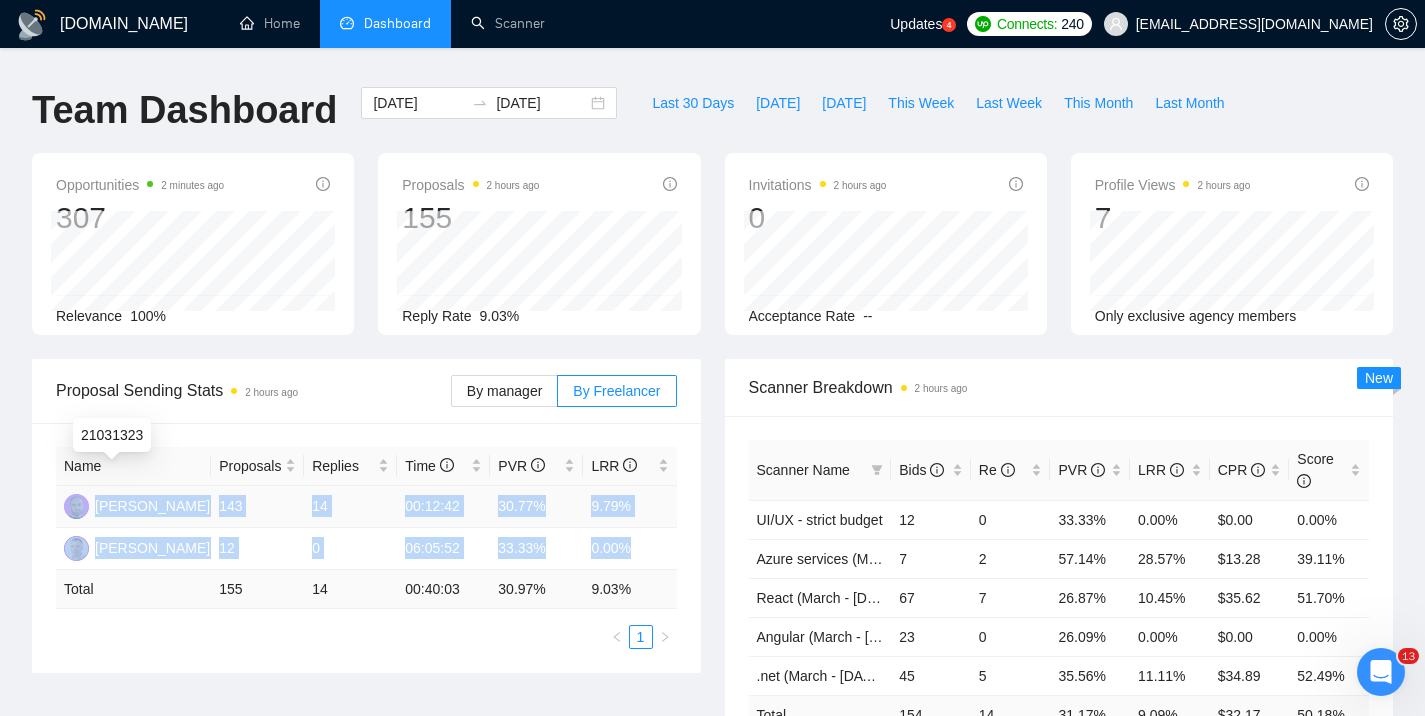 drag, startPoint x: 626, startPoint y: 511, endPoint x: 77, endPoint y: 461, distance: 551.27216 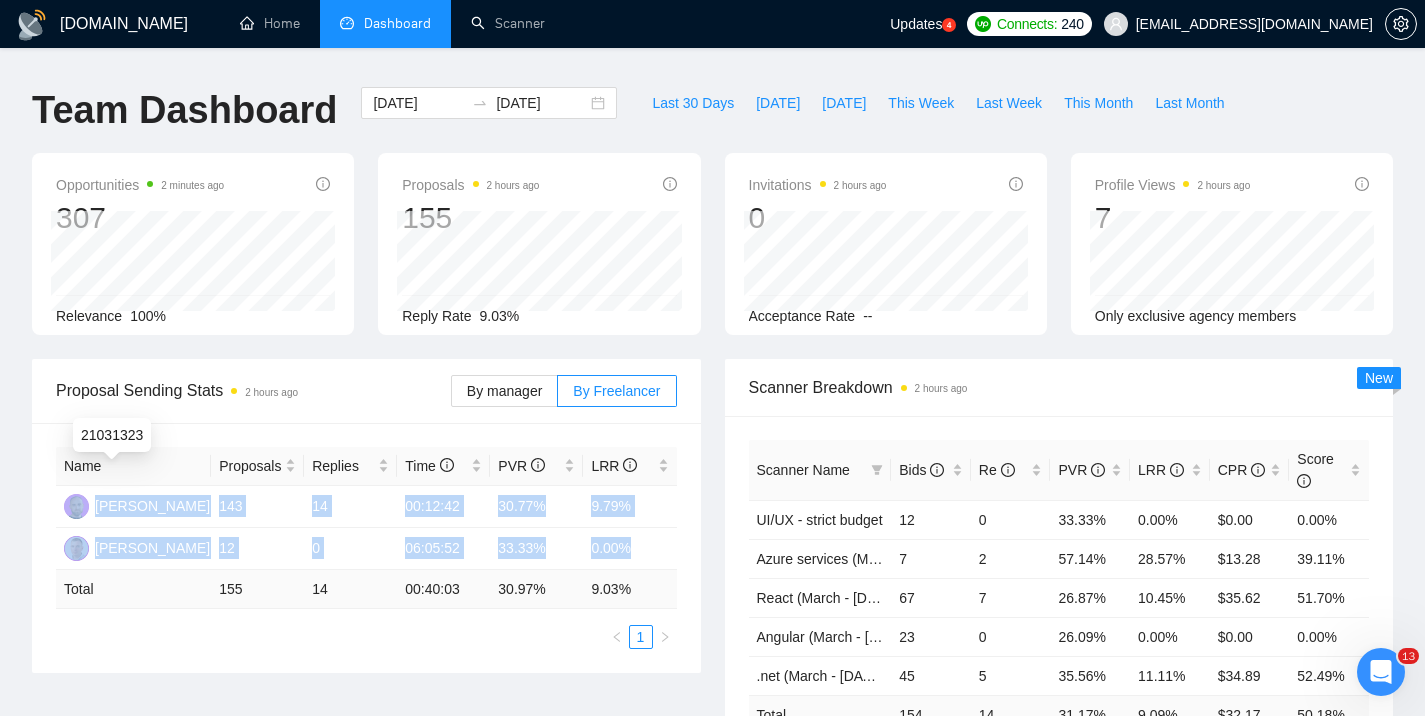 copy on "Yurii Kotula 143 14 00:12:42 30.77% 9.79% Roman Yarovyy 12 0 06:05:52 33.33% 0.00%" 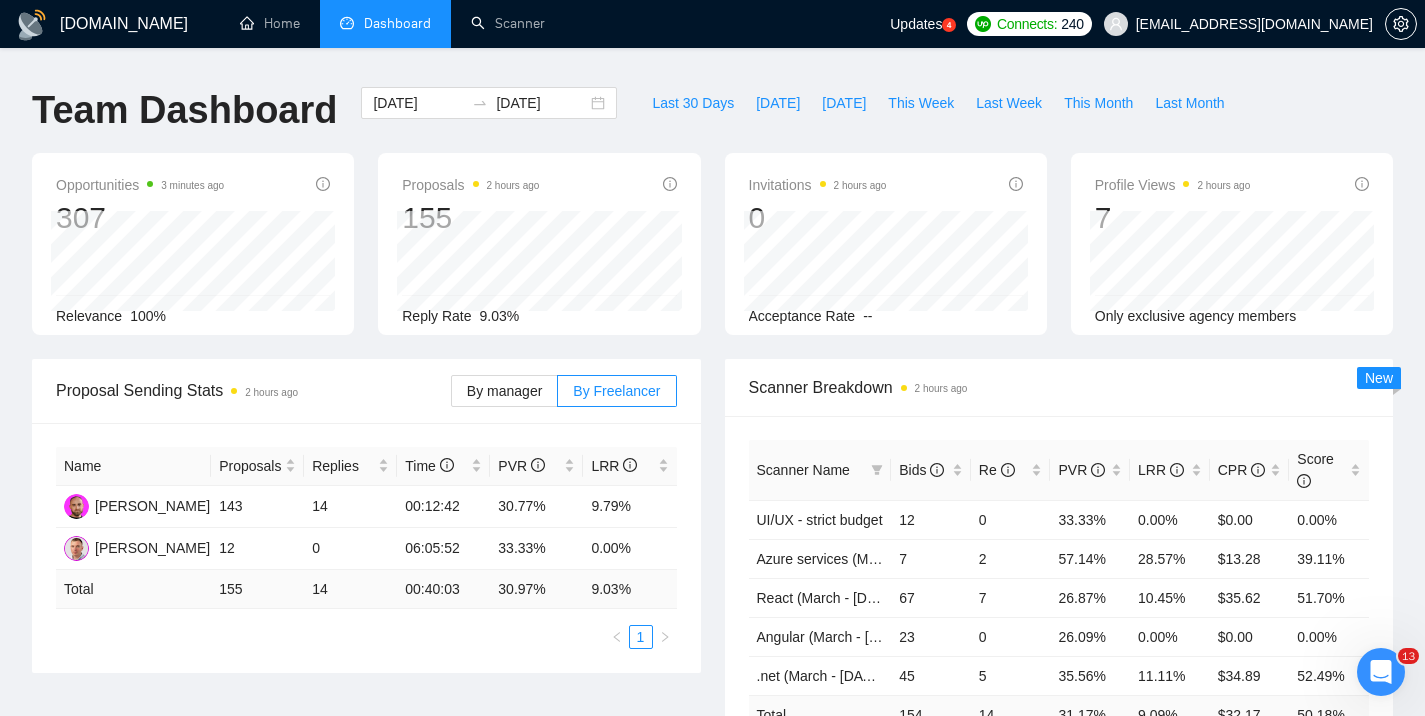click on "Name Proposals Replies Time   PVR   LRR   Yurii Kotula 143 14 00:12:42 30.77% 9.79% Roman Yarovyy 12 0 06:05:52 33.33% 0.00% Total 155 14 00:40:03 30.97 % 9.03 % 1" at bounding box center [366, 548] 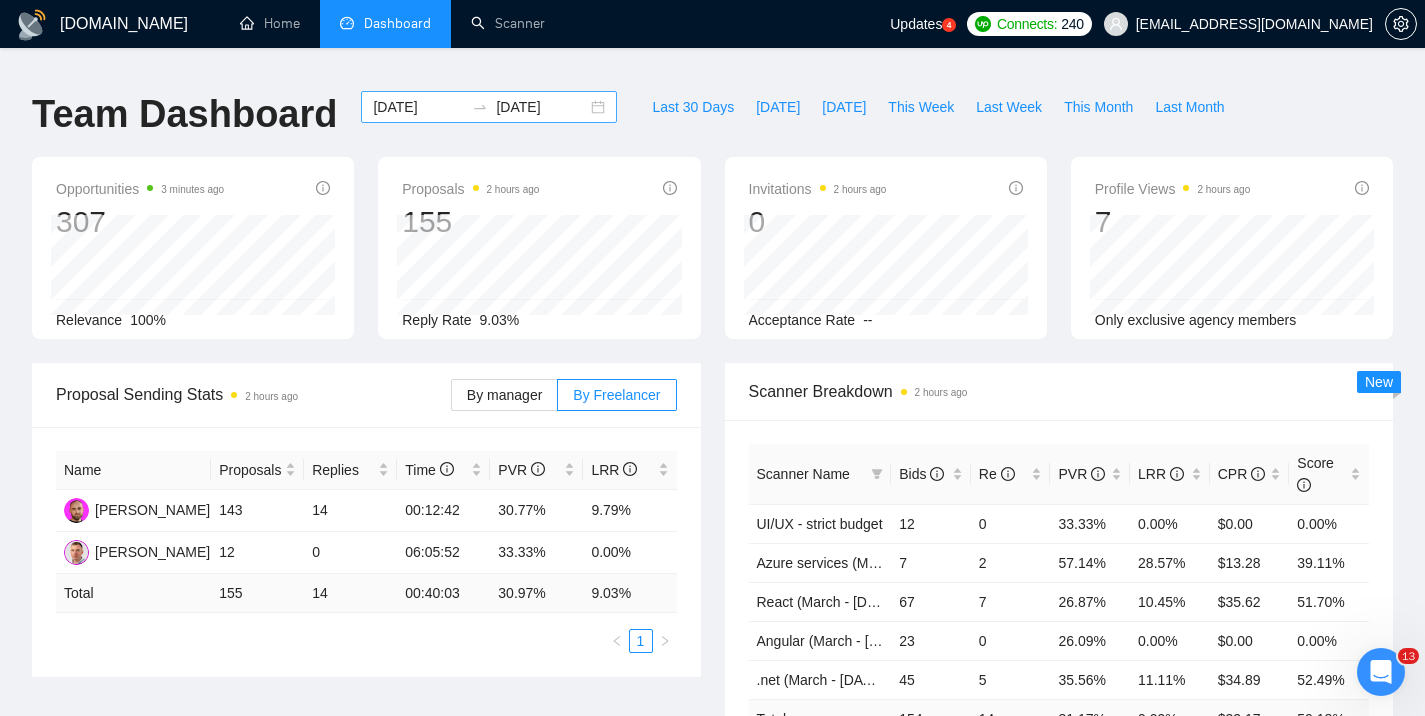 click on "2025-04-01 2025-04-30" at bounding box center [489, 107] 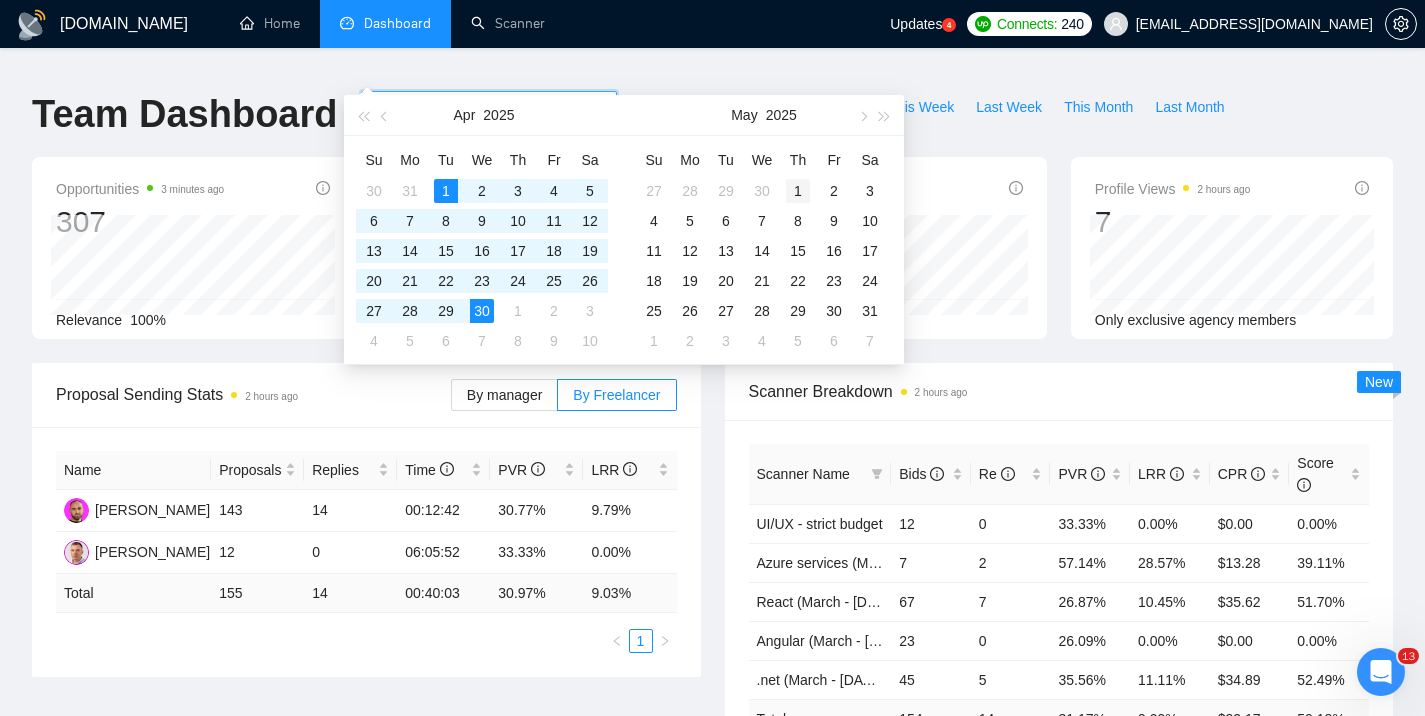 type on "2025-05-01" 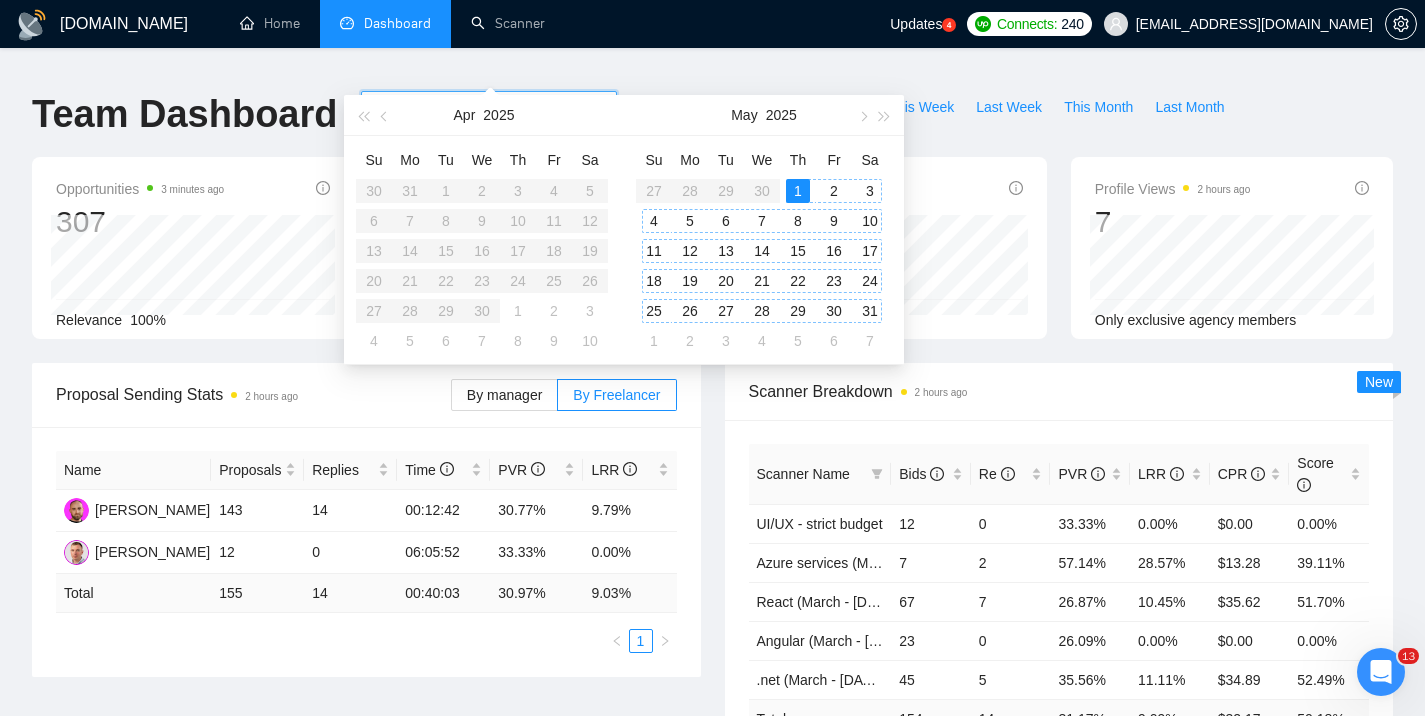 type on "2025-05-31" 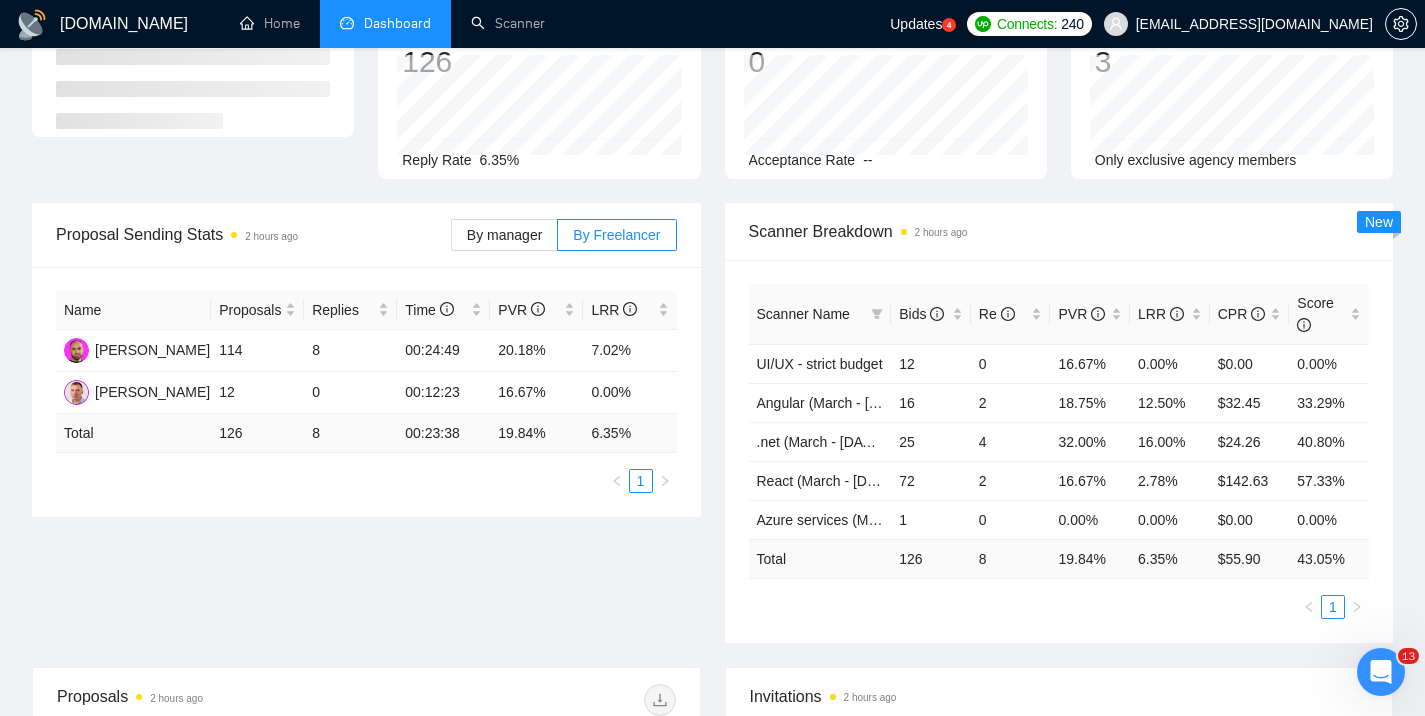 scroll, scrollTop: 224, scrollLeft: 0, axis: vertical 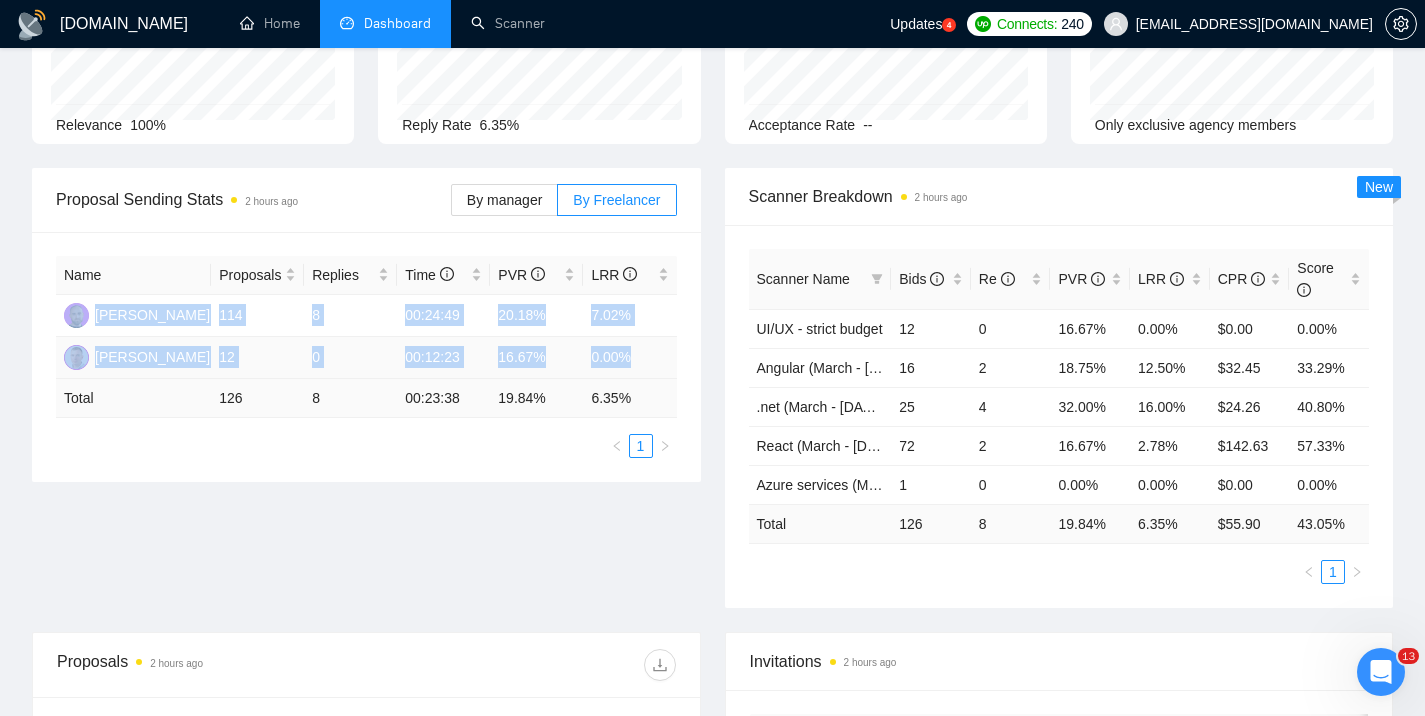 drag, startPoint x: 58, startPoint y: 255, endPoint x: 654, endPoint y: 327, distance: 600.33325 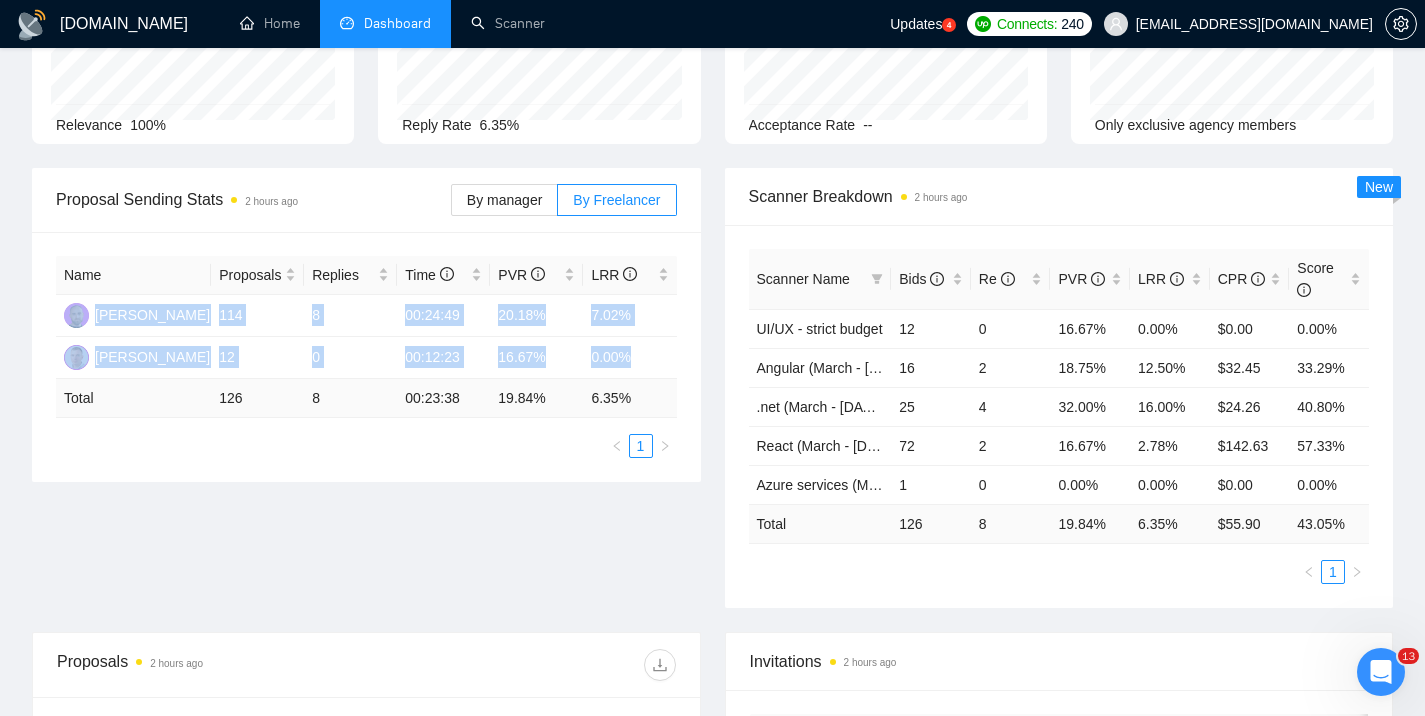 copy on "Yurii Kotula 114 8 00:24:49 20.18% 7.02% Roman Yarovyy 12 0 00:12:23 16.67% 0.00%" 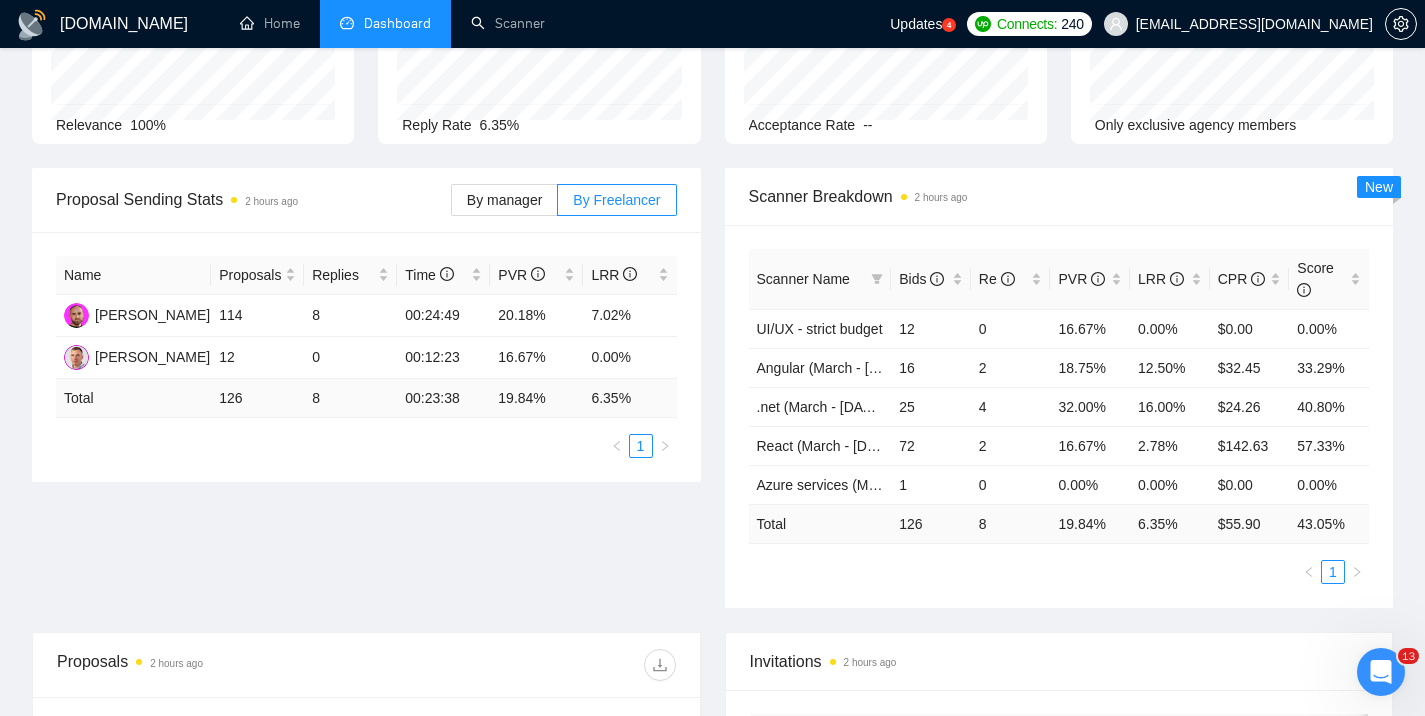 click on "Name Proposals Replies Time   PVR   LRR   Yurii Kotula 114 8 00:24:49 20.18% 7.02% Roman Yarovyy 12 0 00:12:23 16.67% 0.00% Total 126 8 00:23:38 19.84 % 6.35 % 1" at bounding box center [366, 357] 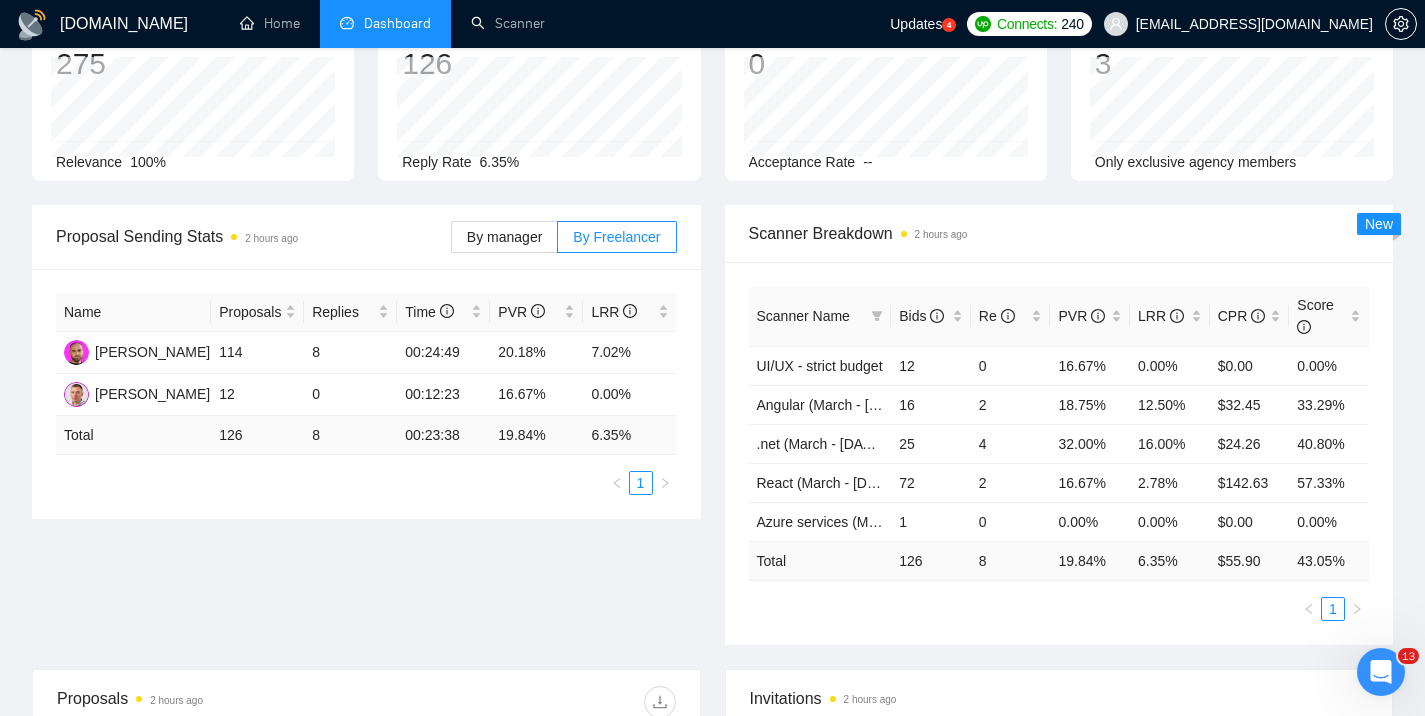 scroll, scrollTop: 184, scrollLeft: 0, axis: vertical 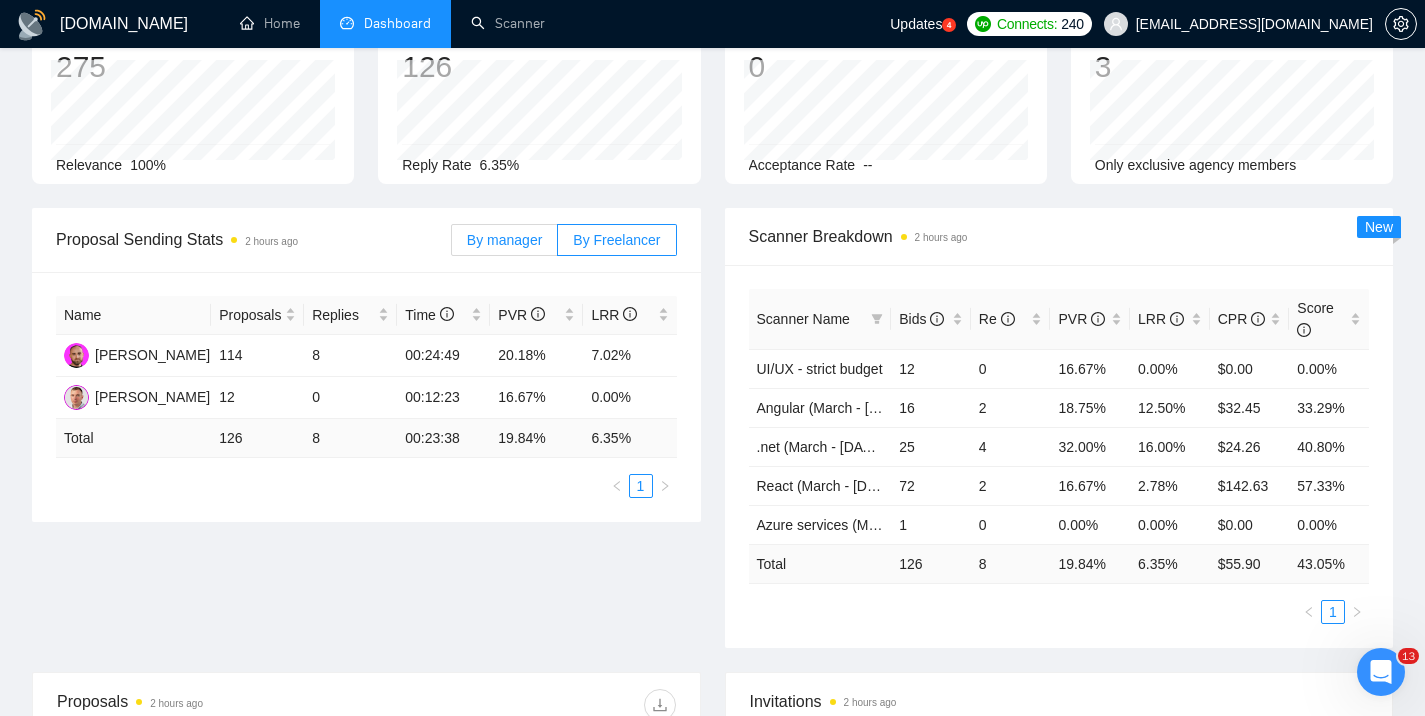 click on "By manager" at bounding box center (504, 240) 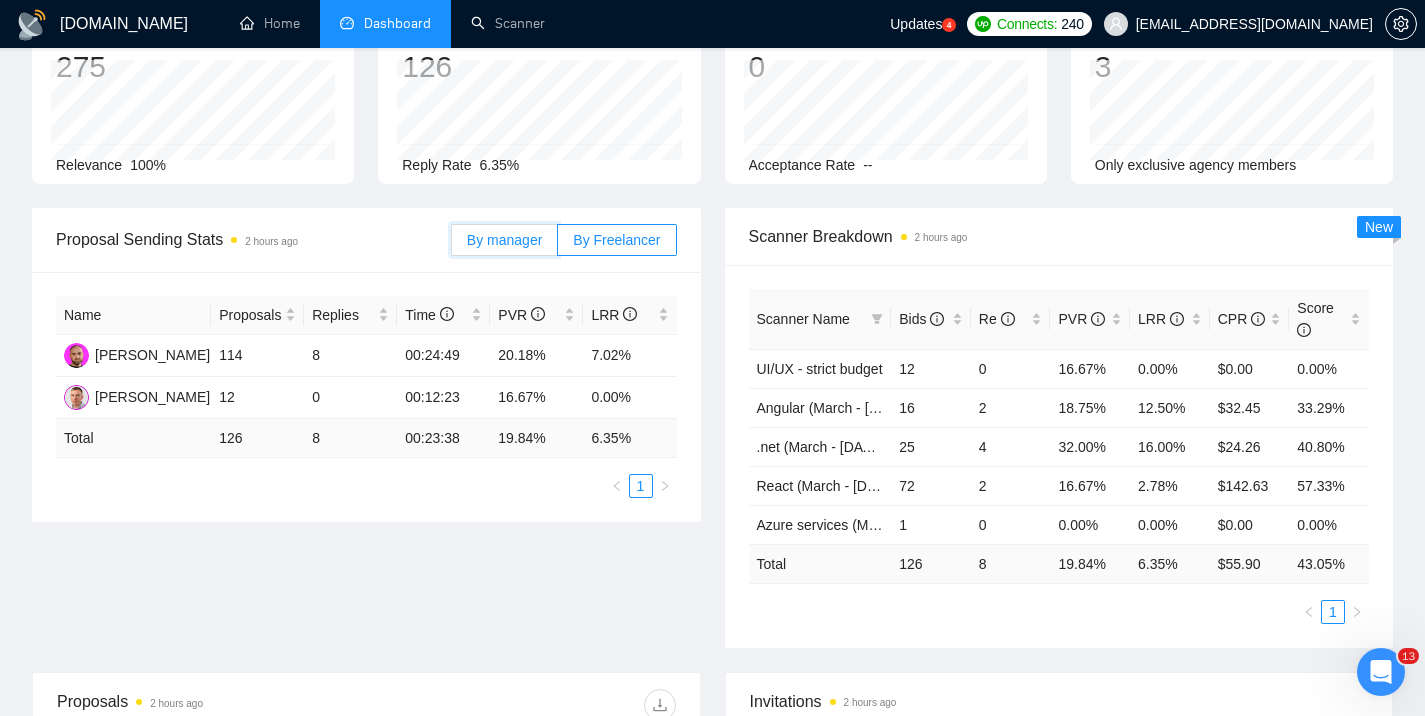 click on "By manager" at bounding box center [452, 245] 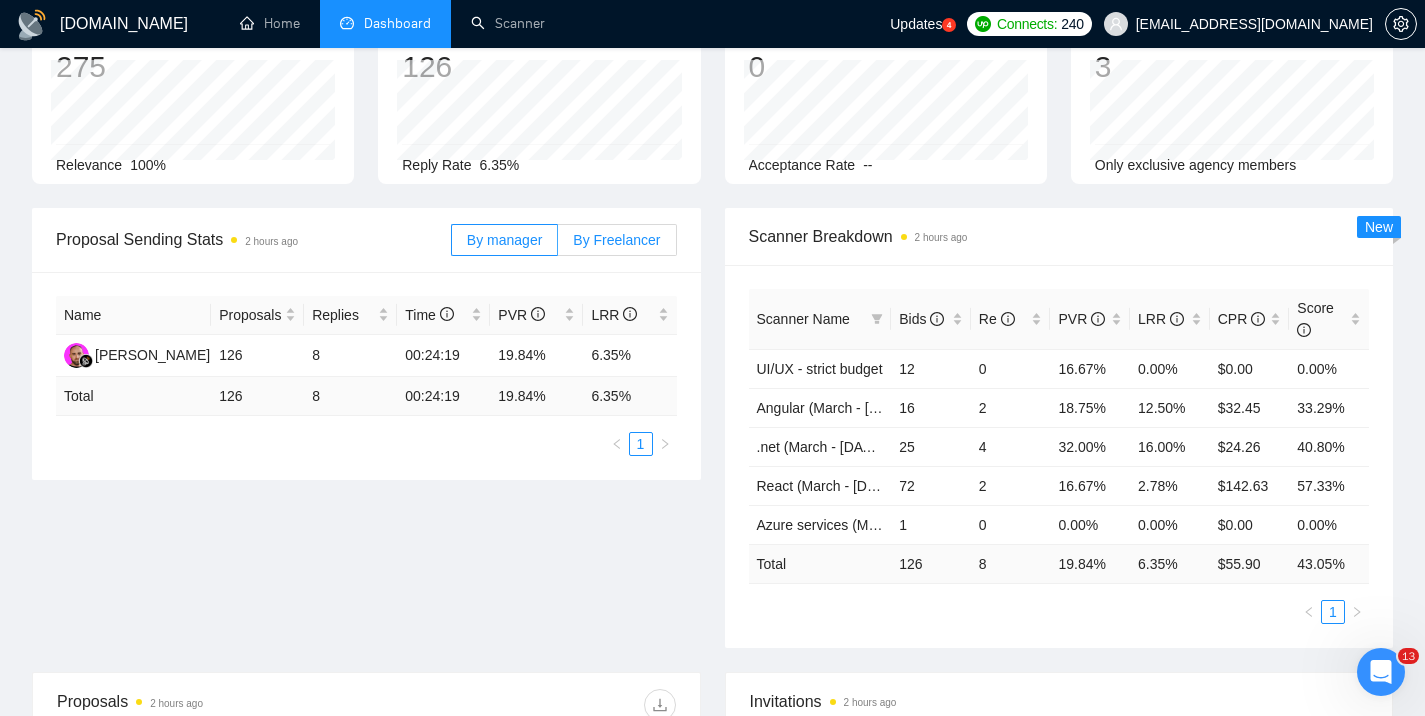 click on "By Freelancer" at bounding box center [616, 240] 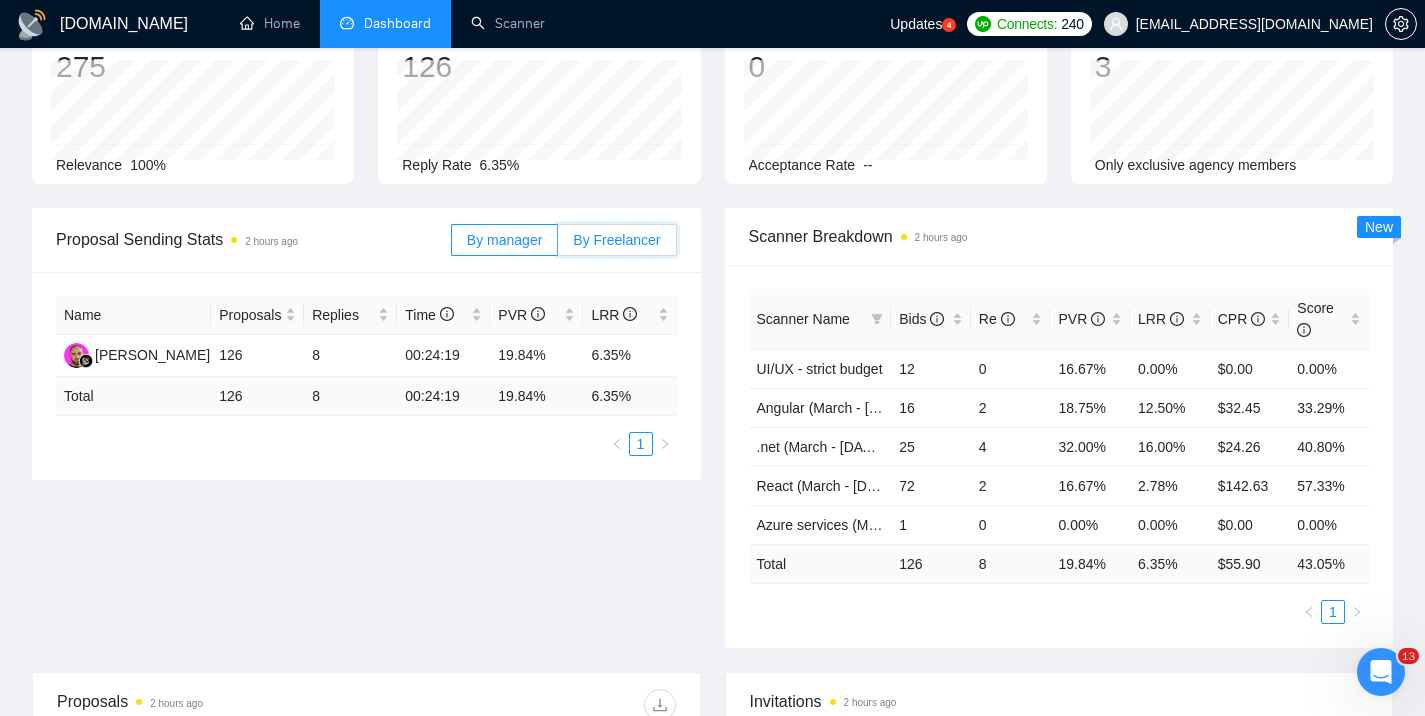 click on "By Freelancer" at bounding box center (558, 245) 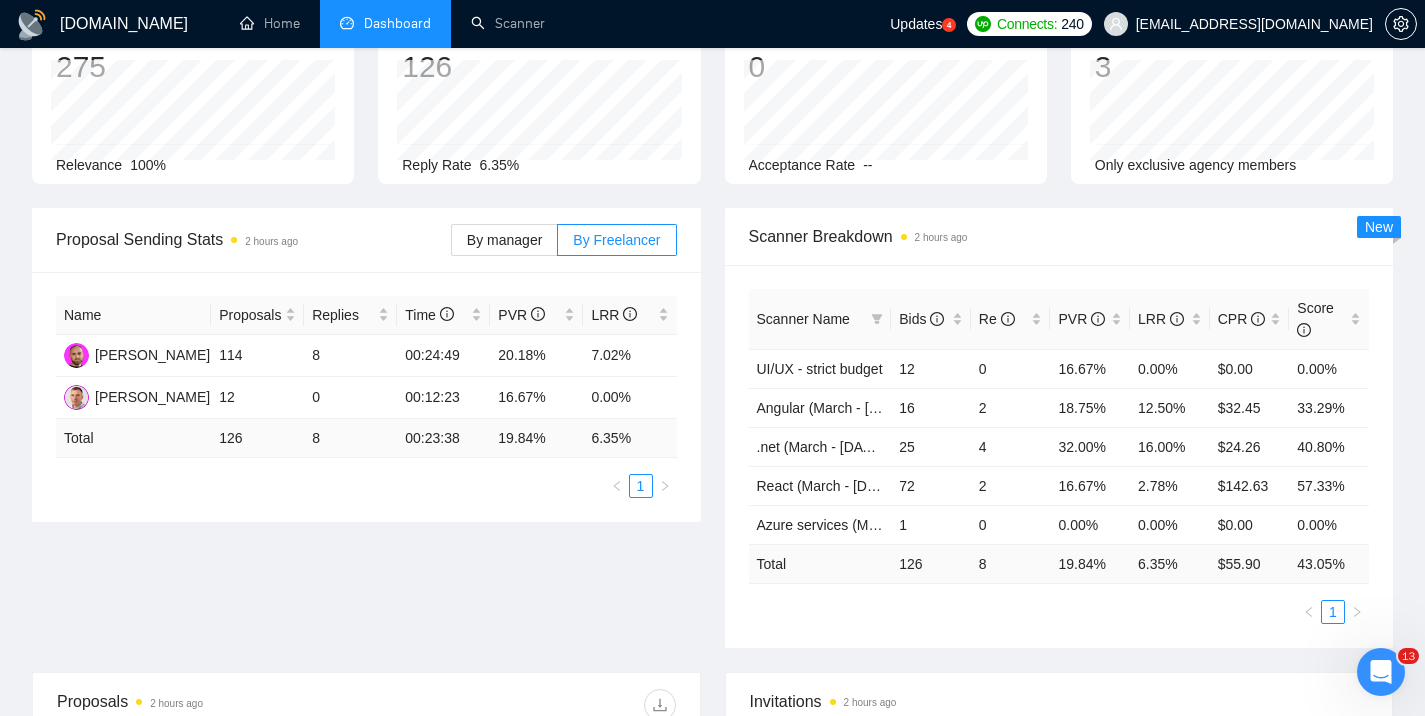 click on "19.84 %" at bounding box center (536, 438) 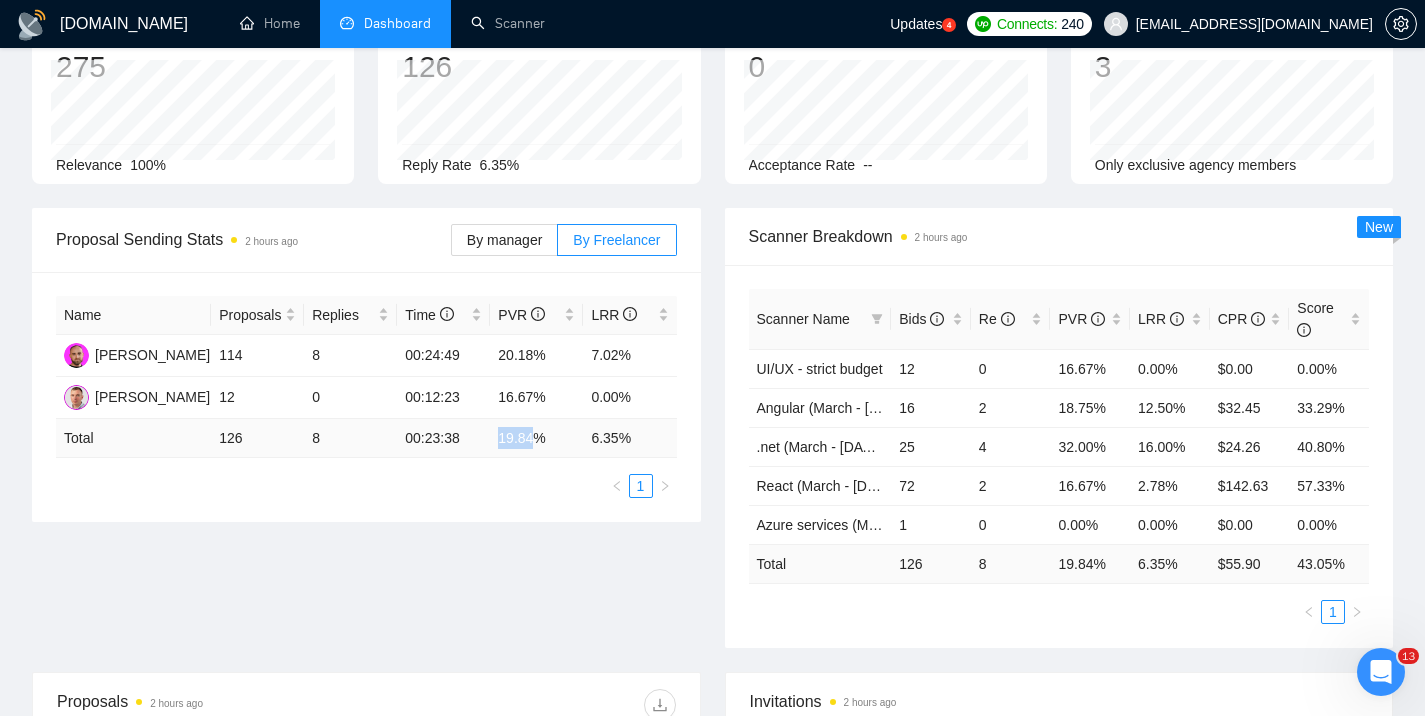click on "19.84 %" at bounding box center (536, 438) 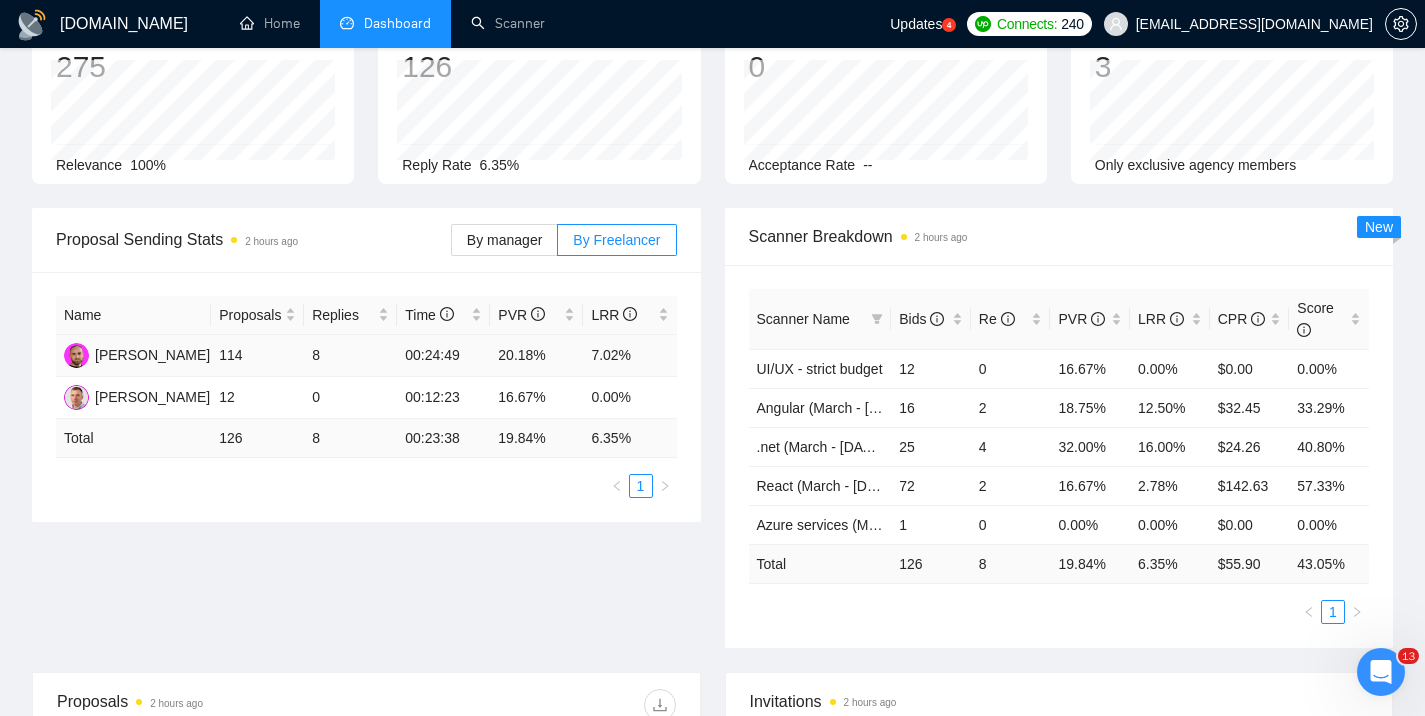 click on "20.18%" at bounding box center [536, 356] 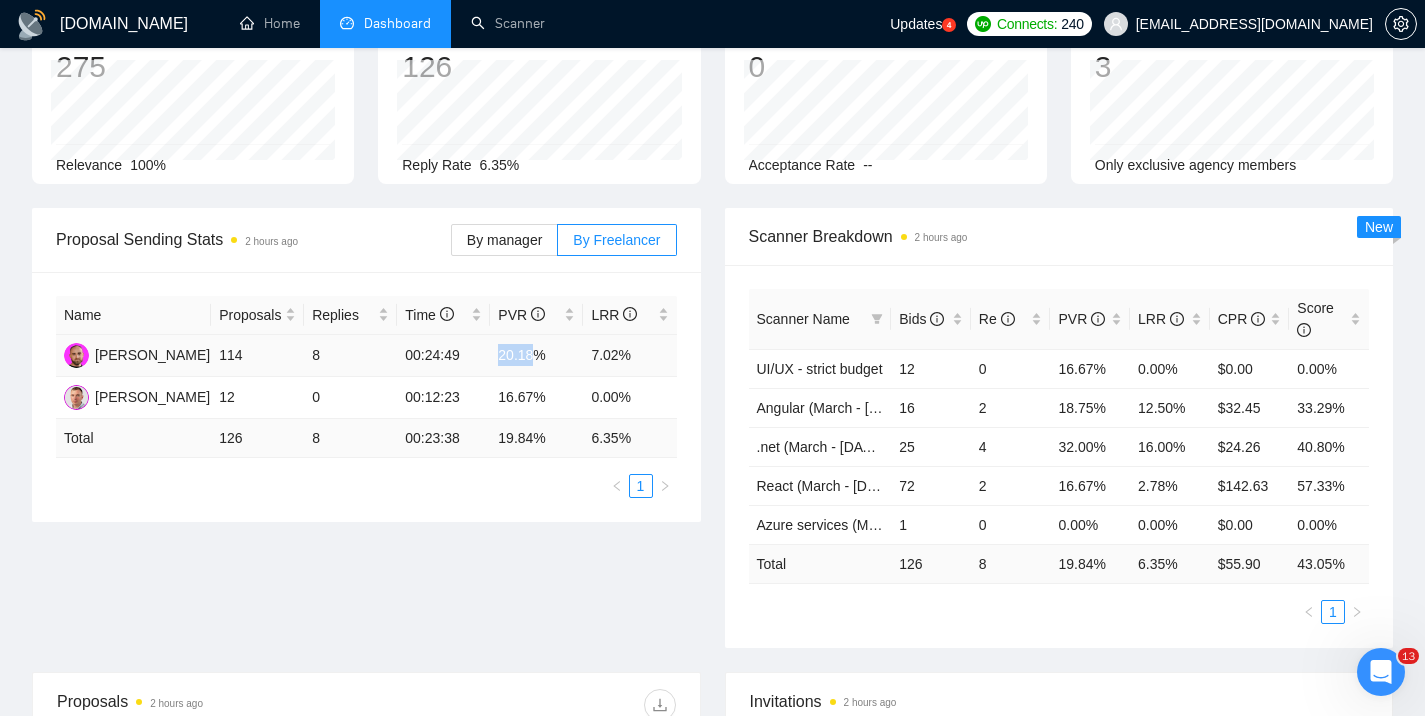drag, startPoint x: 508, startPoint y: 315, endPoint x: 519, endPoint y: 316, distance: 11.045361 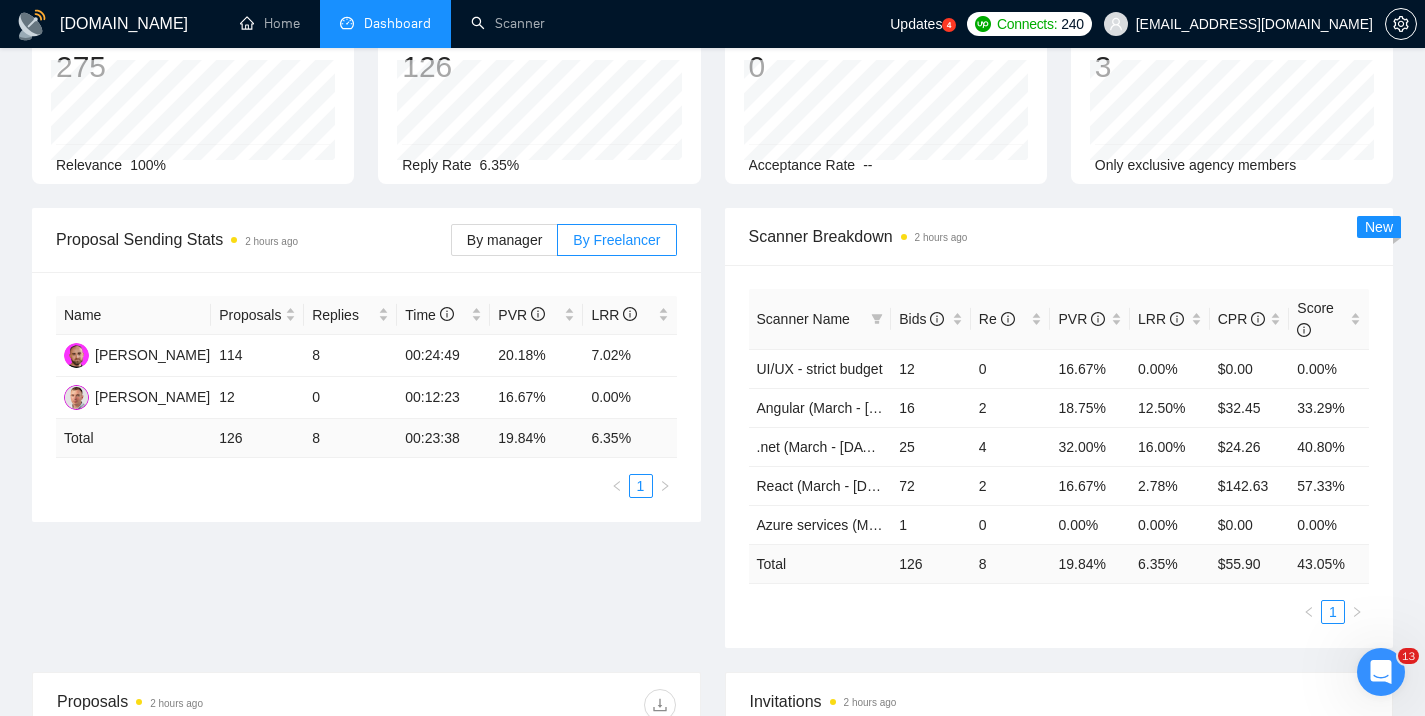click on "19.84 %" at bounding box center [536, 438] 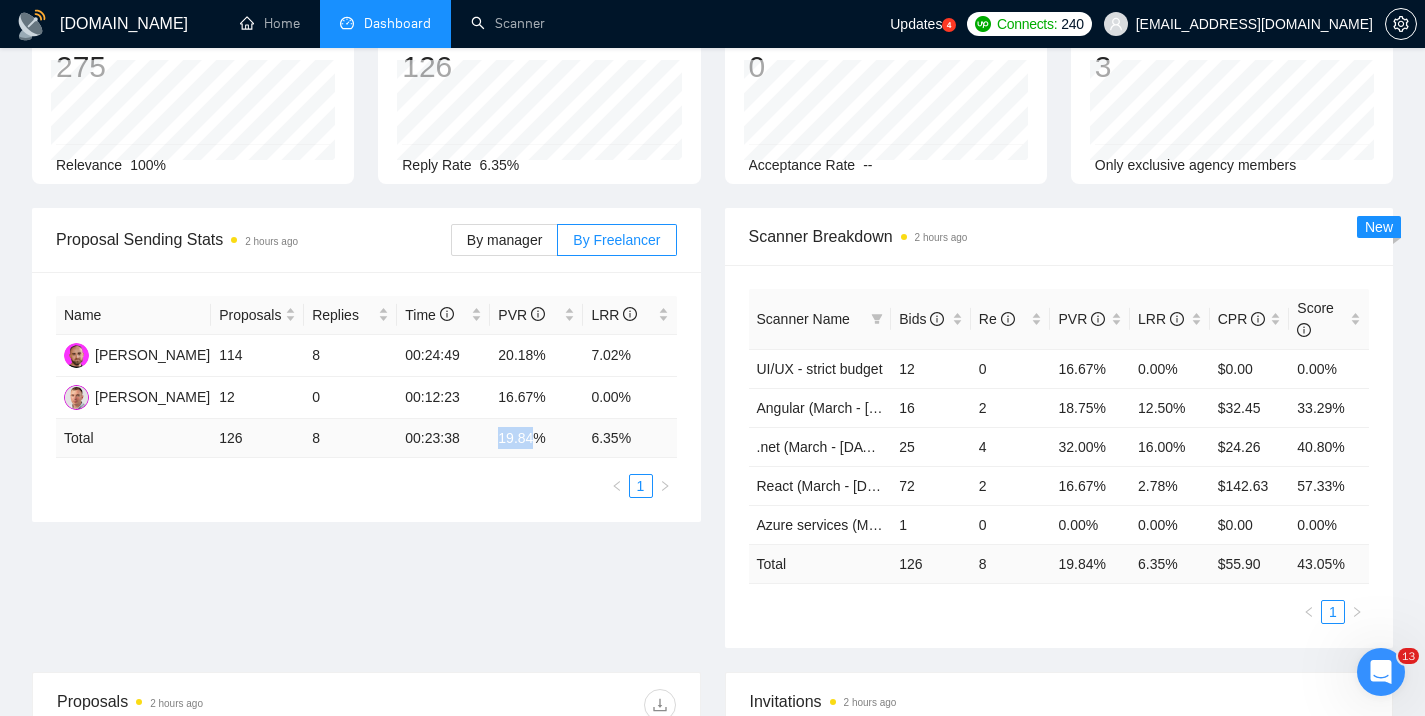 click on "19.84 %" at bounding box center [536, 438] 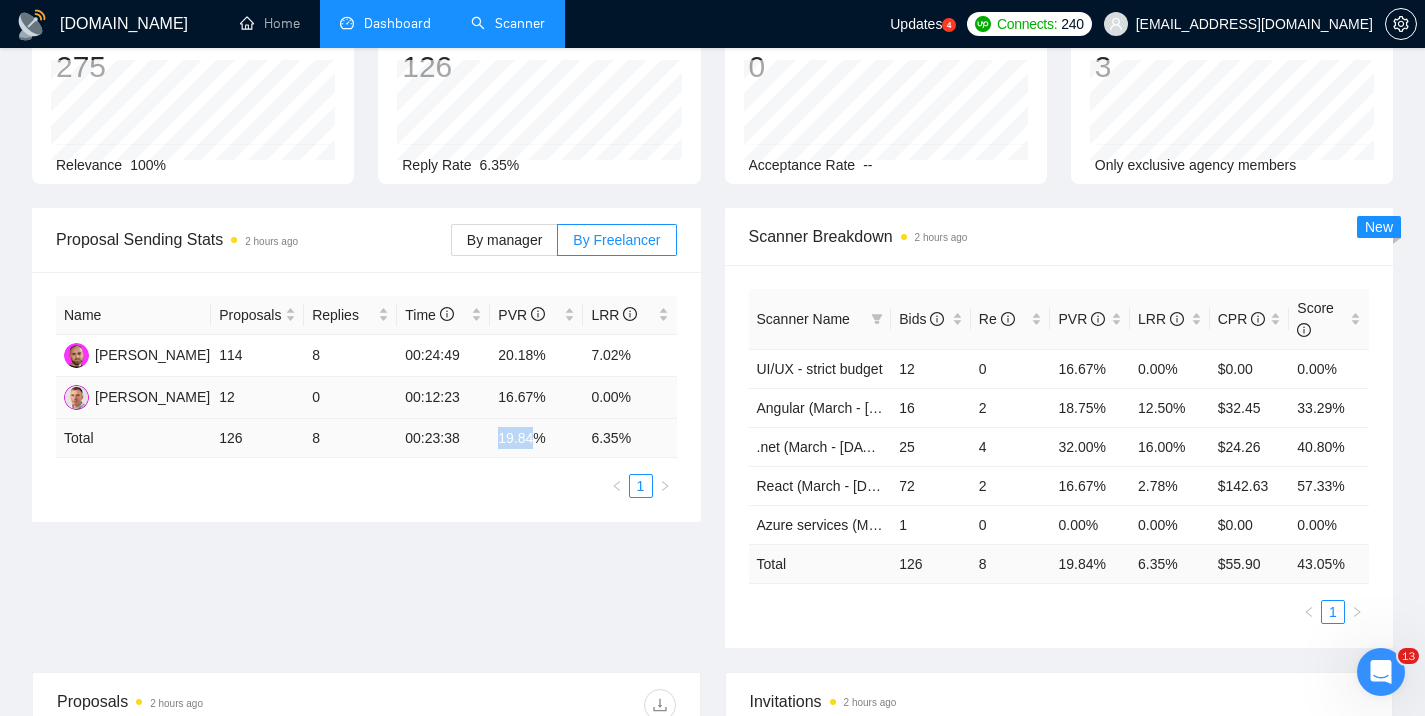 copy on "19.84" 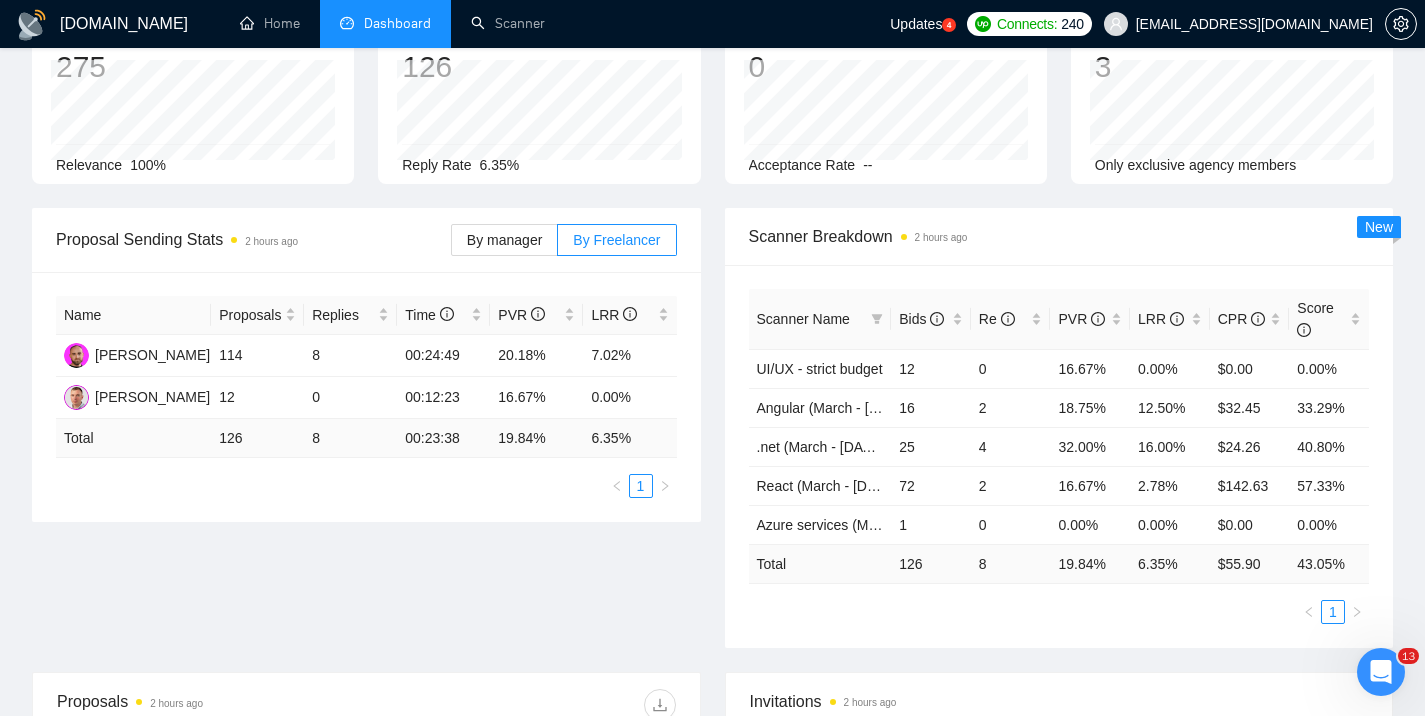 click on "Name Proposals Replies Time   PVR   LRR   Yurii Kotula 114 8 00:24:49 20.18% 7.02% Roman Yarovyy 12 0 00:12:23 16.67% 0.00% Total 126 8 00:23:38 19.84 % 6.35 % 1" at bounding box center (366, 397) 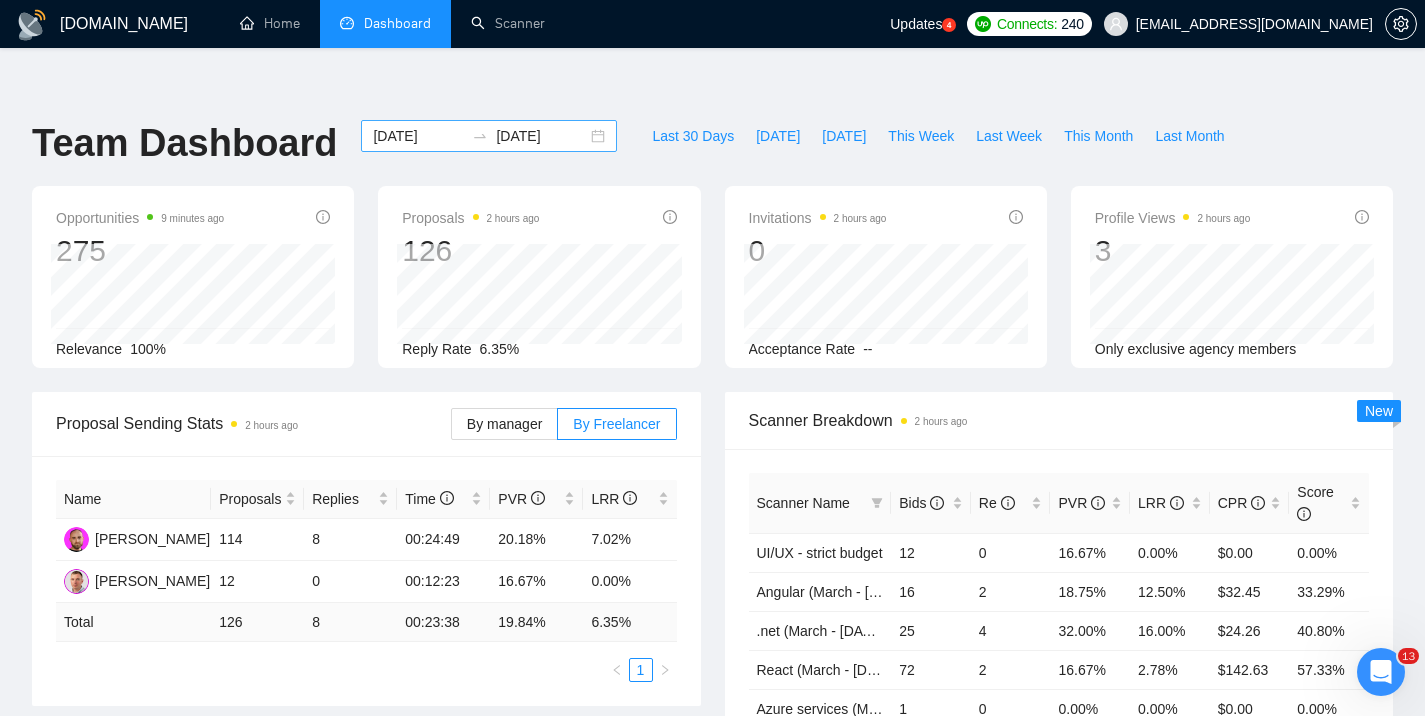 click on "2025-05-01 2025-05-31" at bounding box center (489, 136) 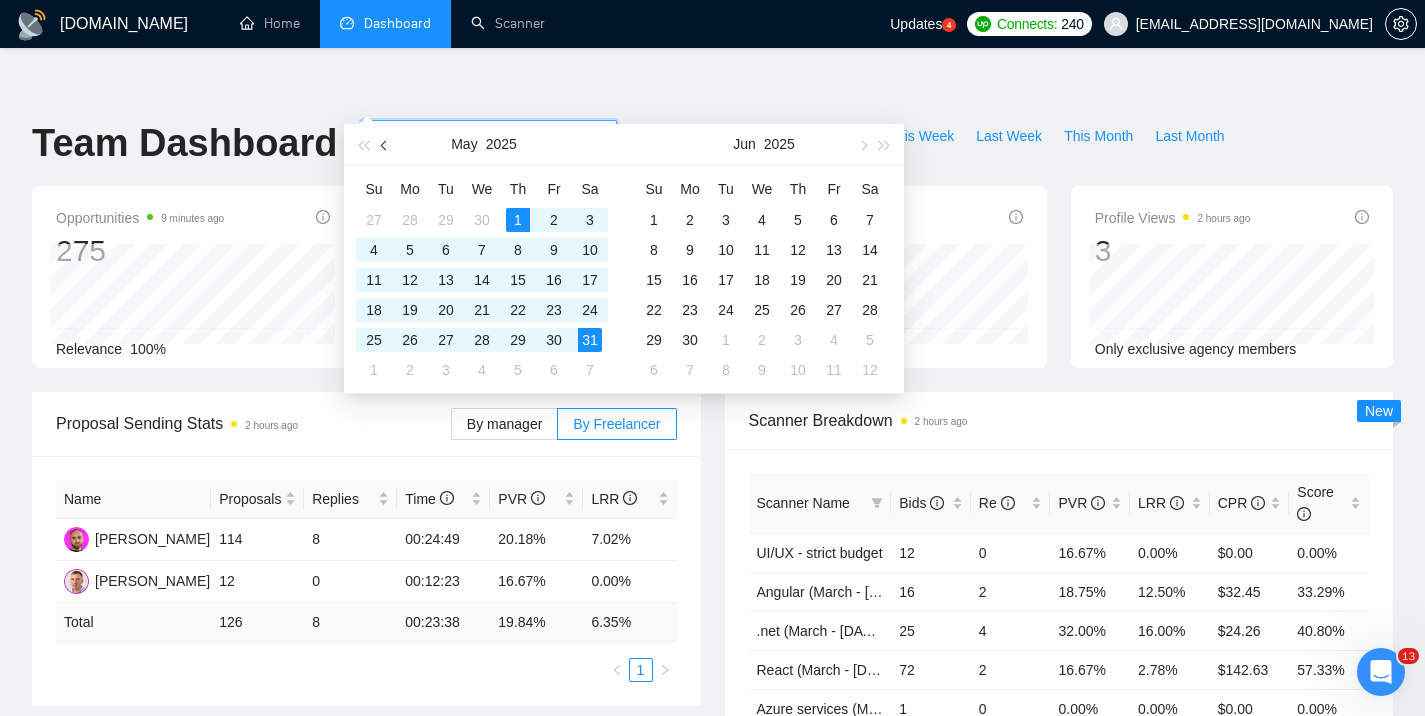 click at bounding box center (385, 144) 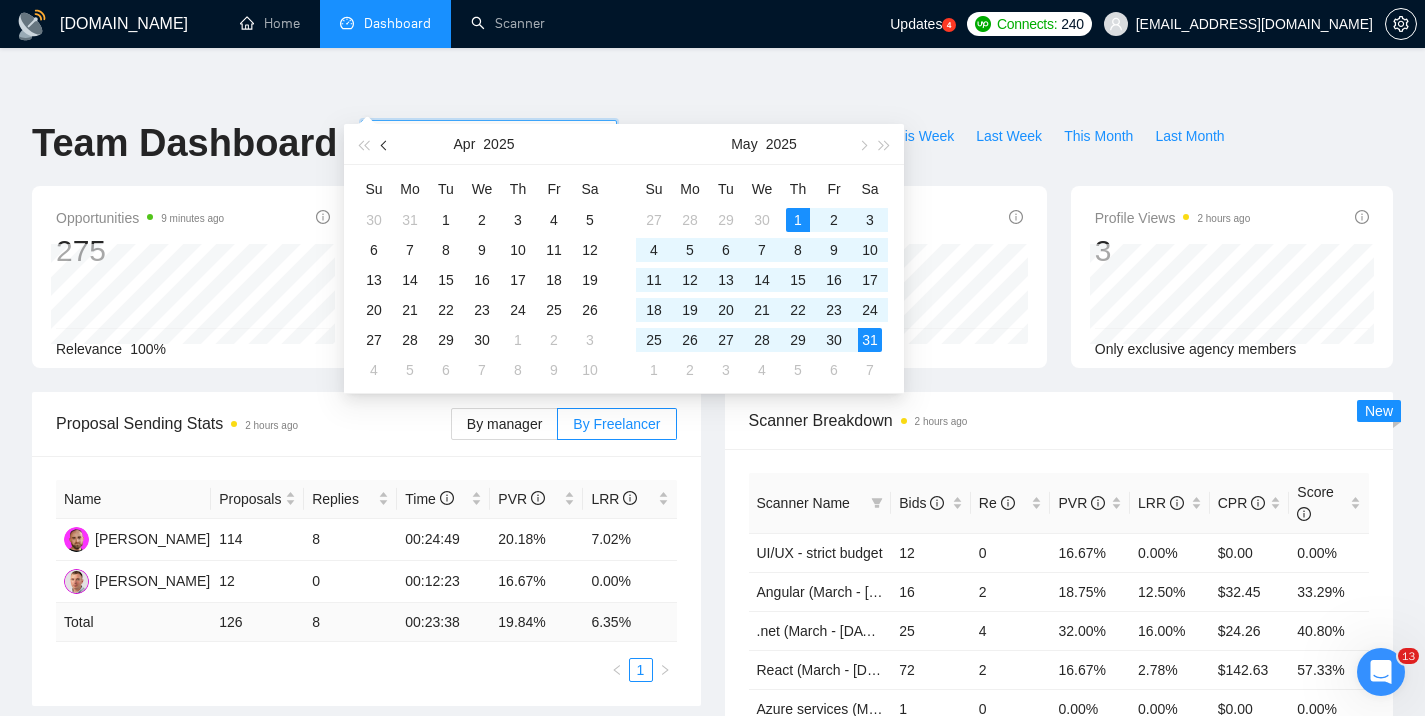 click at bounding box center (385, 144) 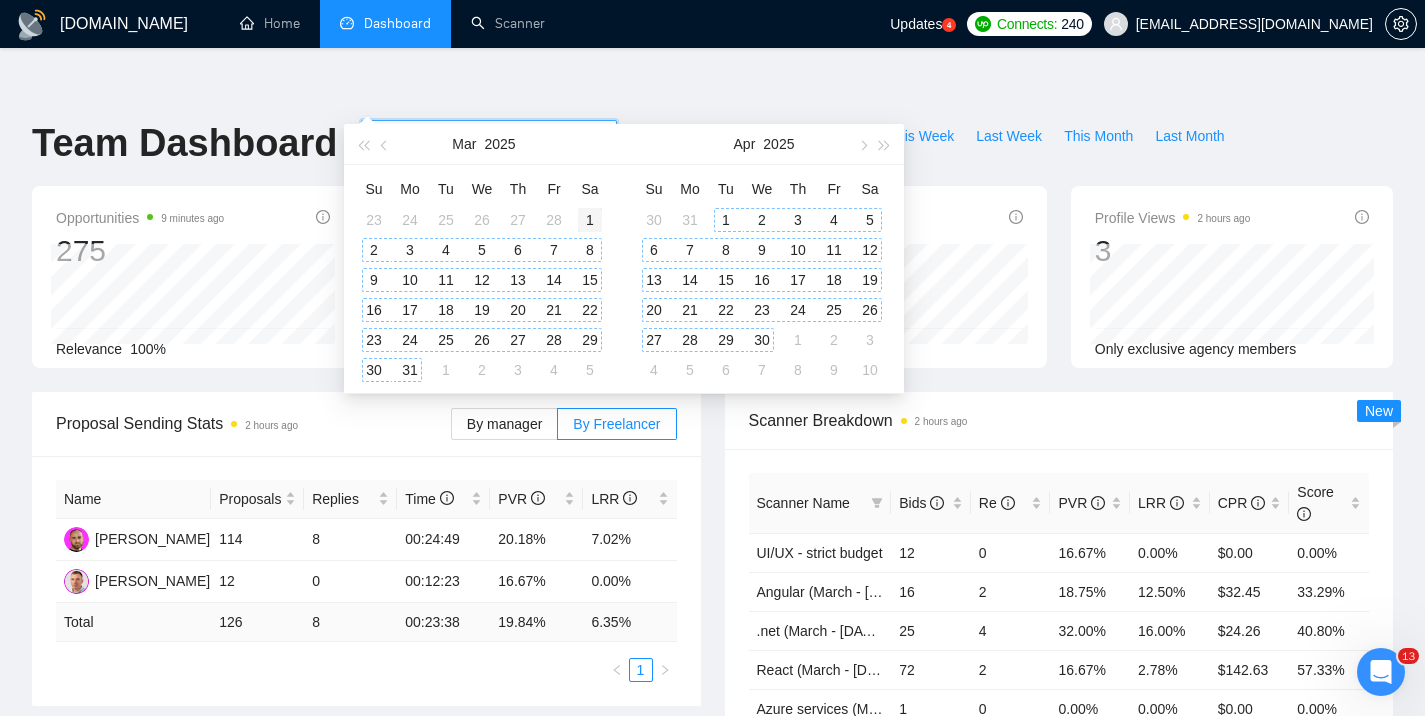 type on "2025-03-01" 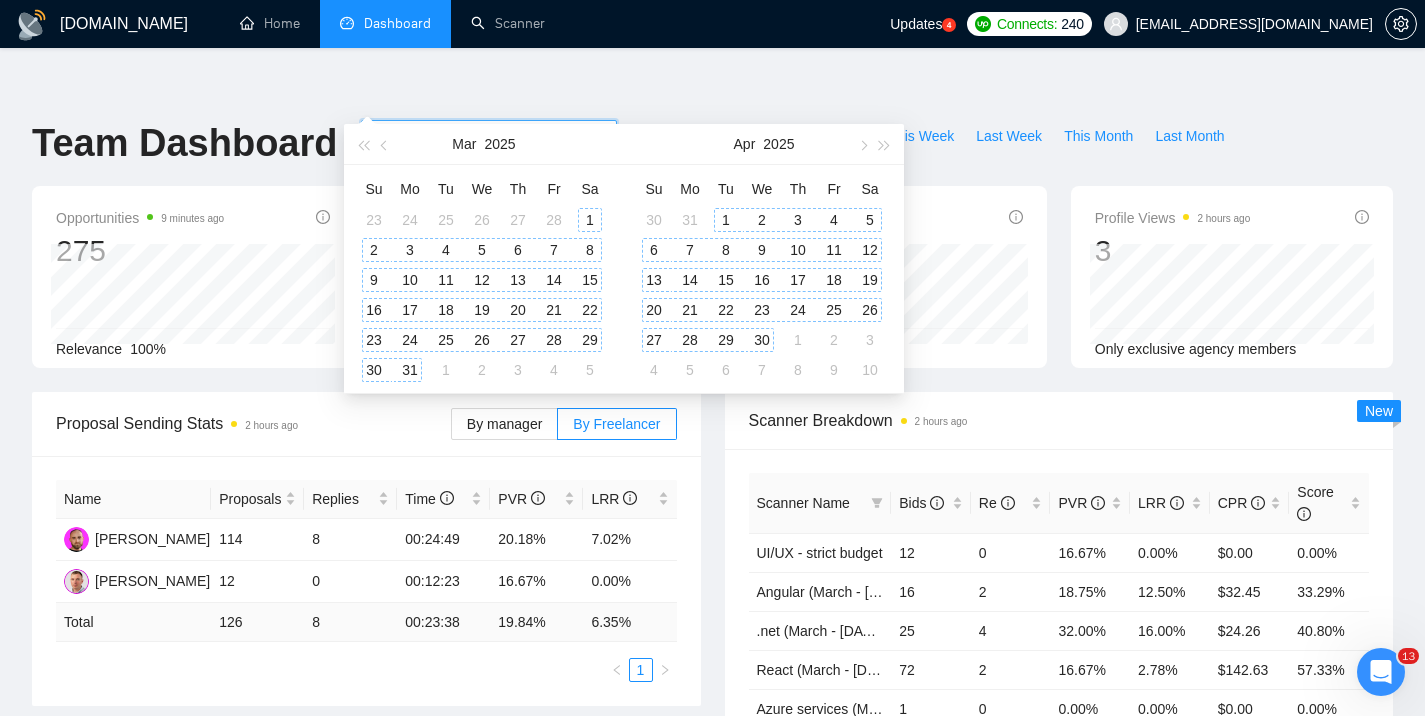 click on "1" at bounding box center (590, 220) 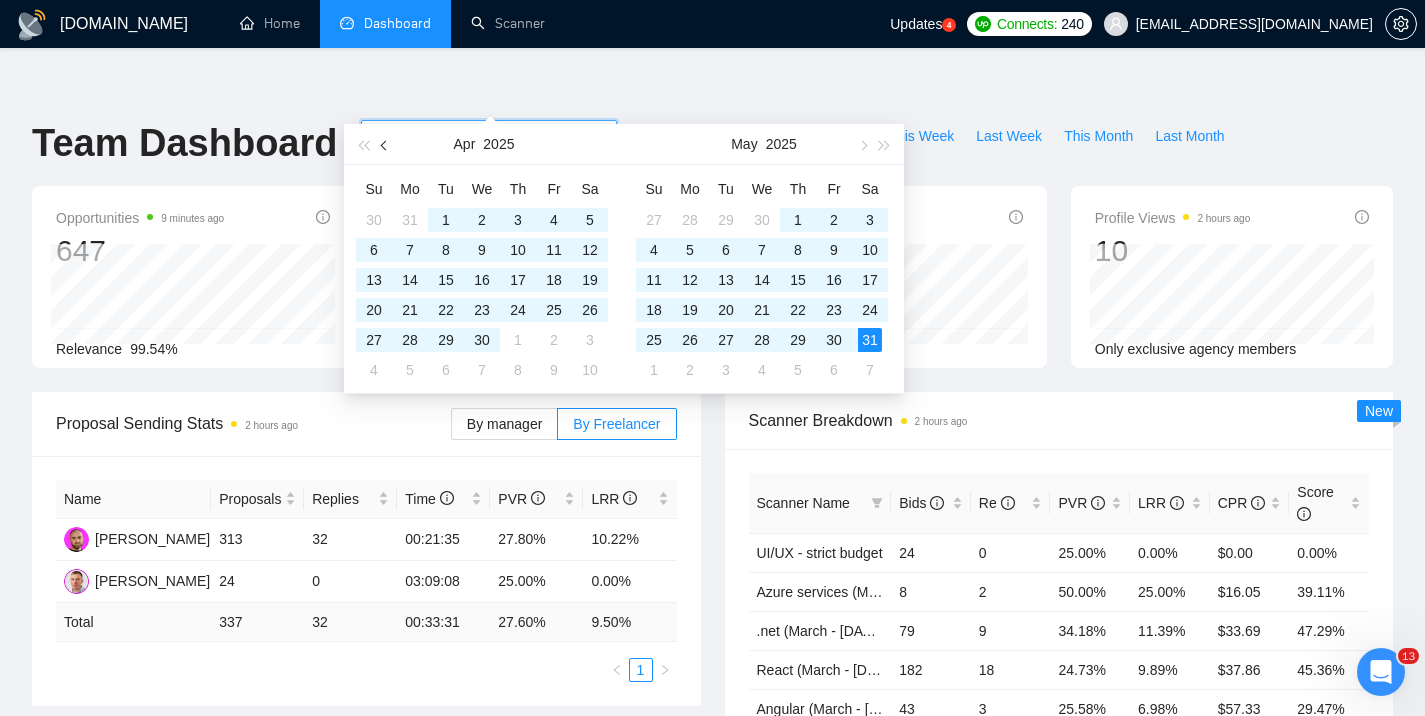 click at bounding box center (385, 144) 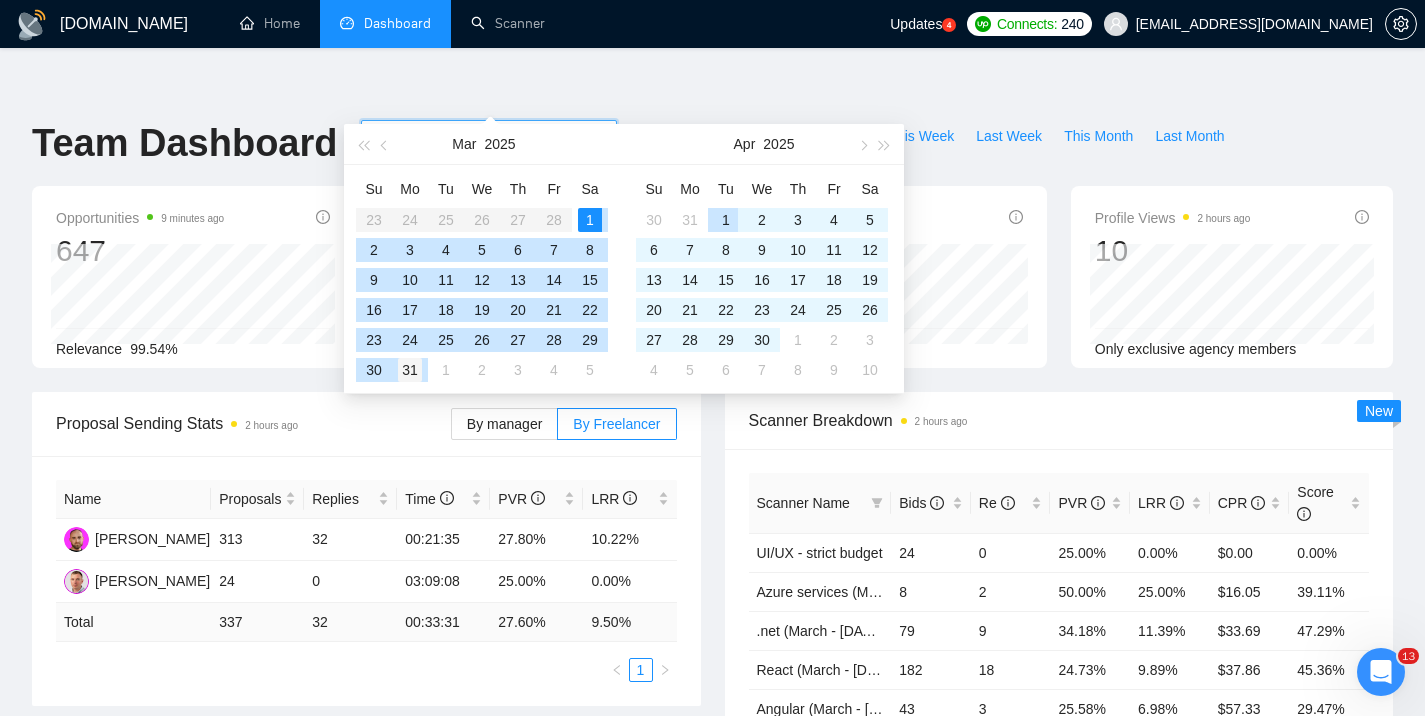 type on "2025-03-31" 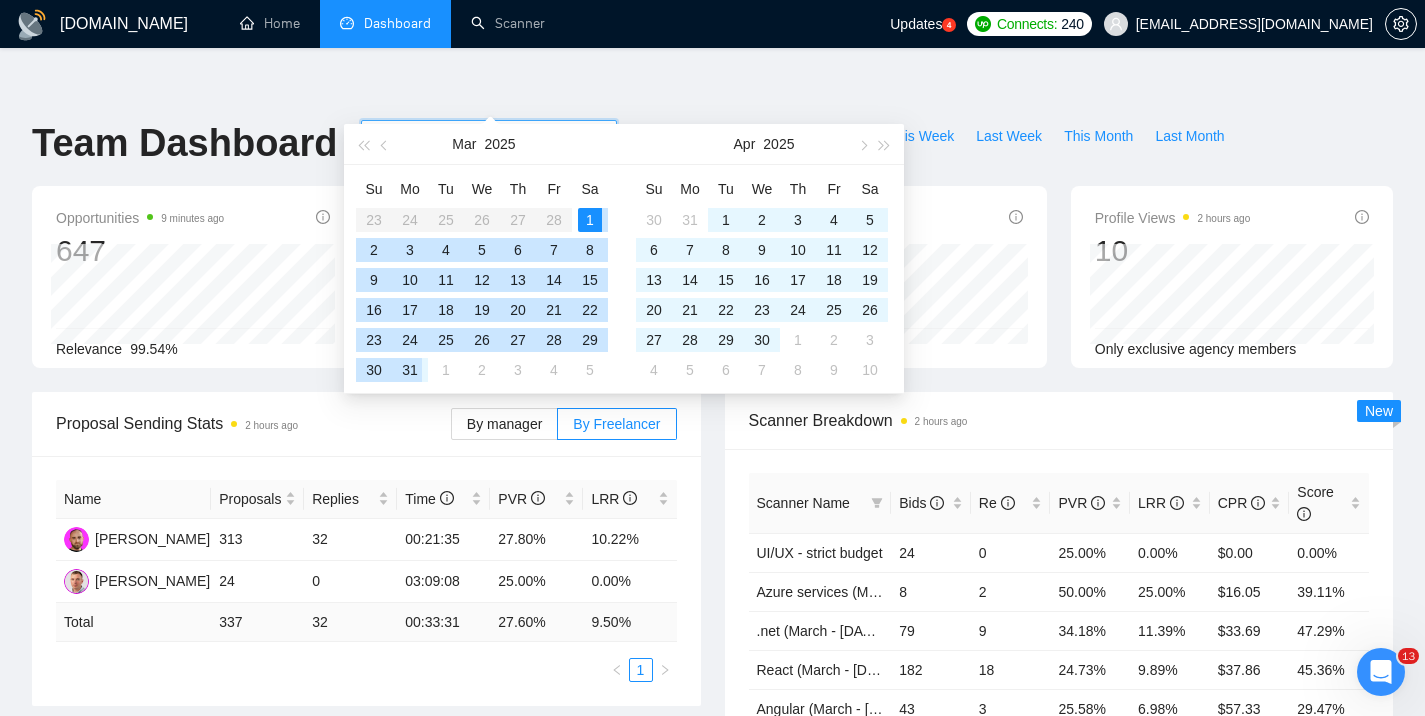 click on "31" at bounding box center (410, 370) 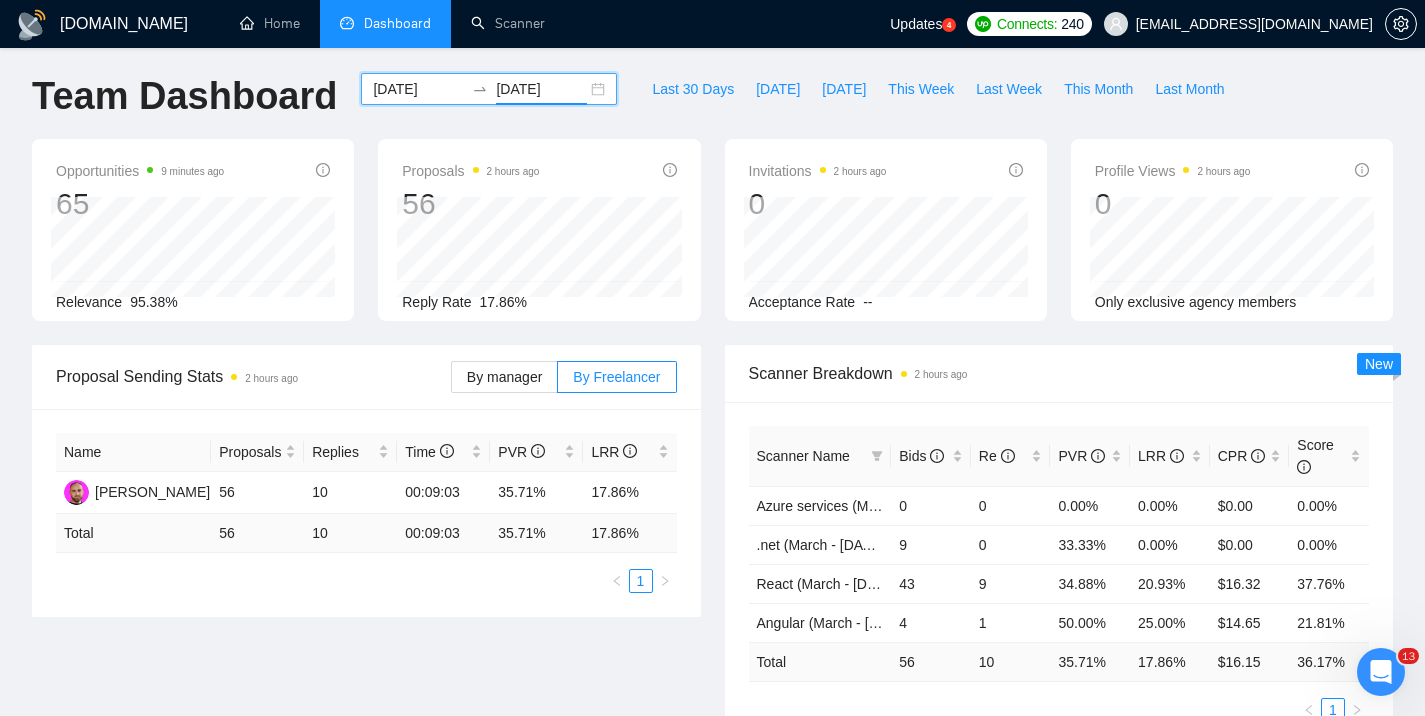 scroll, scrollTop: 145, scrollLeft: 0, axis: vertical 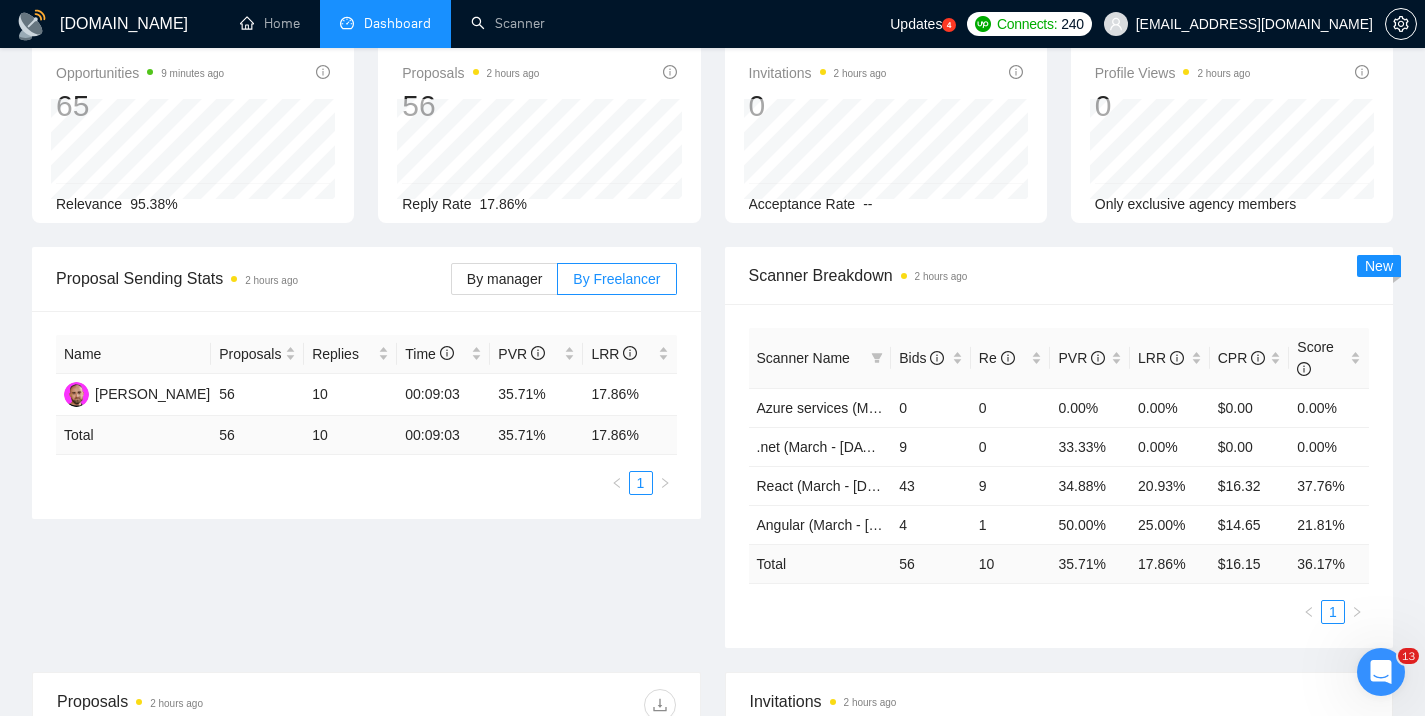 click on "35.71 %" at bounding box center [536, 435] 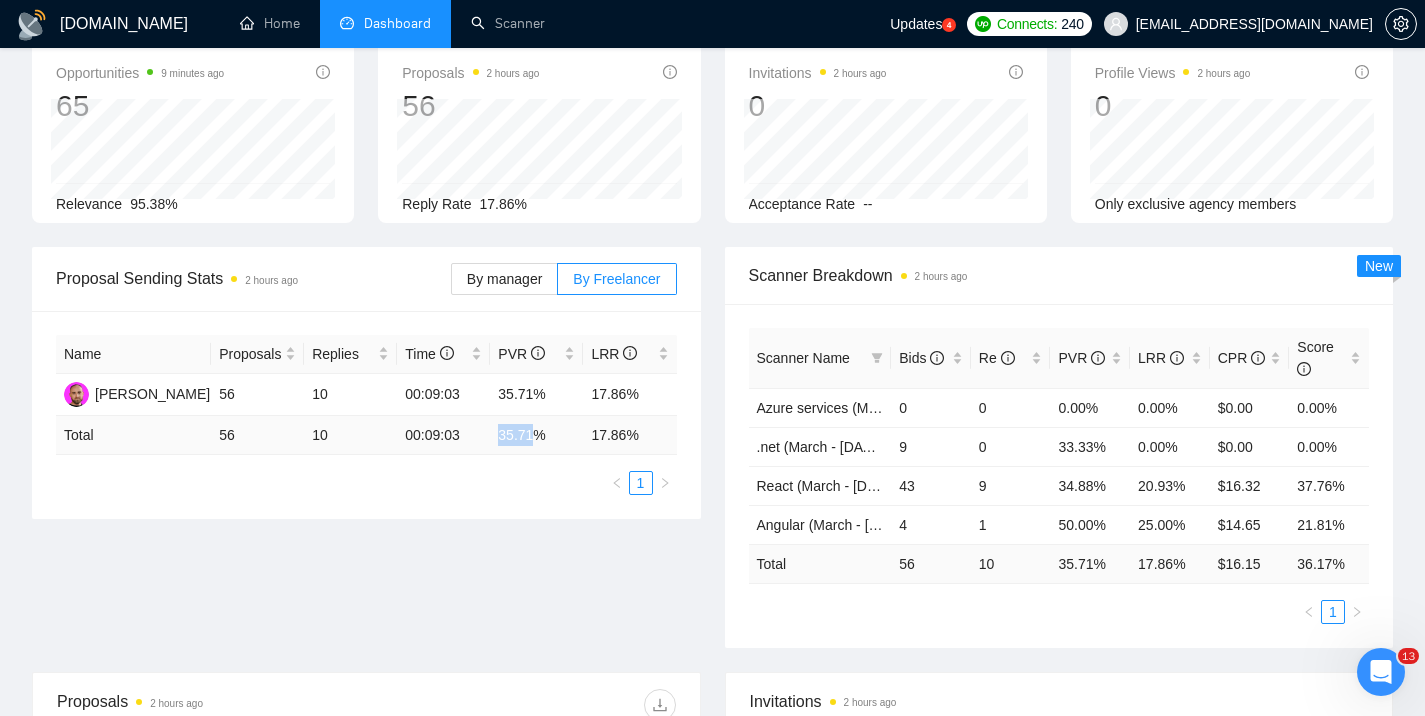 click on "35.71 %" at bounding box center (536, 435) 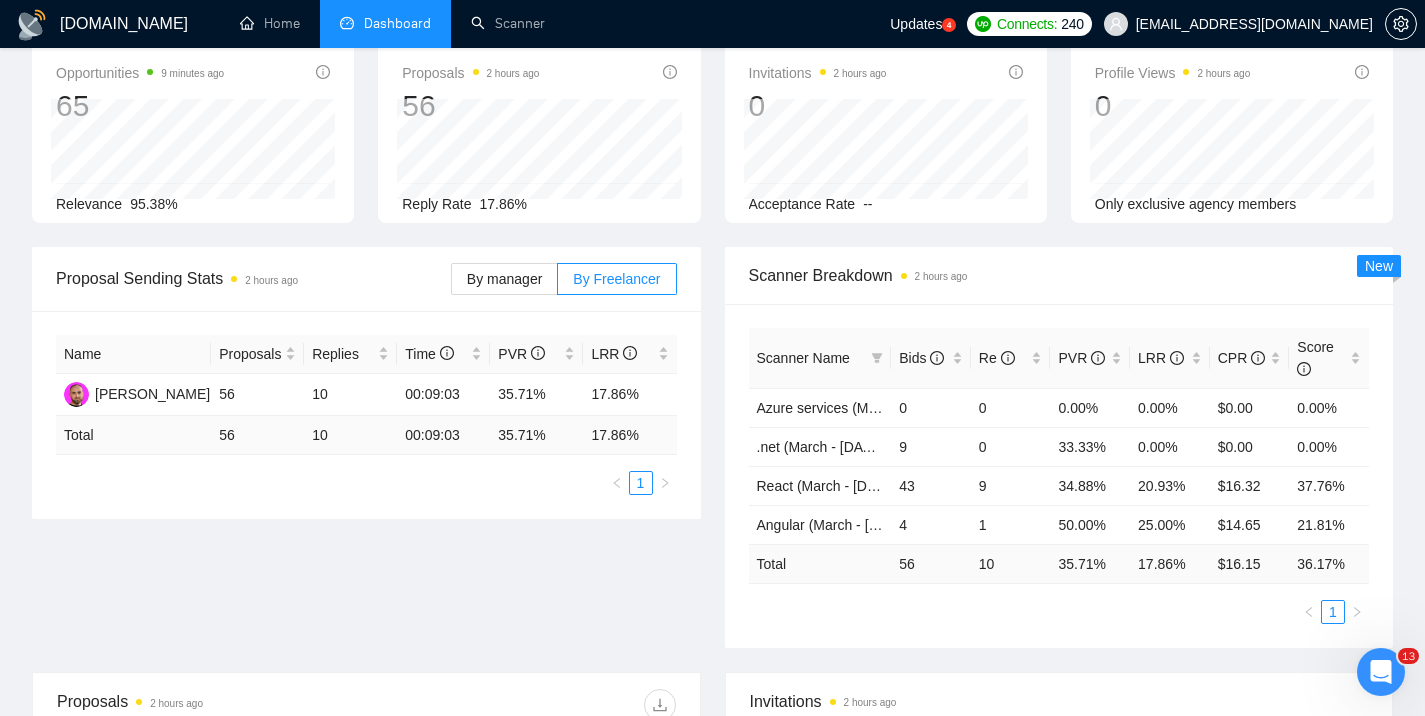 click on "Name Proposals Replies Time   PVR   LRR   Yurii Kotula 56 10 00:09:03 35.71% 17.86% Total 56 10 00:09:03 35.71 % 17.86 % 1" at bounding box center (366, 415) 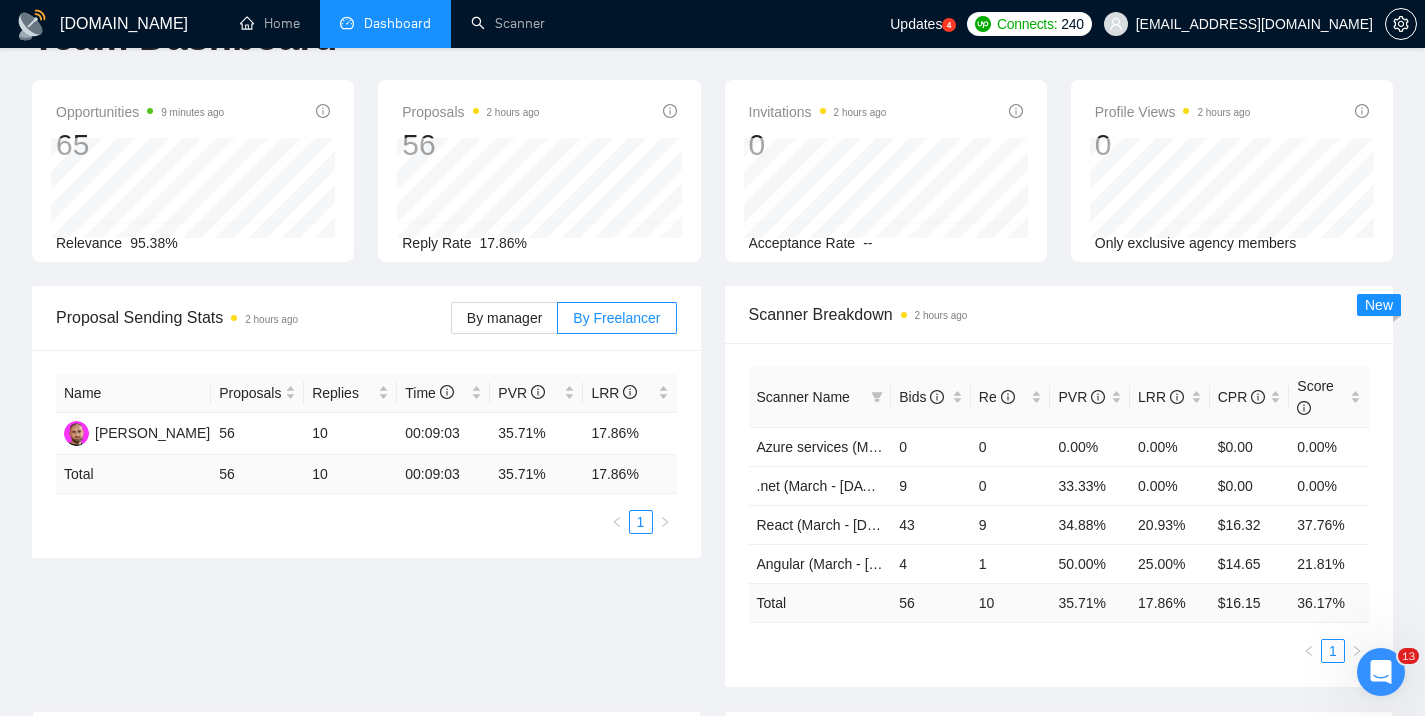 scroll, scrollTop: 0, scrollLeft: 0, axis: both 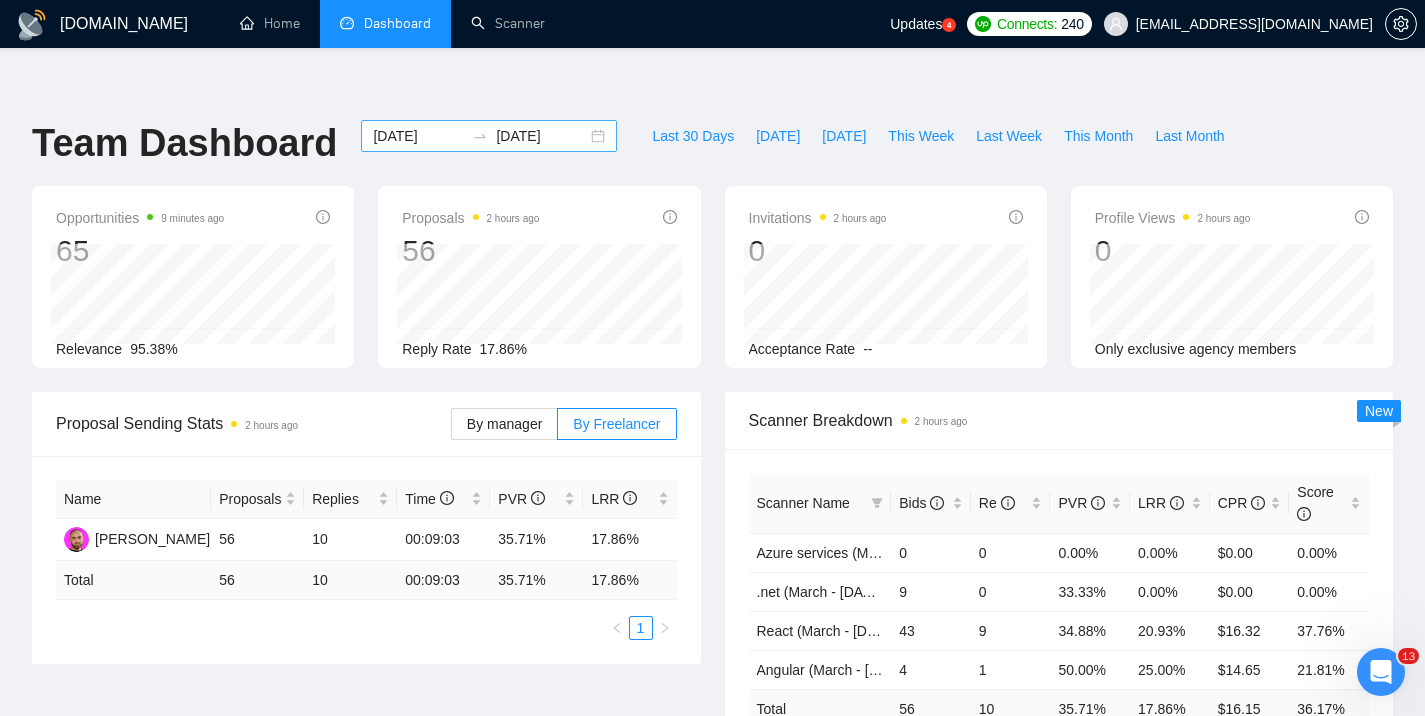 click on "2025-03-01 2025-03-31" at bounding box center [489, 136] 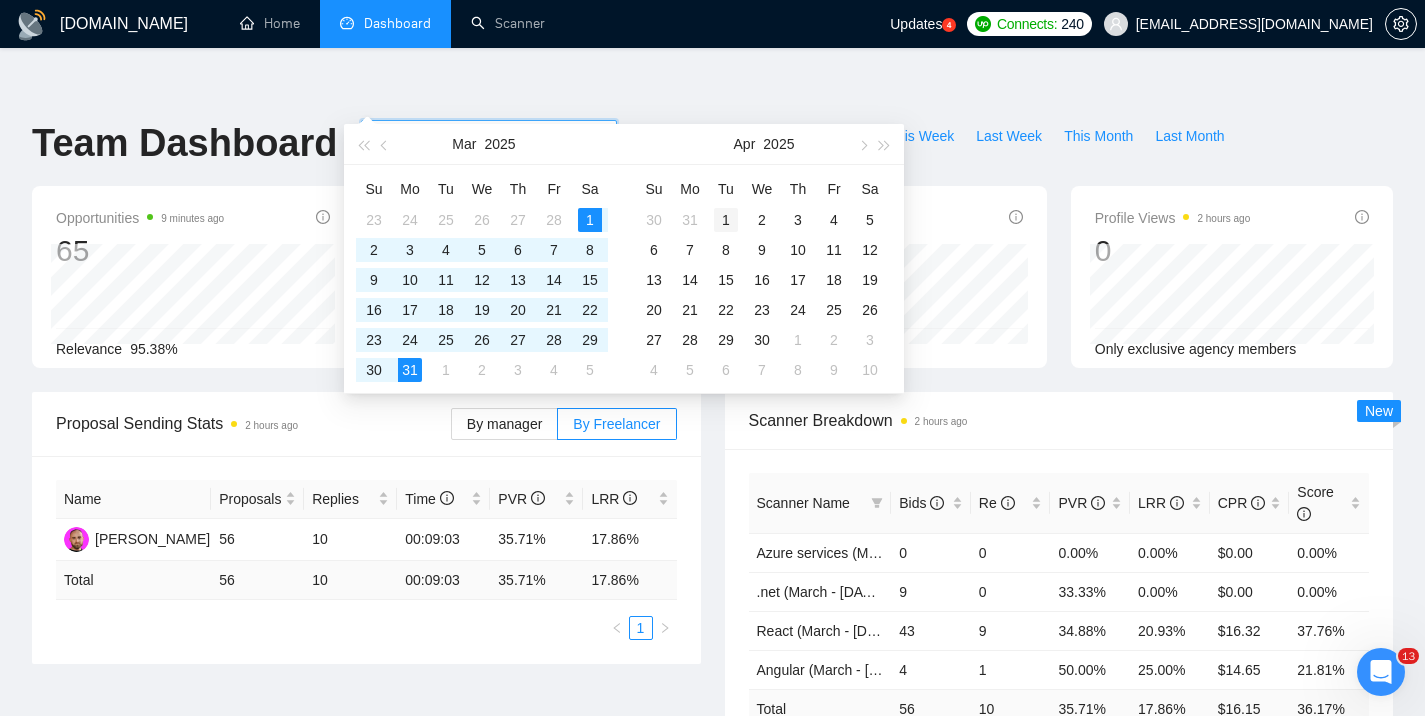 type on "2025-04-01" 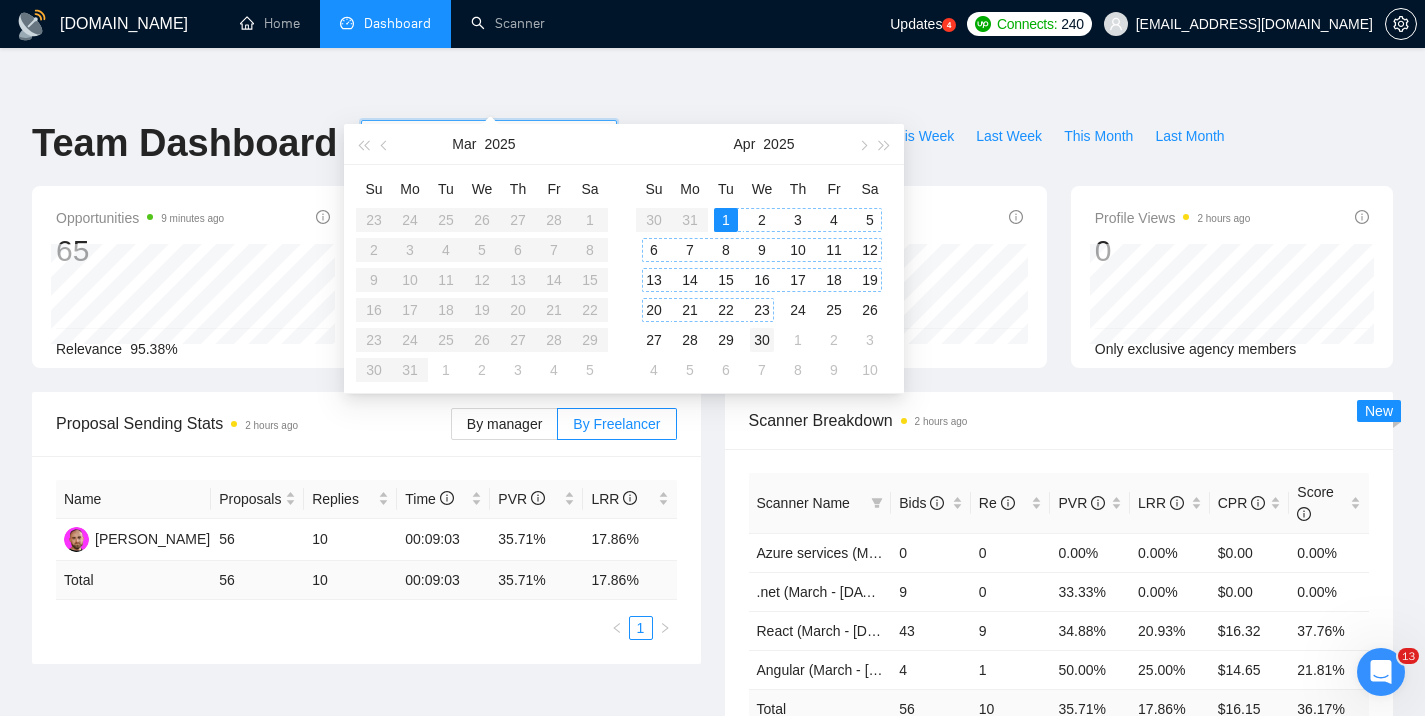 type on "2025-04-30" 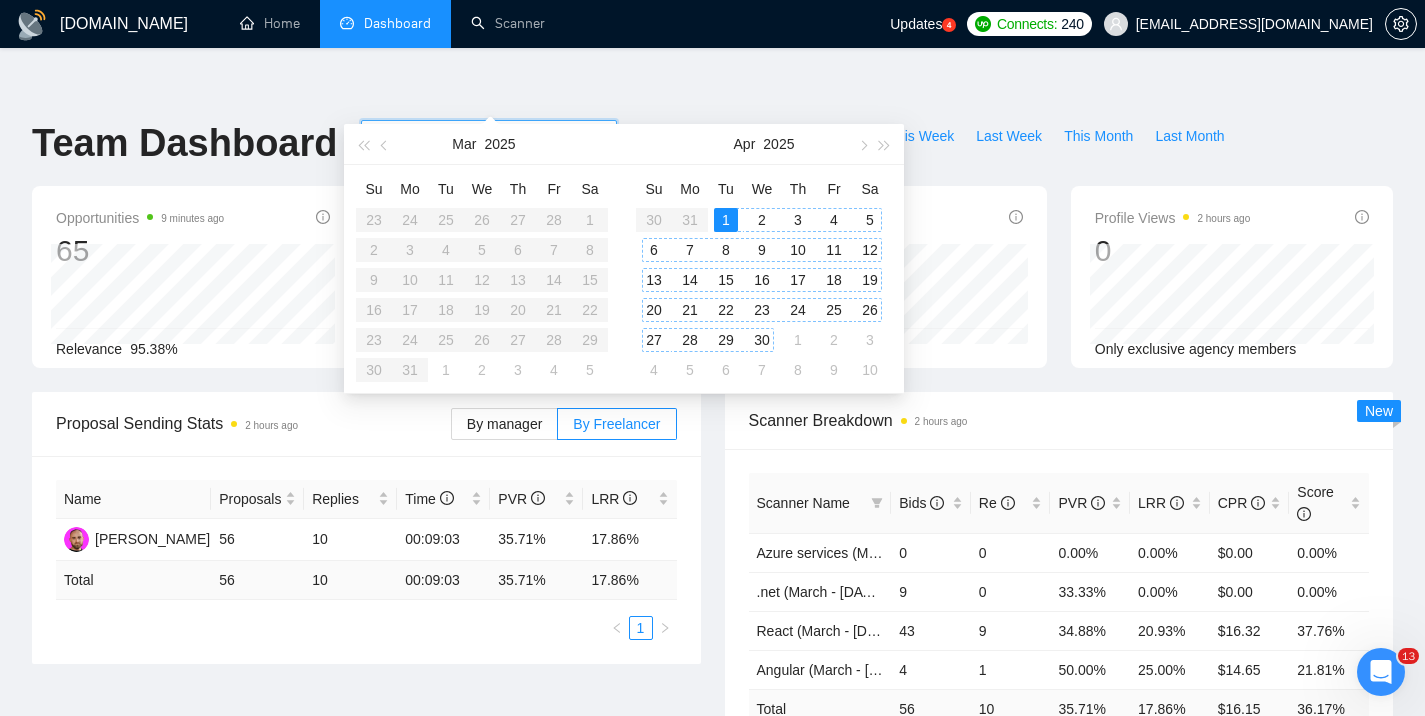 click on "30" at bounding box center (762, 340) 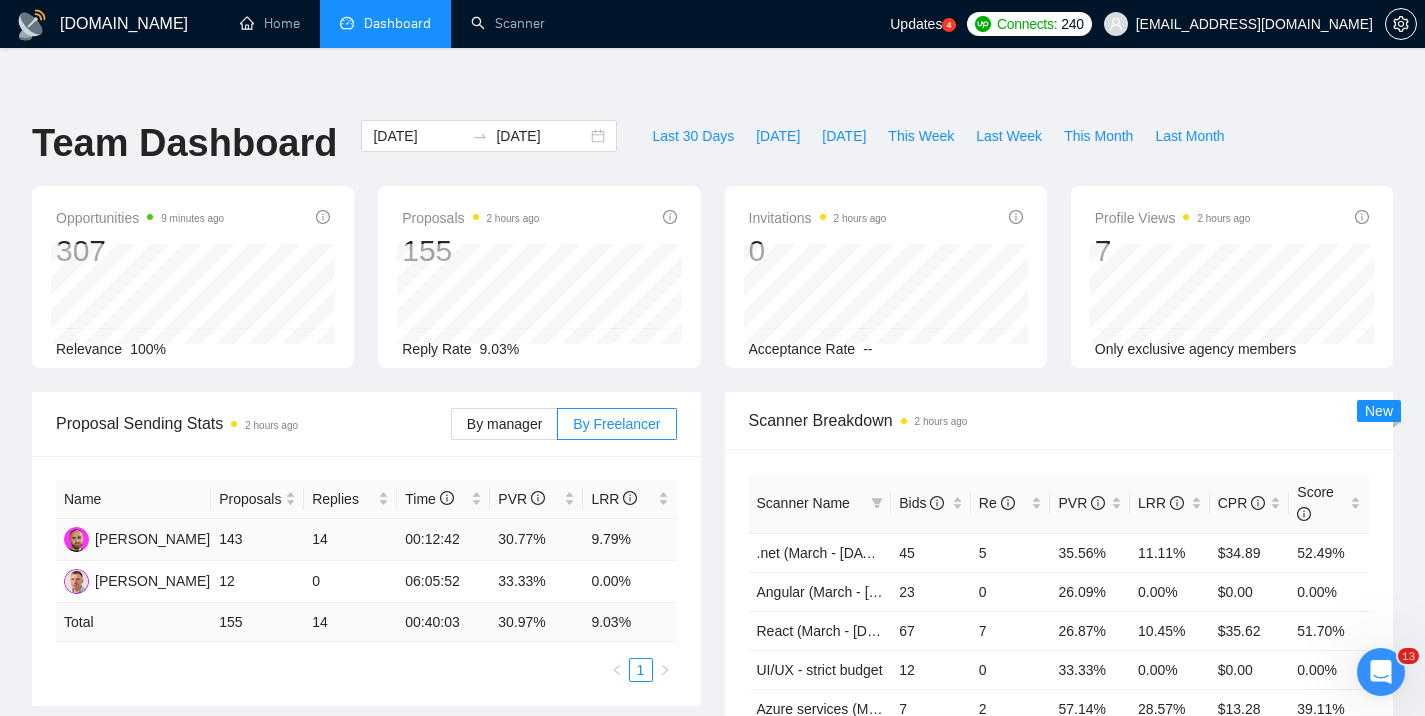 click on "30.77%" at bounding box center (536, 540) 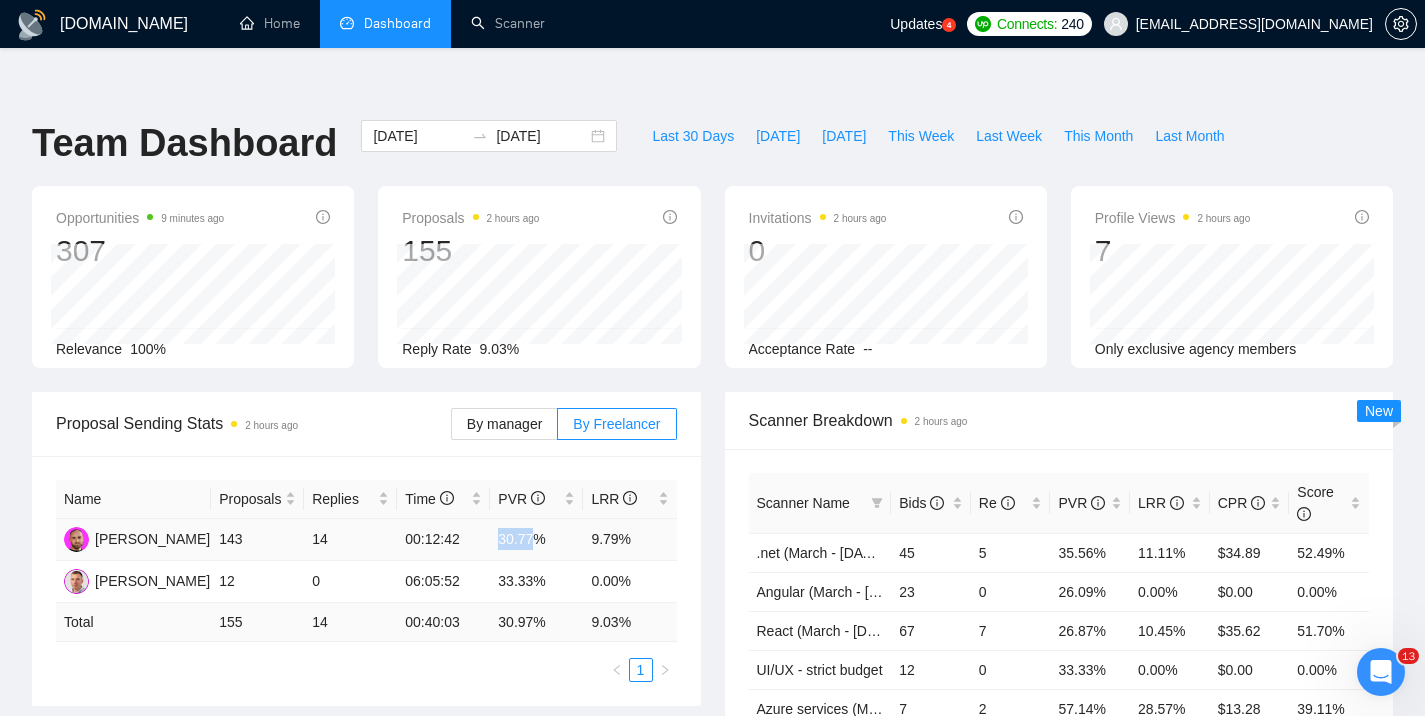 click on "30.77%" at bounding box center (536, 540) 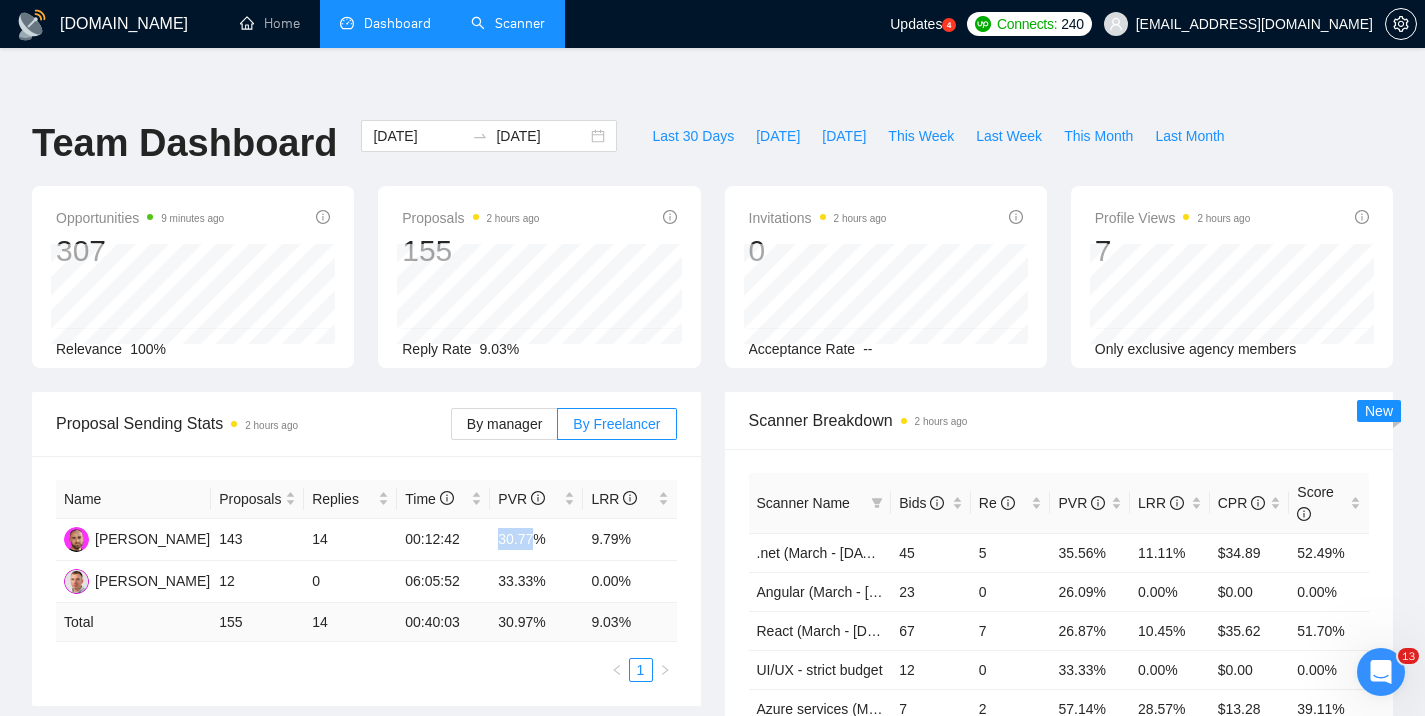 copy on "30.77" 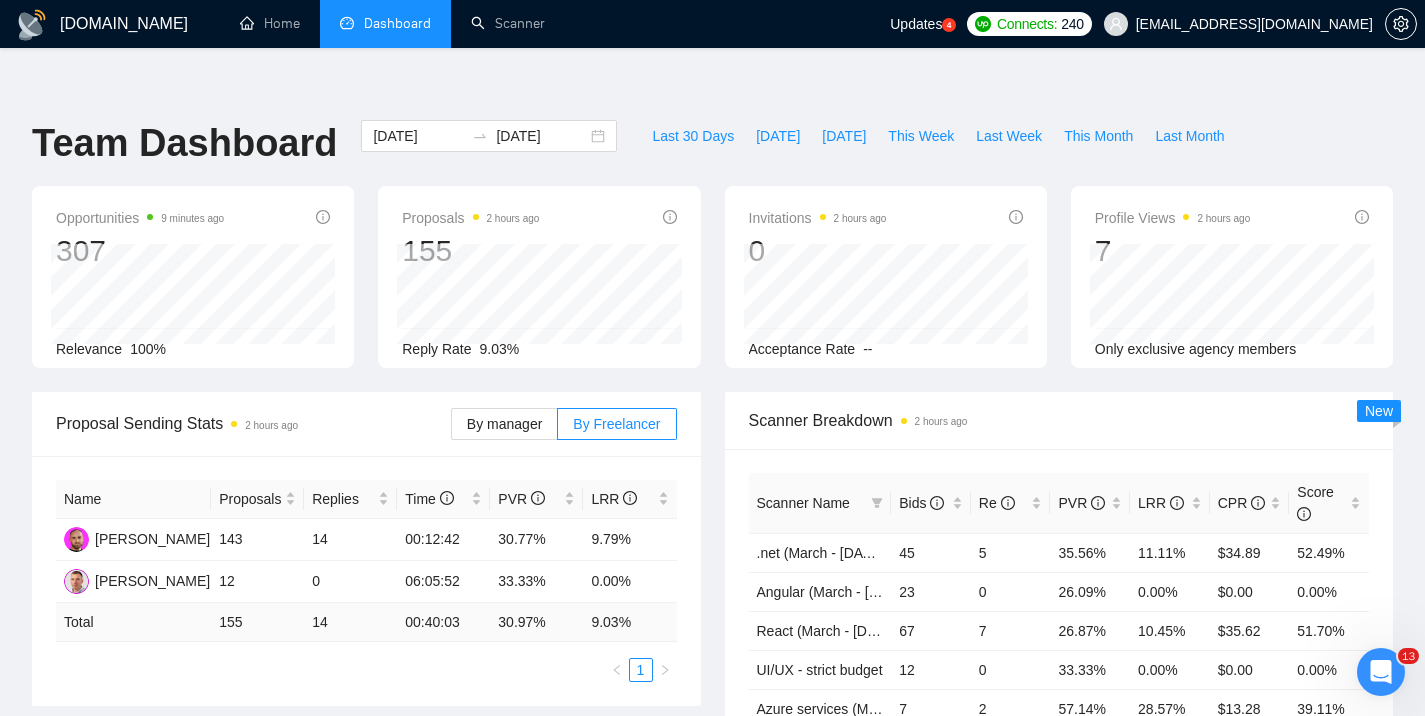 click on "30.97 %" at bounding box center (536, 622) 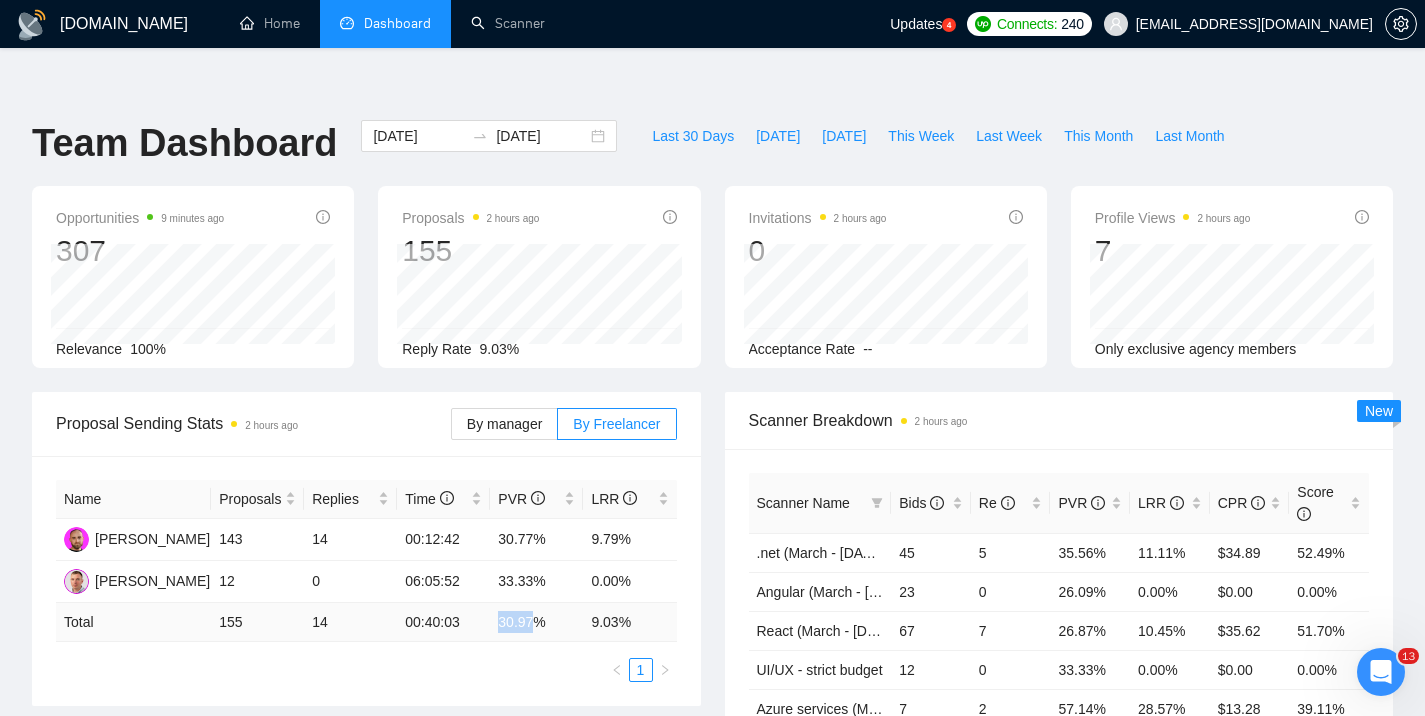 click on "30.97 %" at bounding box center [536, 622] 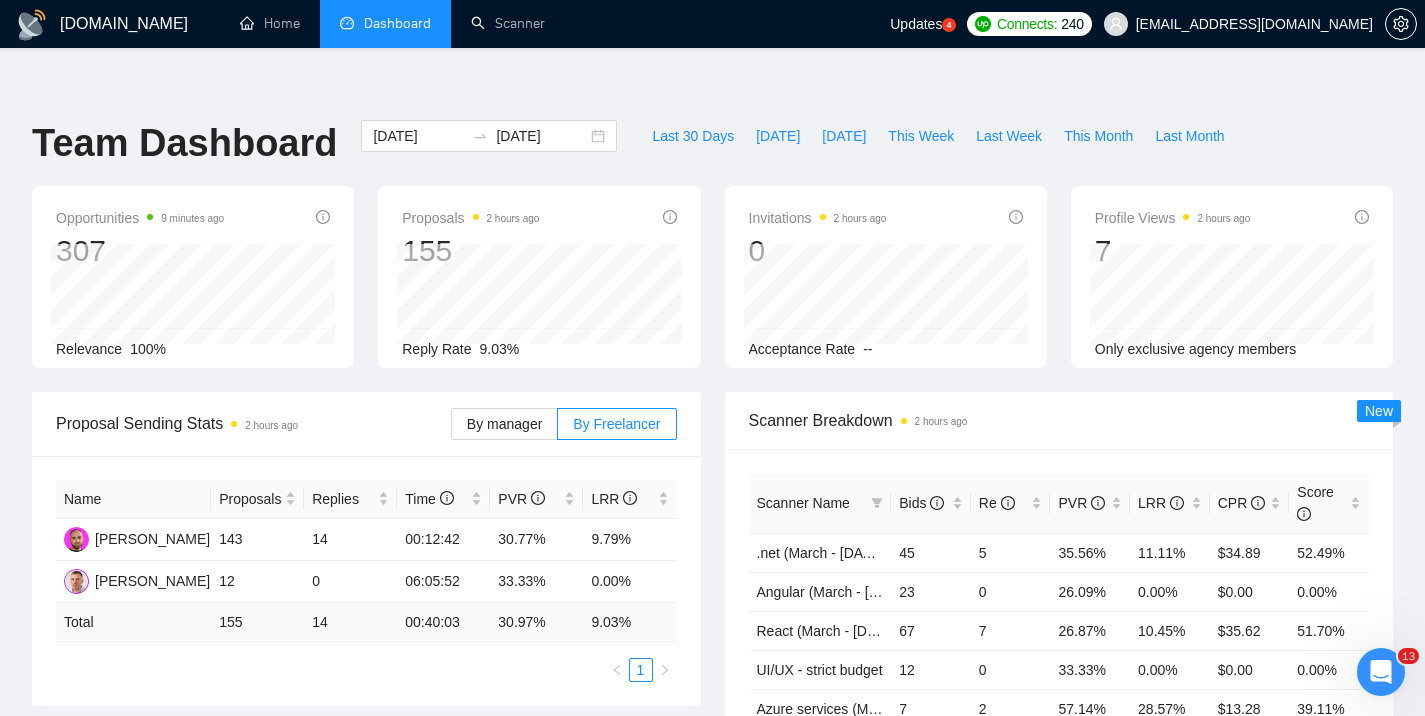 click on "1" at bounding box center [366, 670] 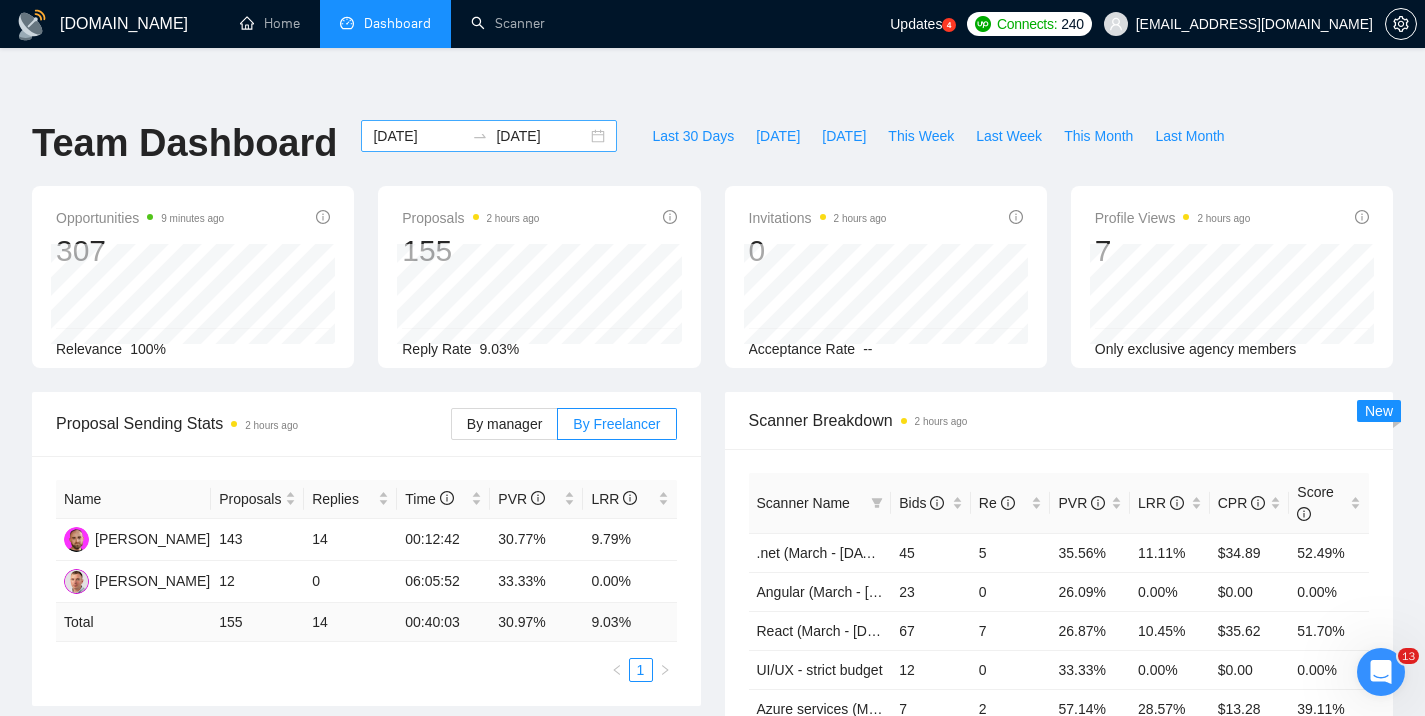 click on "2025-04-01 2025-04-30" at bounding box center [489, 136] 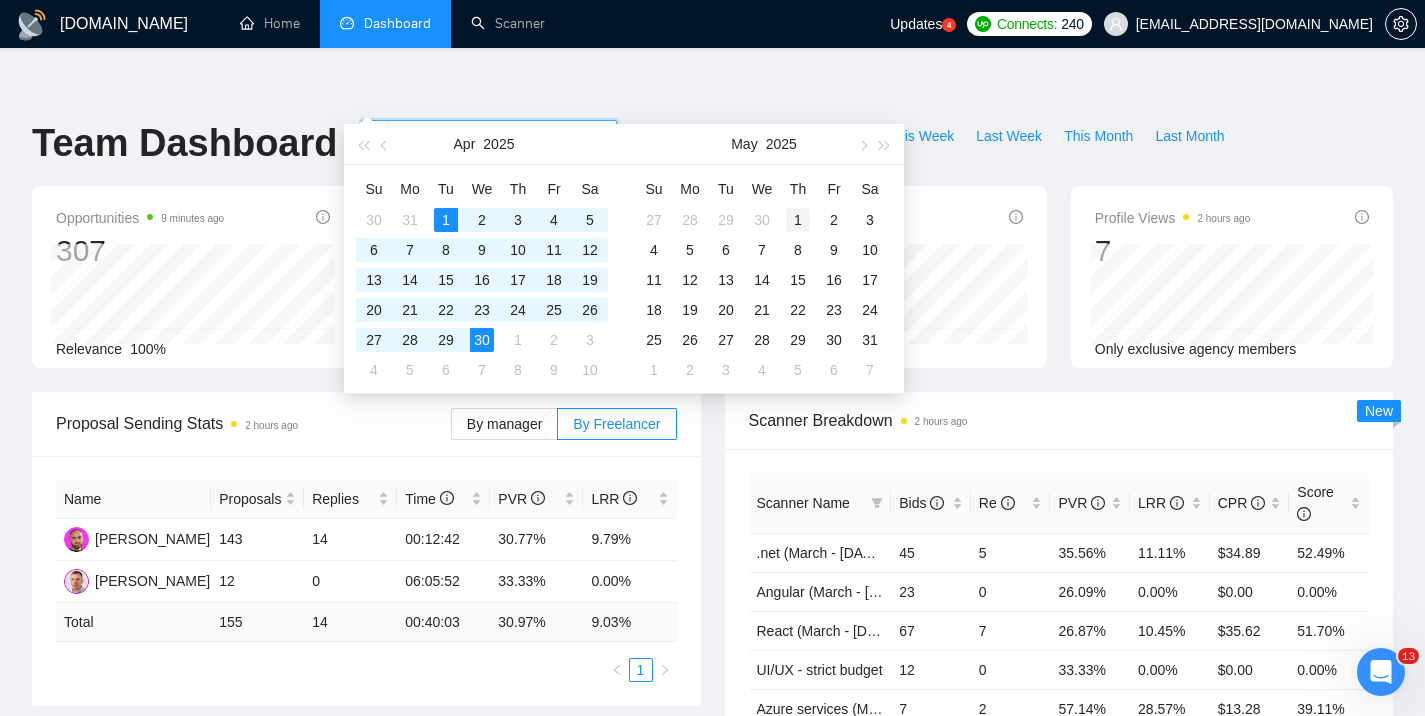 type on "2025-05-01" 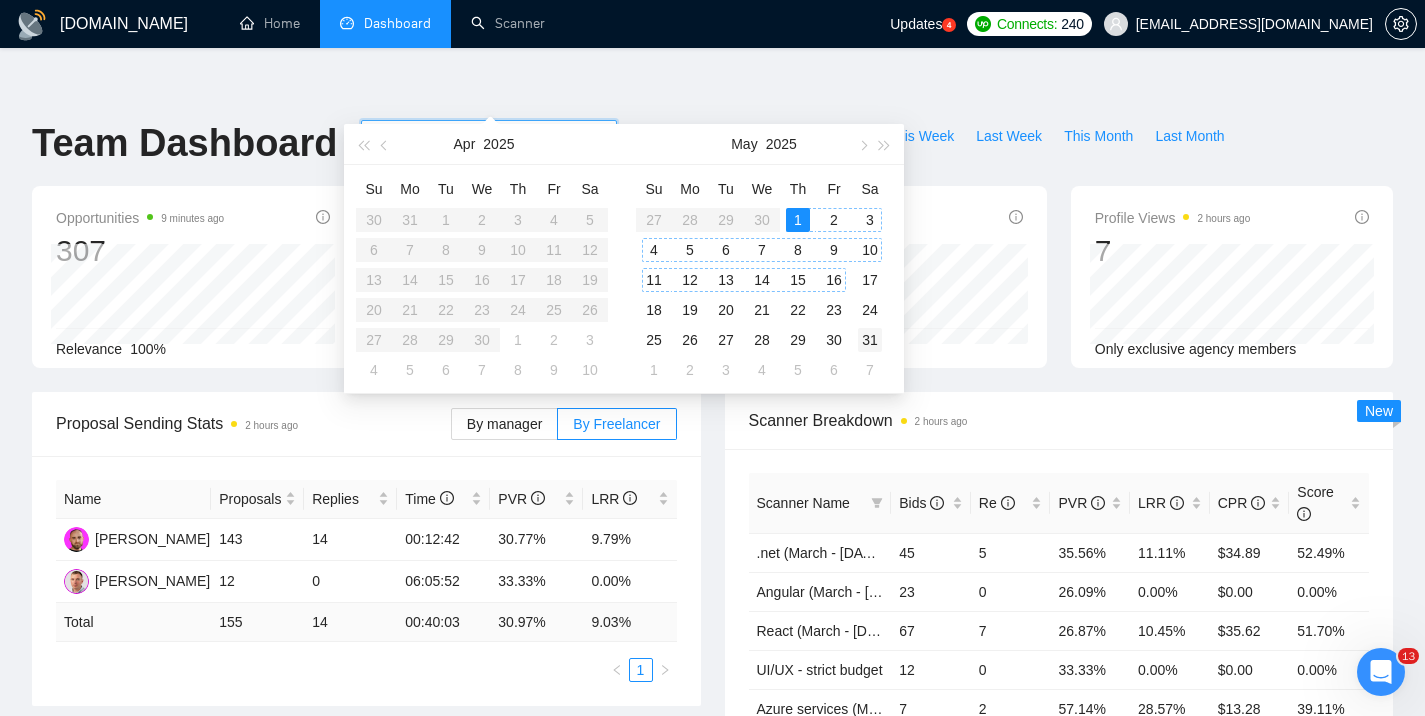 type on "2025-05-31" 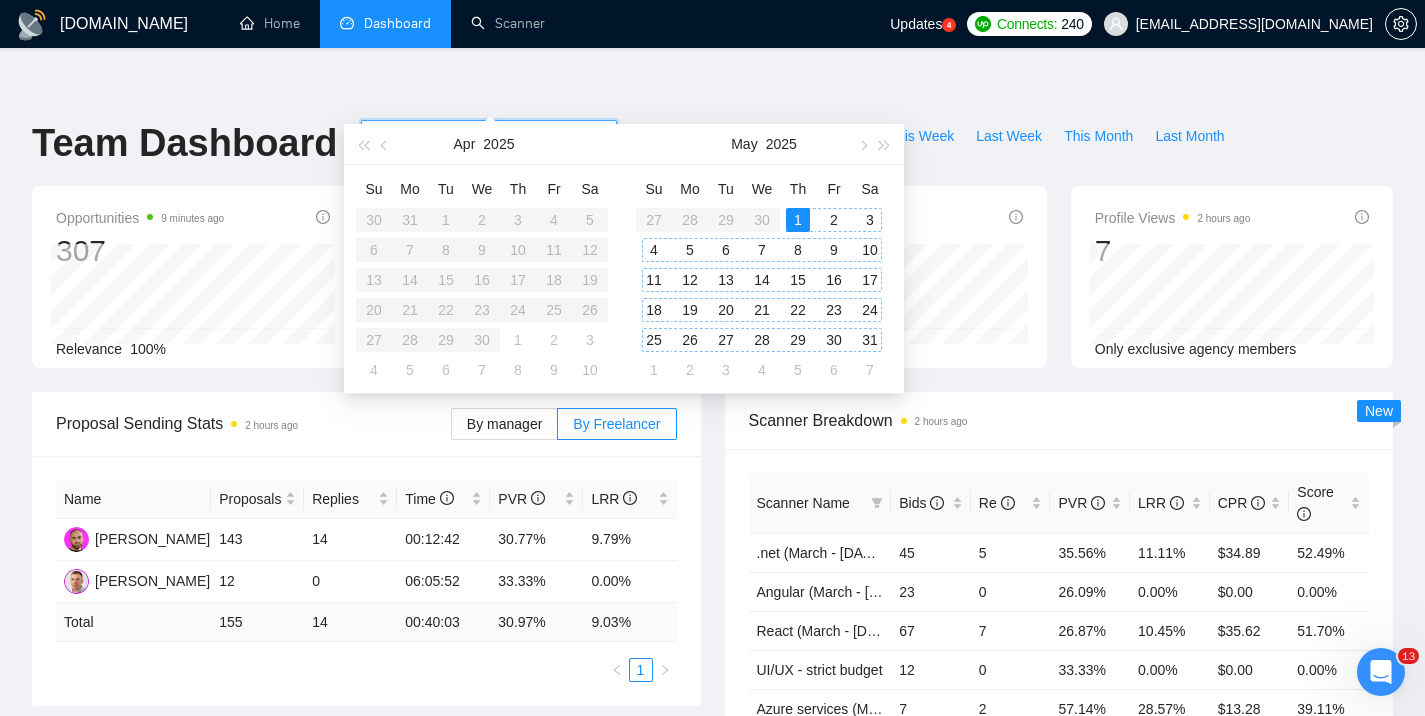 click on "31" at bounding box center [870, 340] 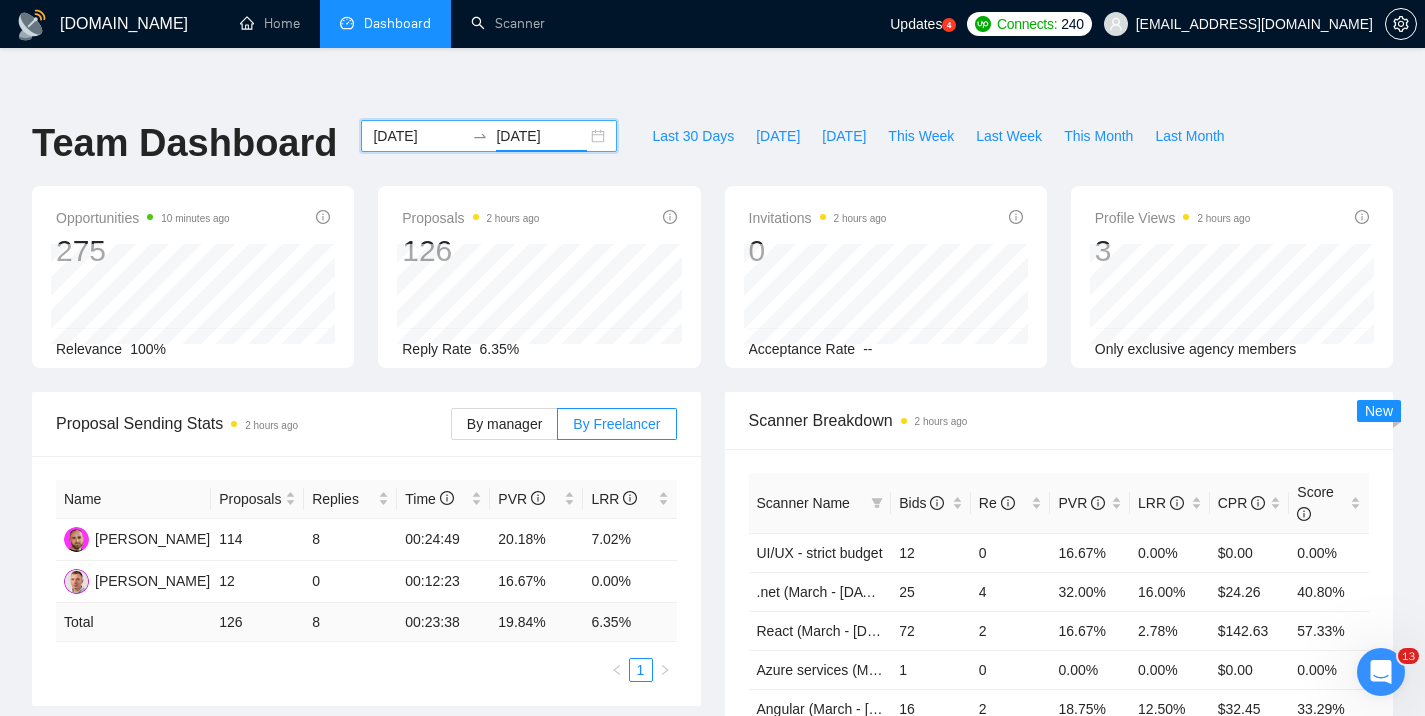 click on "2025-05-01 2025-05-31" at bounding box center (489, 136) 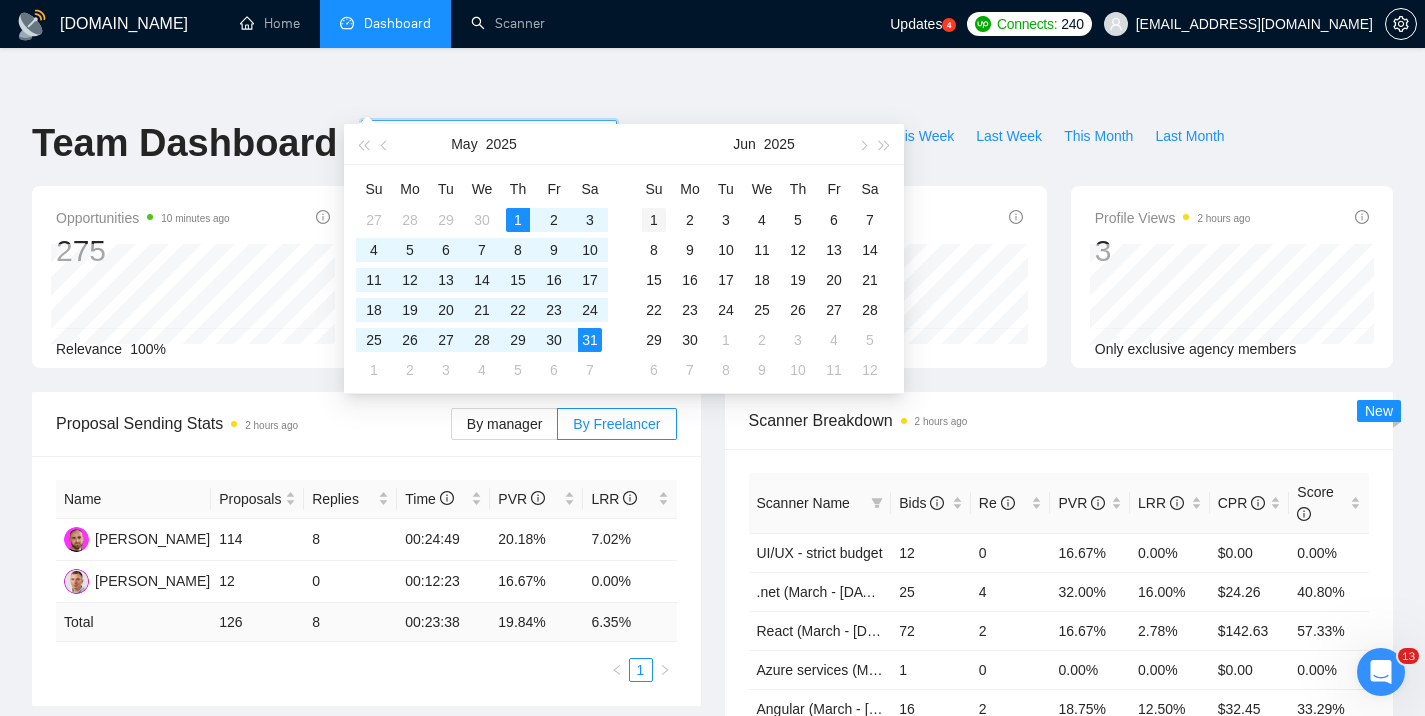 type on "2025-06-01" 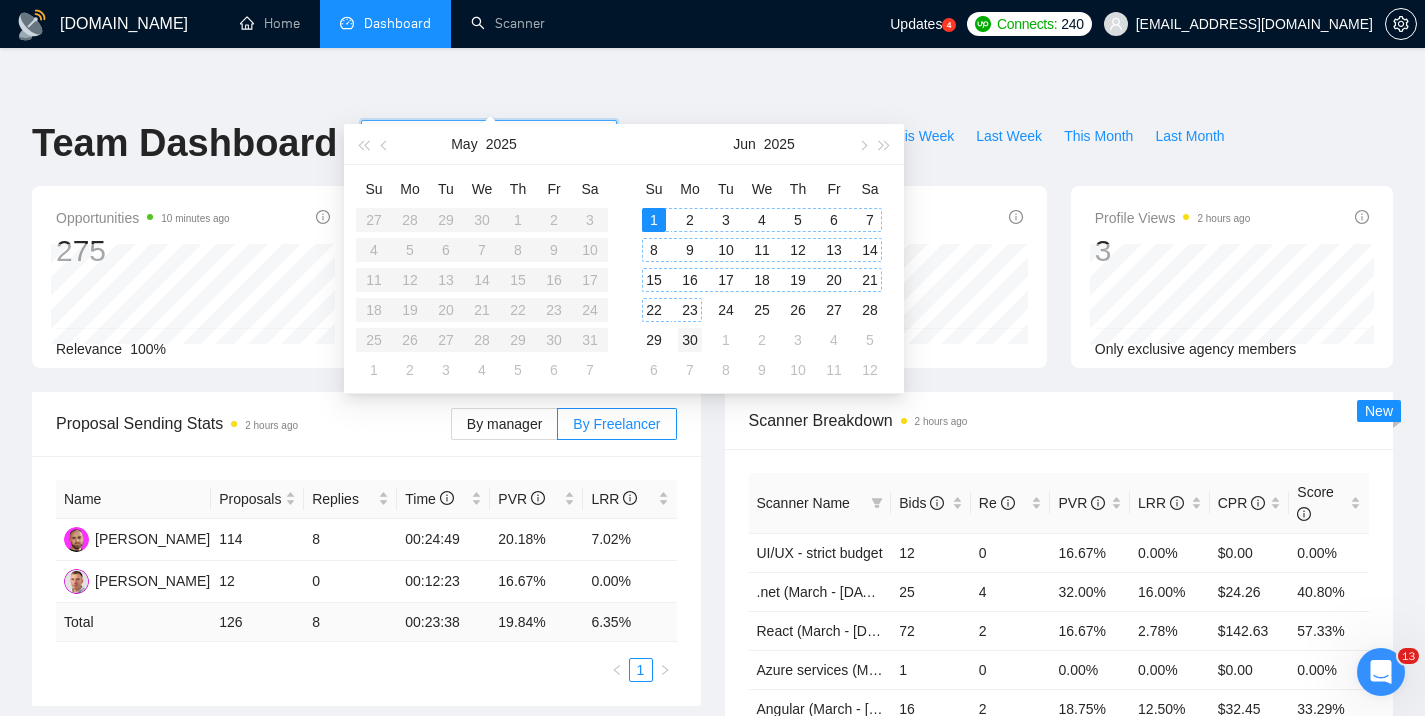 type on "2025-06-30" 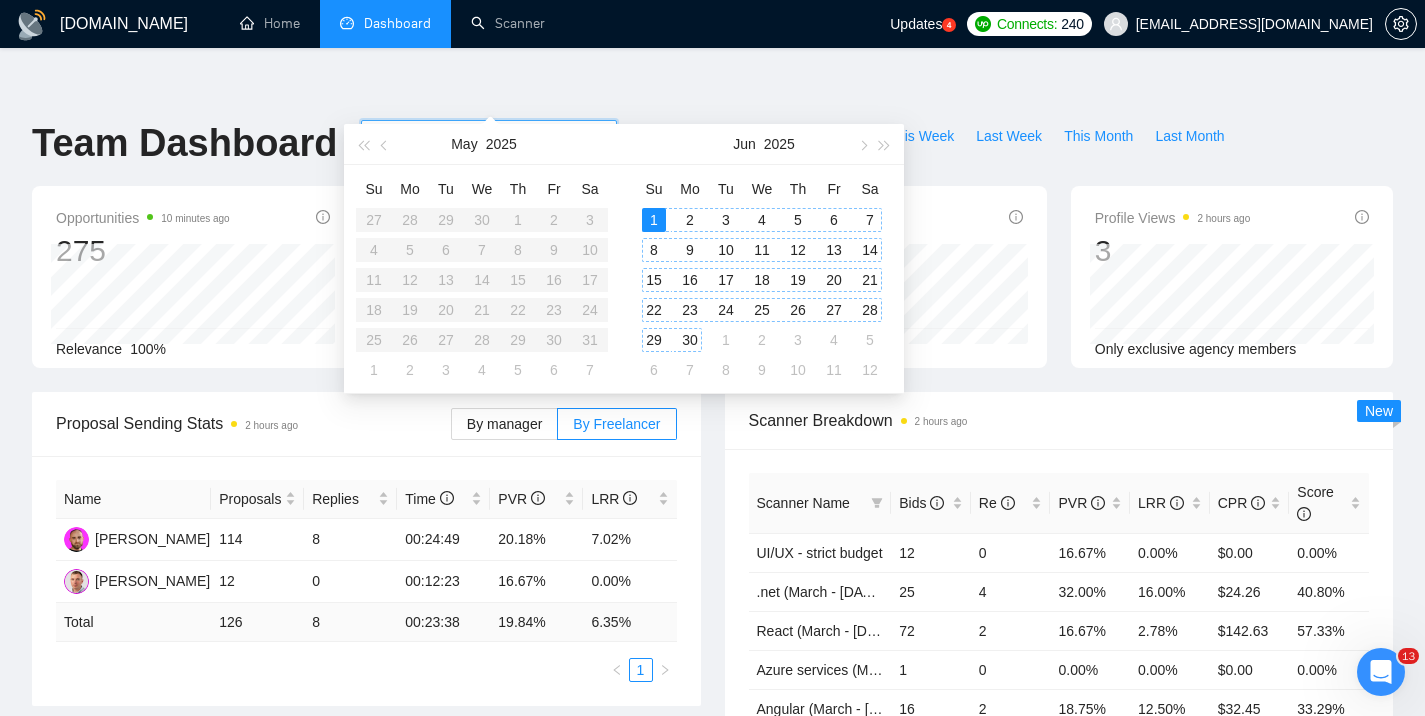 click on "30" at bounding box center (690, 340) 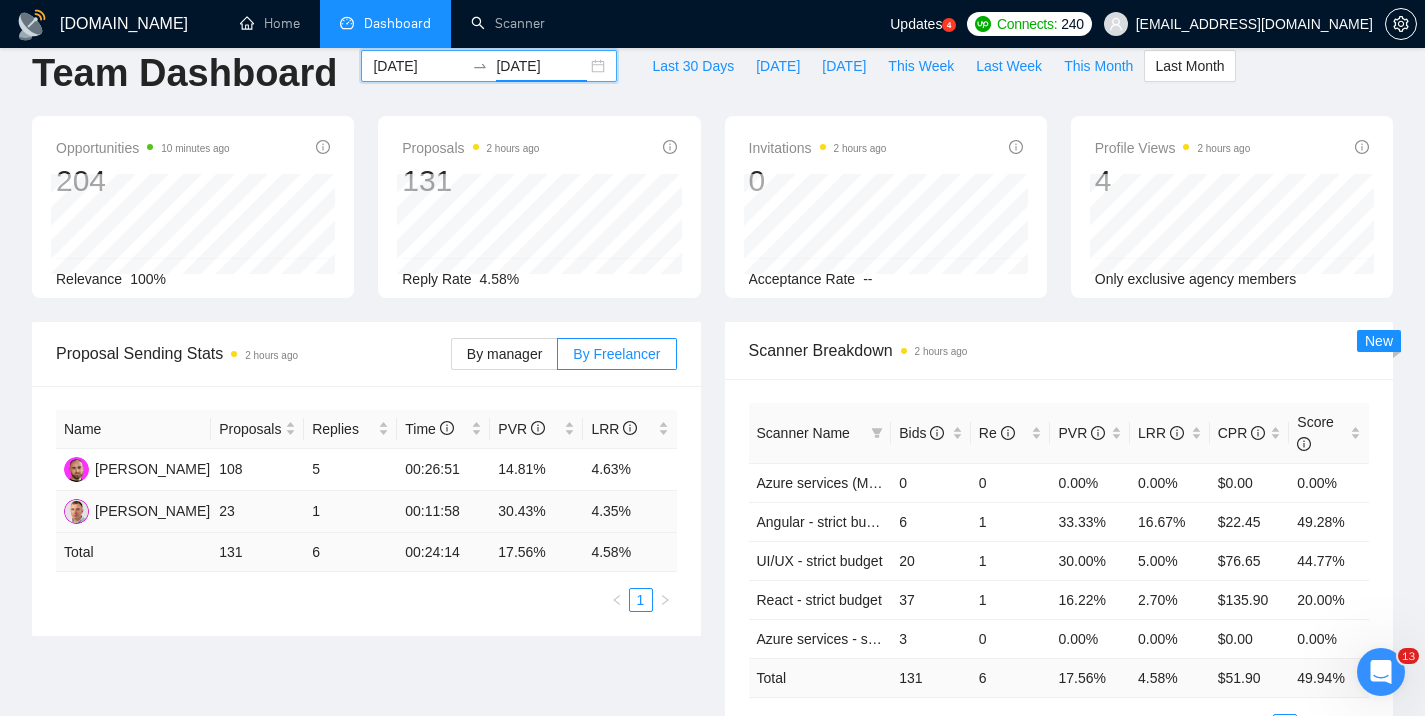 scroll, scrollTop: 84, scrollLeft: 0, axis: vertical 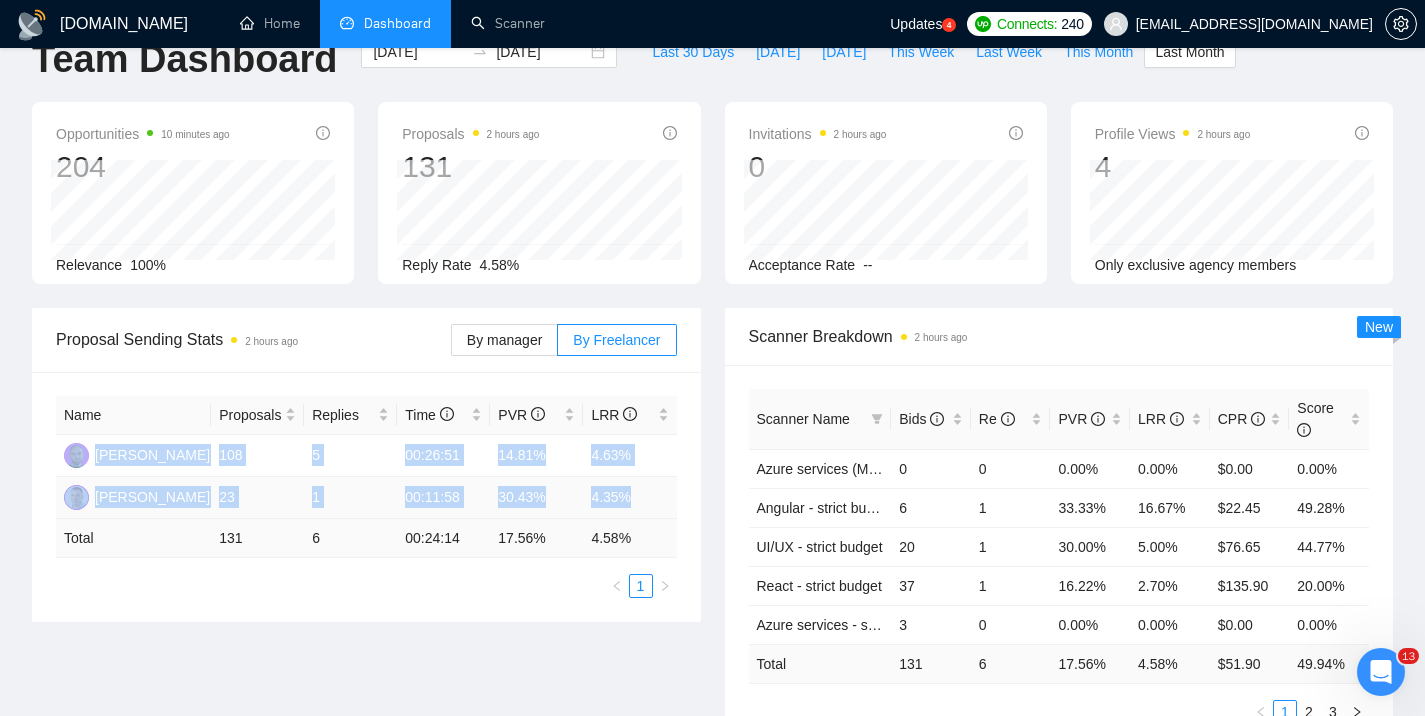 drag, startPoint x: 57, startPoint y: 413, endPoint x: 646, endPoint y: 458, distance: 590.7165 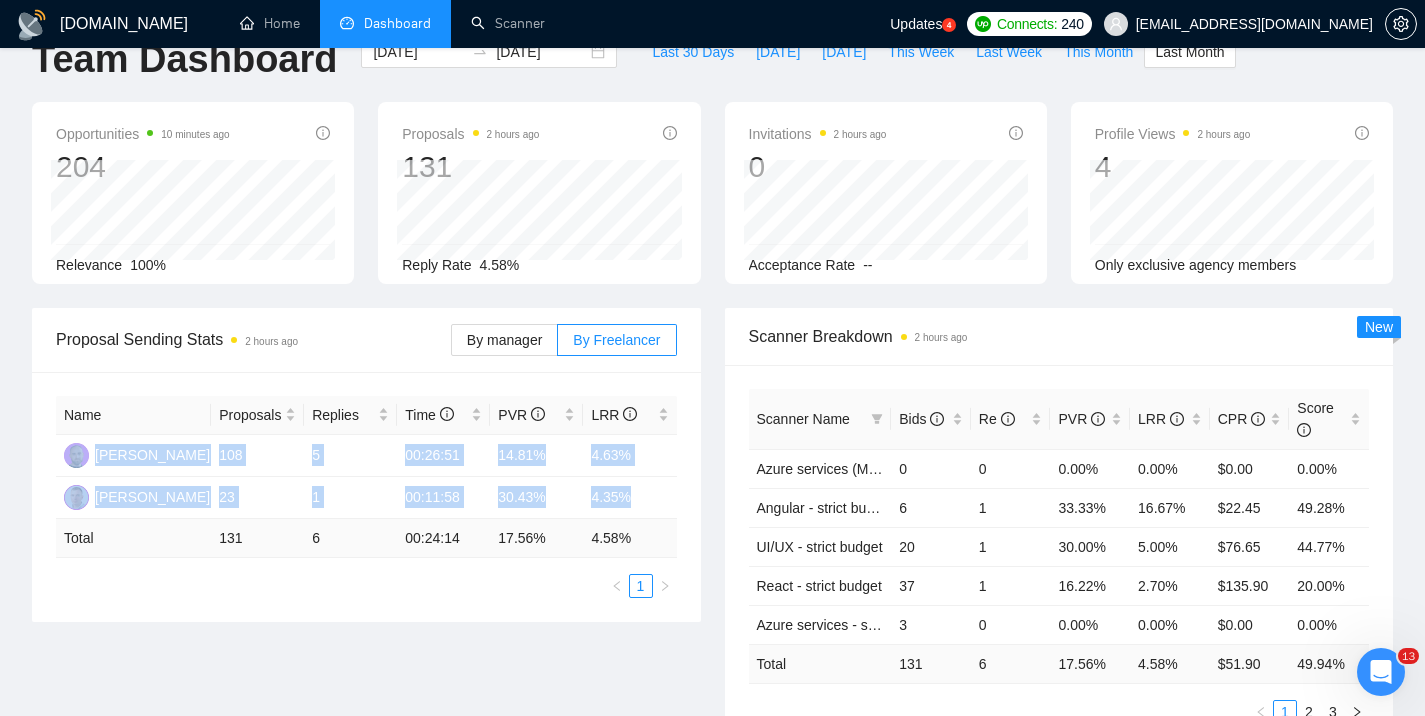 copy on "Yurii Kotula 108 5 00:26:51 14.81% 4.63% Roman Yarovyy 23 1 00:11:58 30.43% 4.35%" 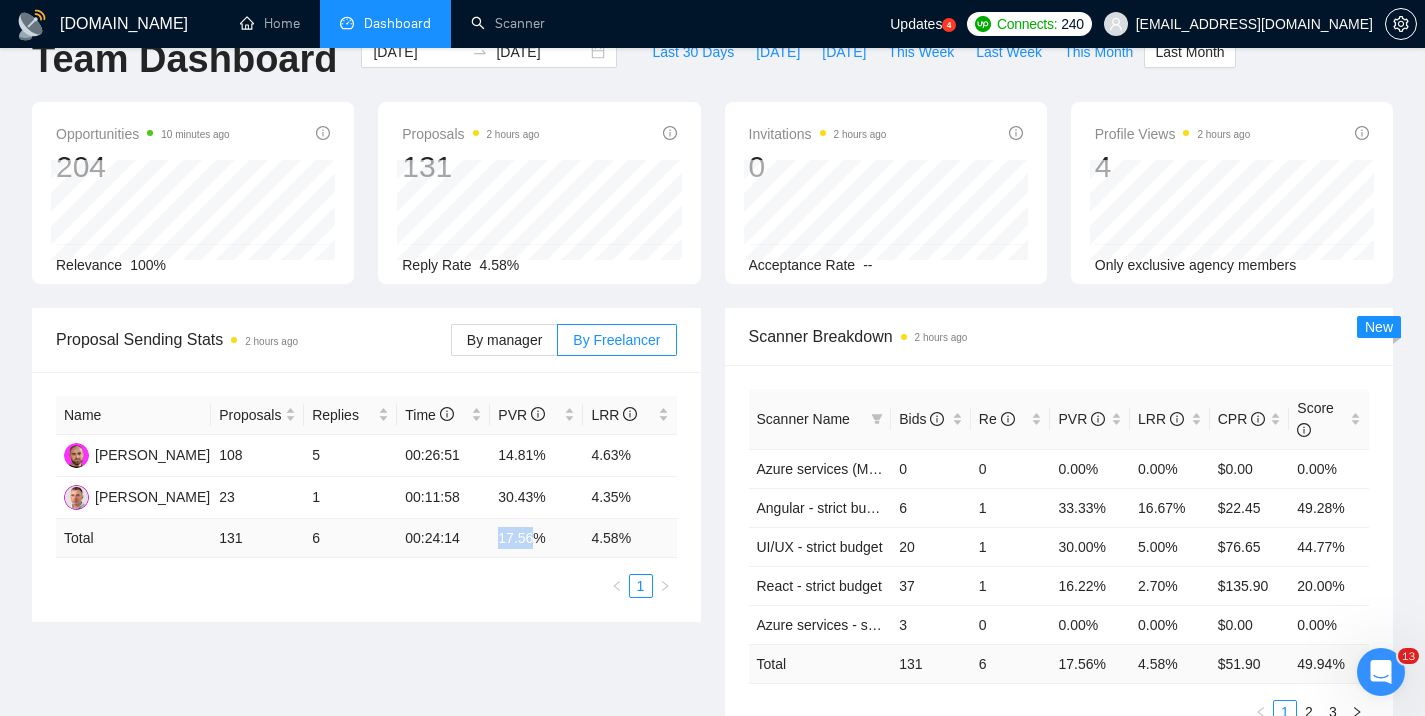 click on "17.56 %" at bounding box center (536, 538) 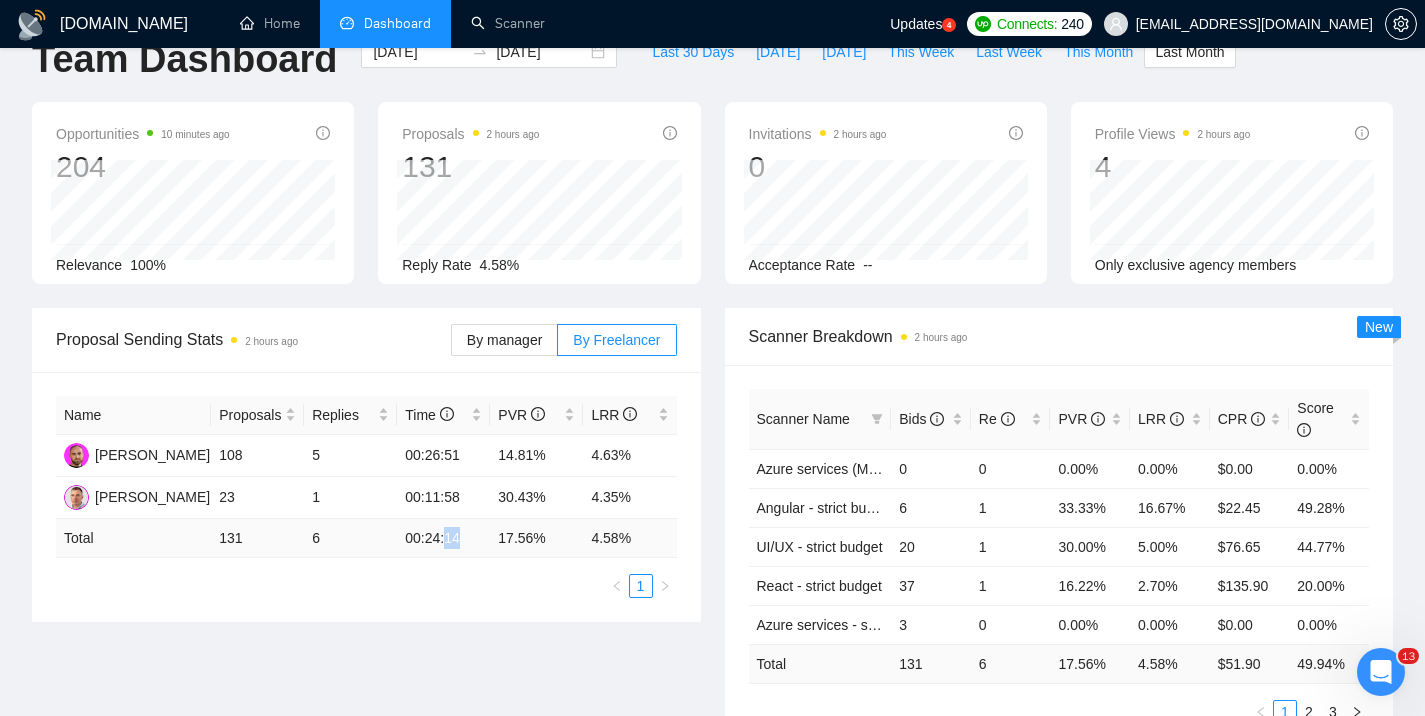 click on "00:24:14" at bounding box center [443, 538] 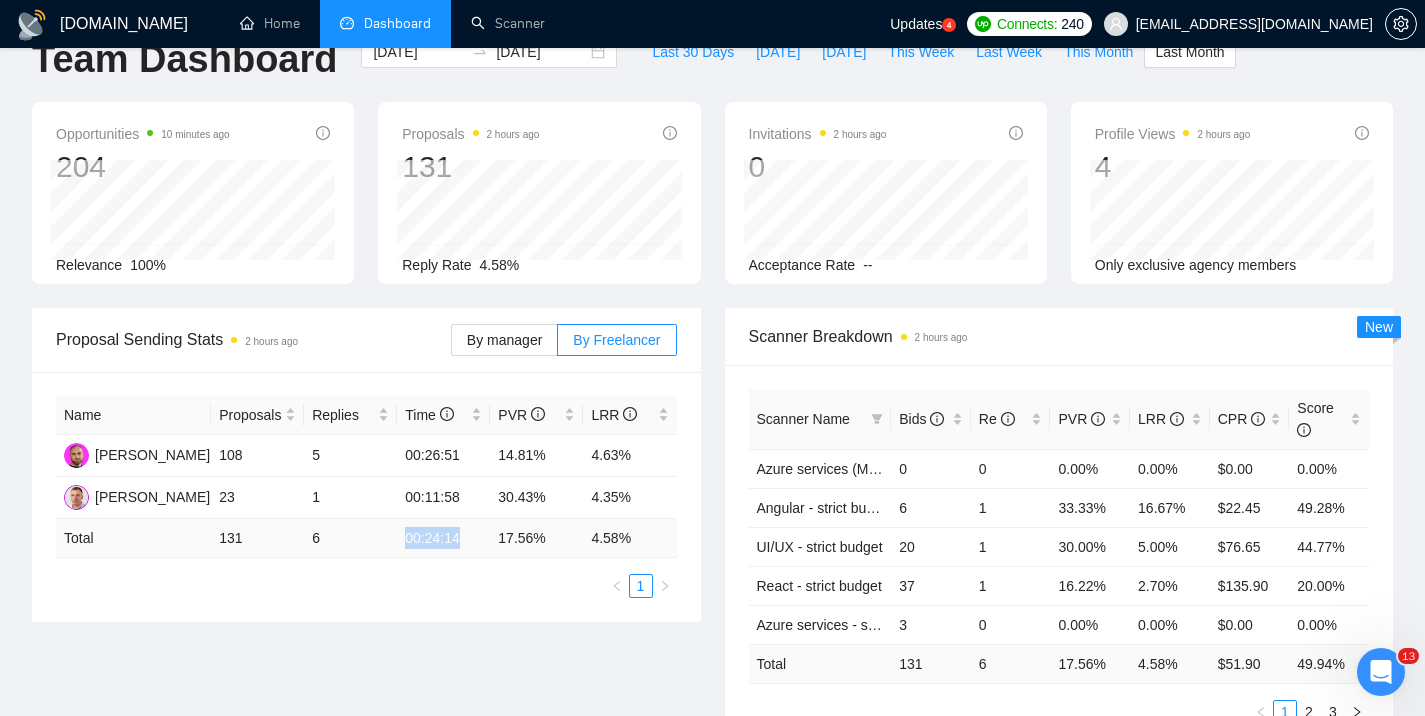 drag, startPoint x: 454, startPoint y: 501, endPoint x: 416, endPoint y: 499, distance: 38.052597 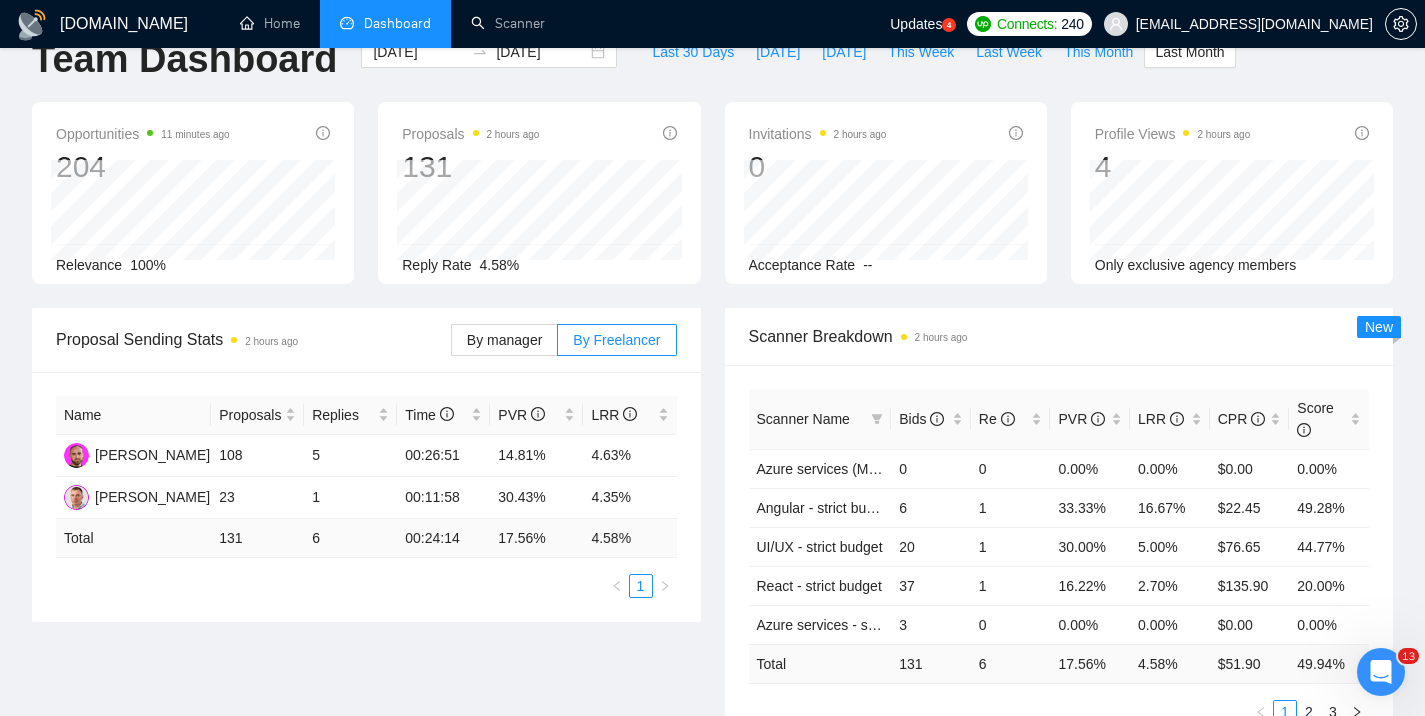 click on "Proposal Sending Stats 2 hours ago By manager By Freelancer Name Proposals Replies Time   PVR   LRR   Yurii Kotula 108 5 00:26:51 14.81% 4.63% Roman Yarovyy 23 1 00:11:58 30.43% 4.35% Total 131 6 00:24:14 17.56 % 4.58 % 1 Scanner Breakdown 2 hours ago Scanner Name Bids   Re   PVR   LRR   CPR   Score   Azure services (March - 17 Jun 2025) 0 0 0.00% 0.00% $0.00 0.00% Angular - strict budget 6 1 33.33% 16.67% $22.45 49.28% UI/UX - strict budget 20 1 30.00% 5.00% $76.65 44.77% React  - strict budget 37 1 16.22% 2.70% $135.90 20.00% Azure services - strict budget 3 0 0.00% 0.00% $0.00 0.00% Total 131 6 17.56 % 4.58 % $ 51.90 49.94 % 1 2 3 New" at bounding box center (712, 540) 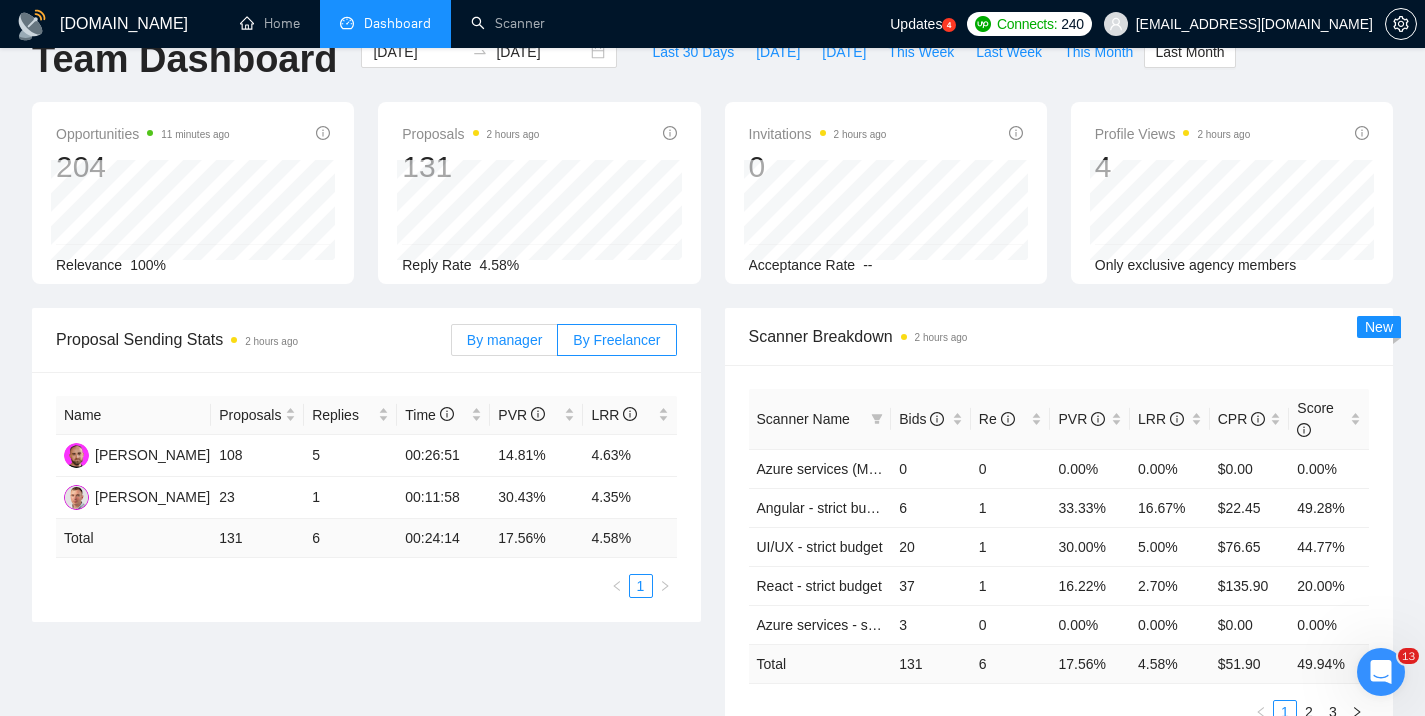 click on "By manager" at bounding box center [504, 340] 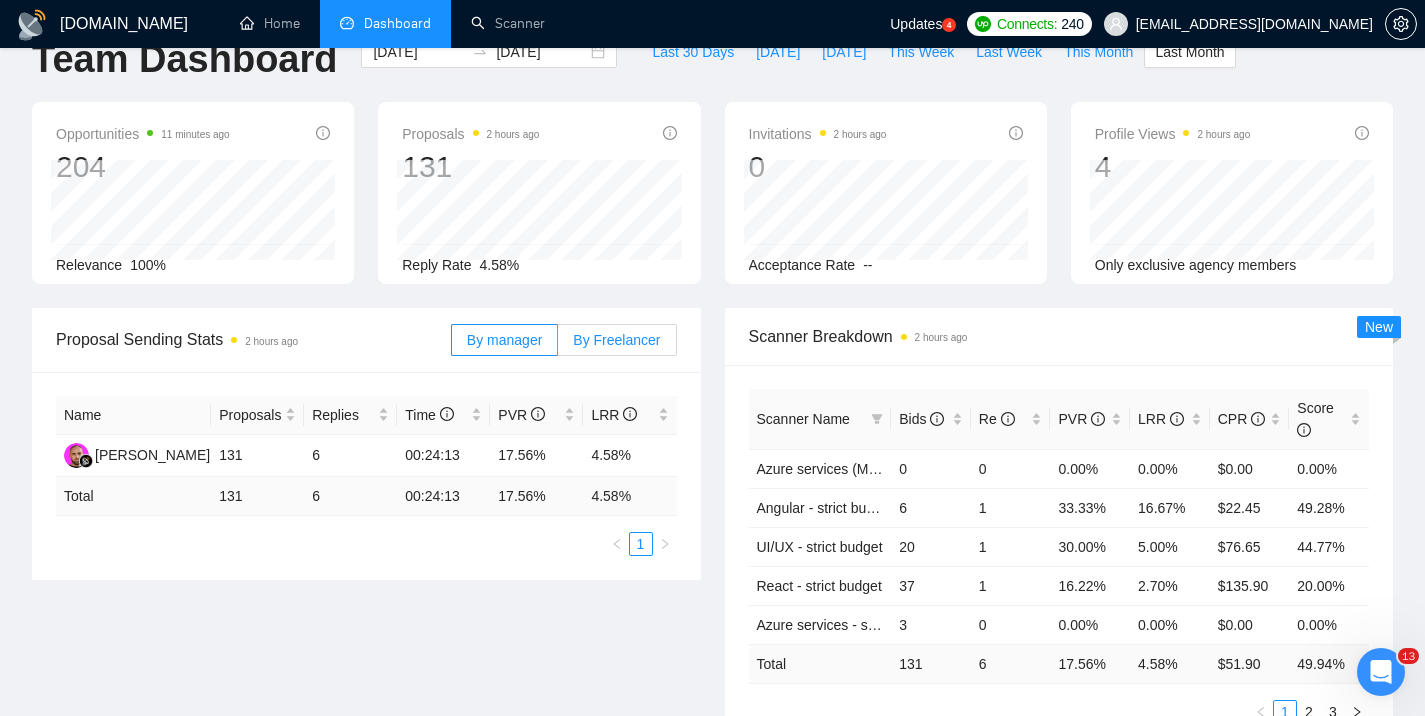 click on "By Freelancer" at bounding box center (616, 340) 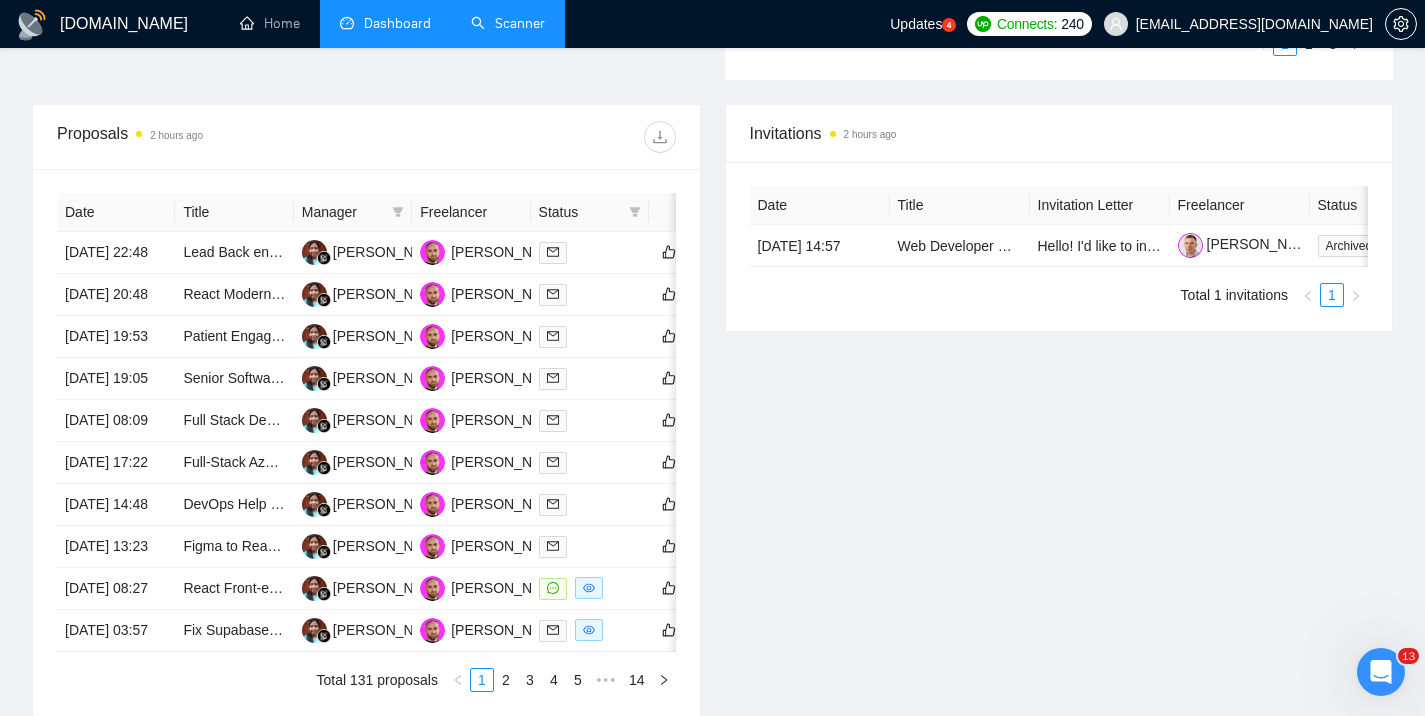 scroll, scrollTop: 724, scrollLeft: 0, axis: vertical 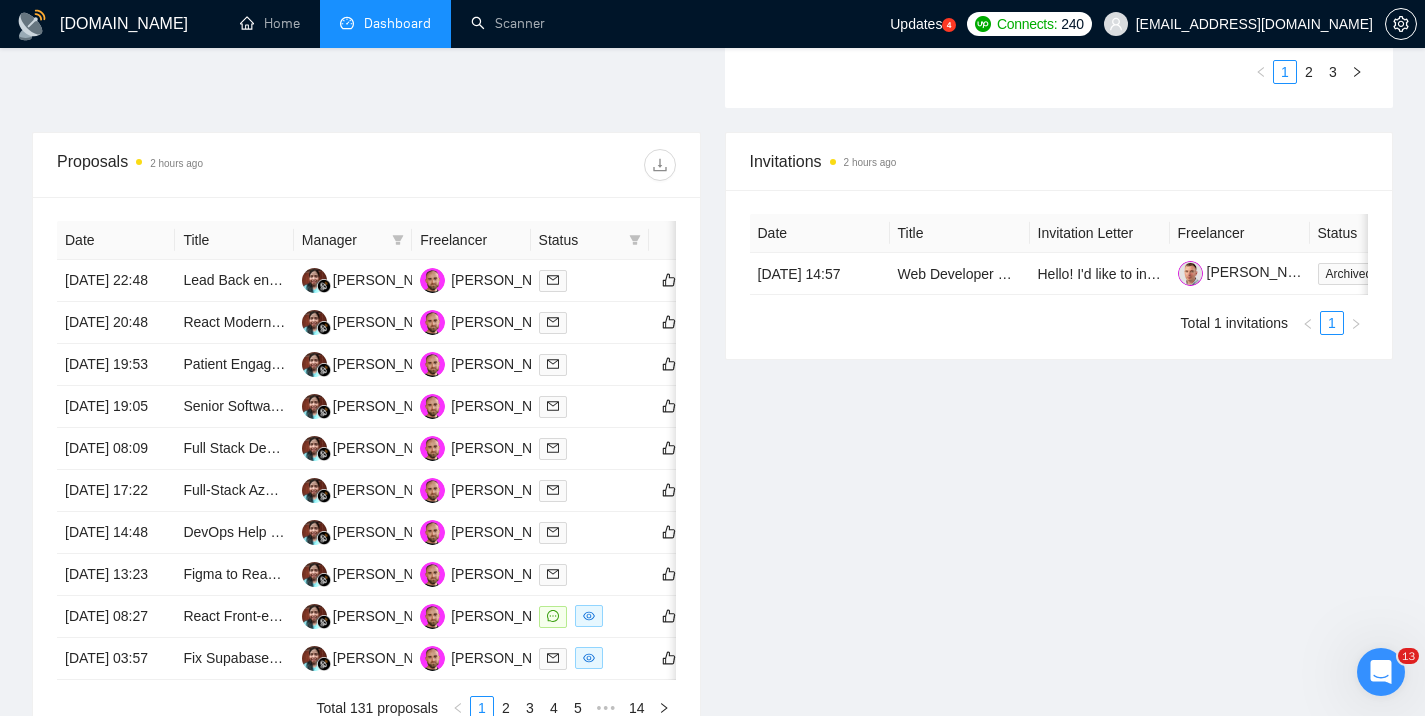 click on "Invitations 2 hours ago" at bounding box center [1059, 161] 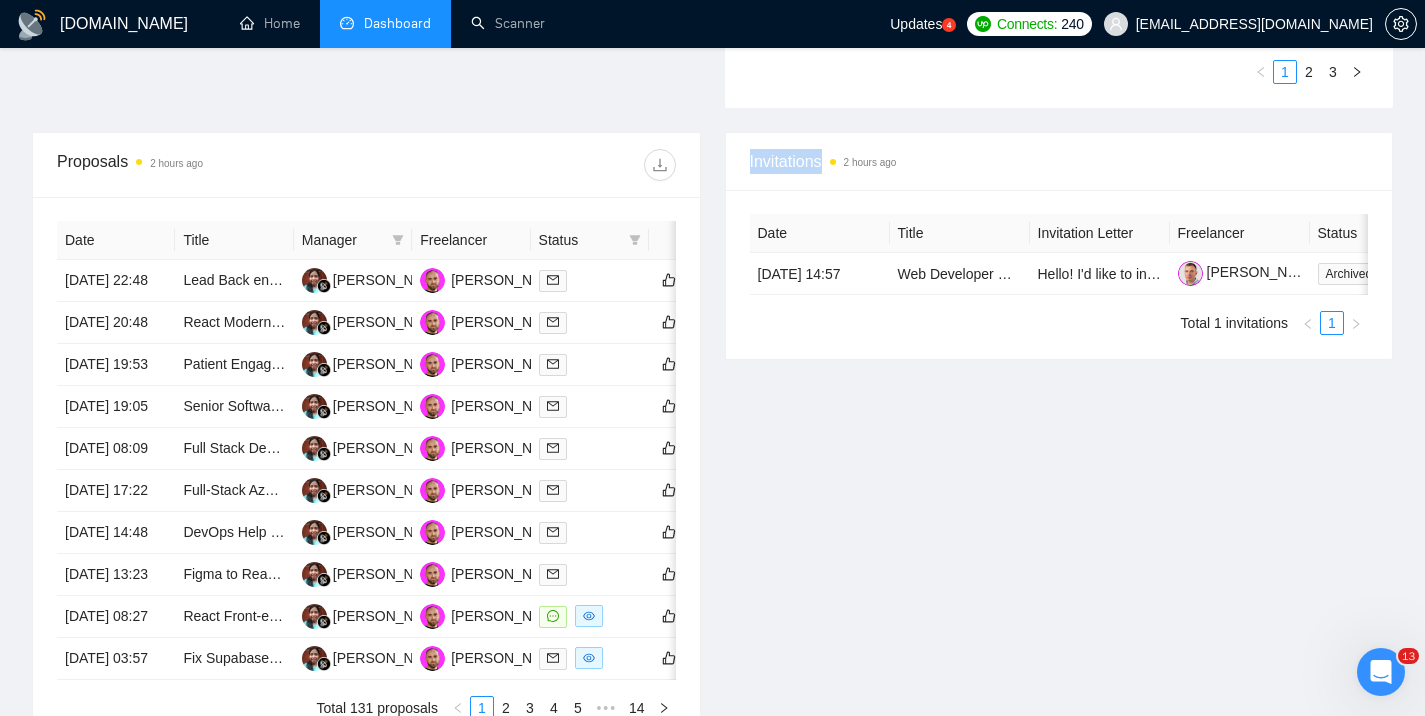 click on "Invitations 2 hours ago" at bounding box center [1059, 161] 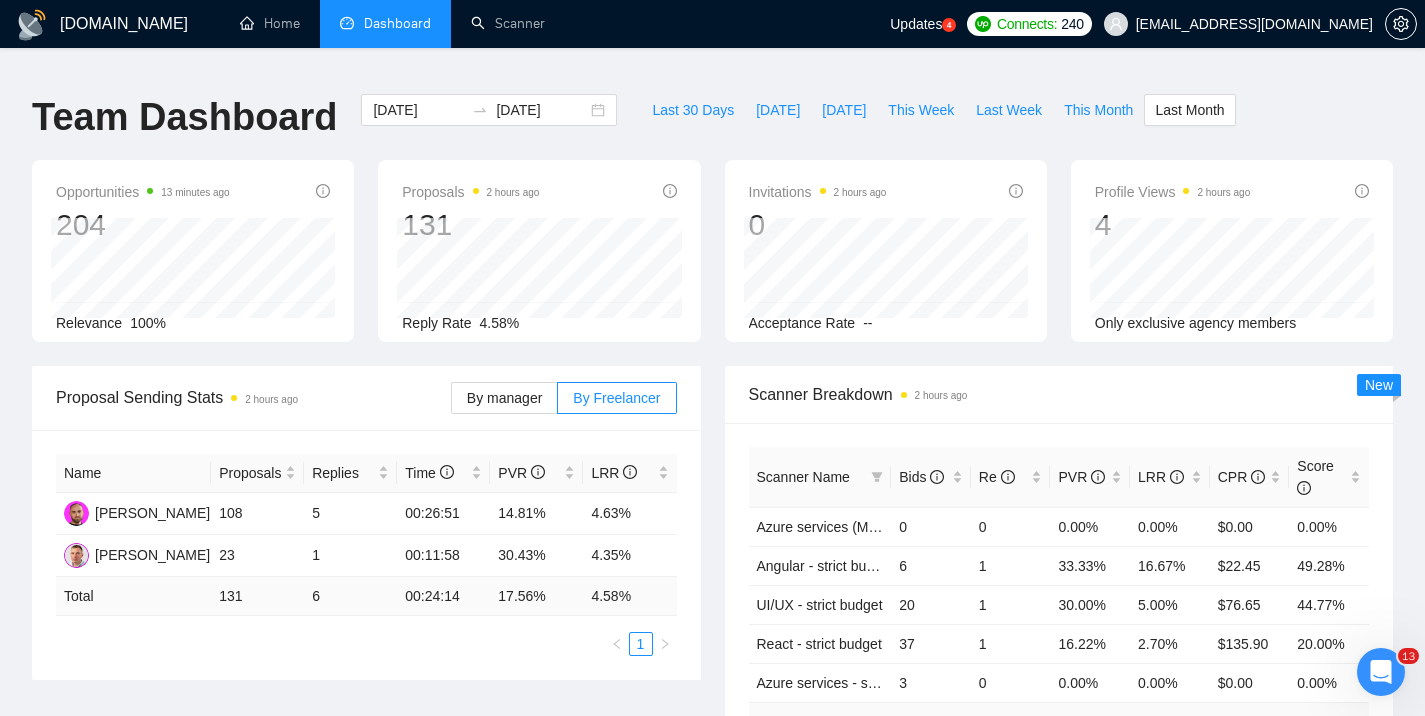 scroll, scrollTop: 0, scrollLeft: 0, axis: both 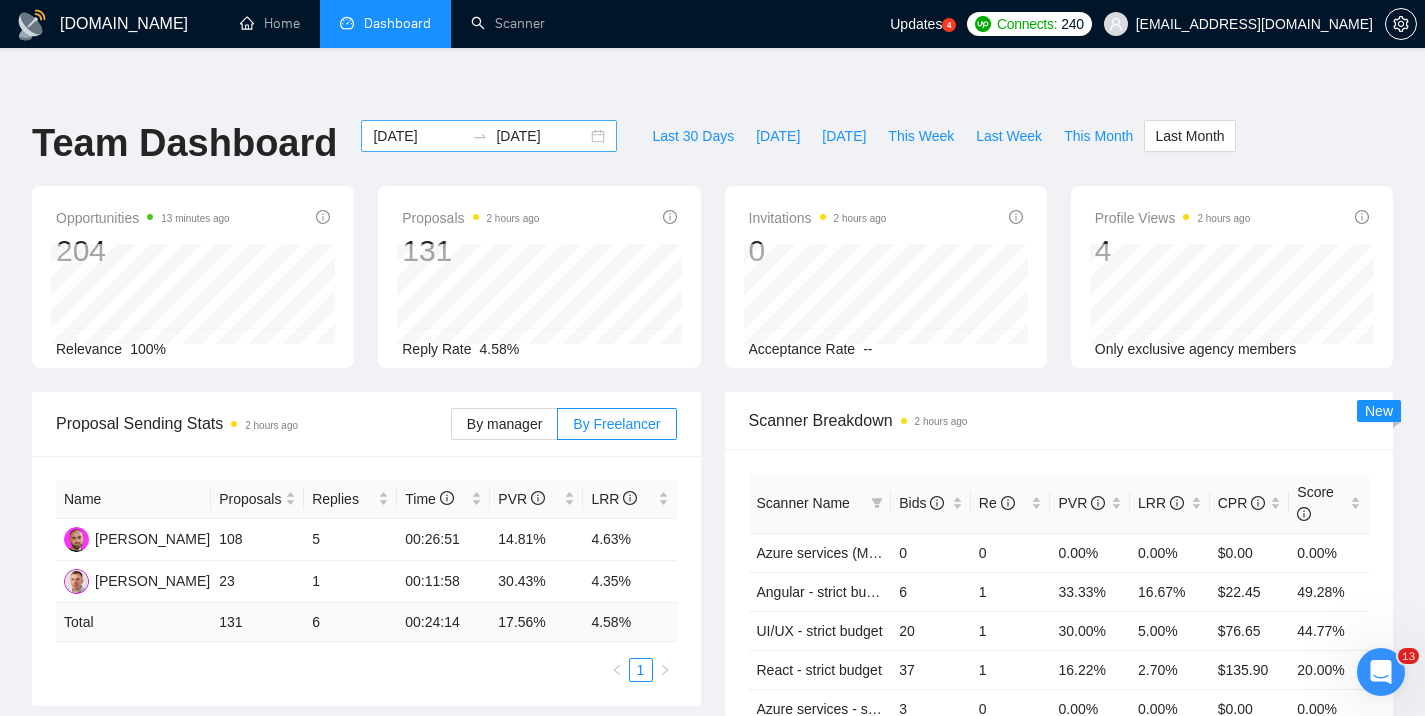 click on "2025-06-01 2025-06-30" at bounding box center [489, 136] 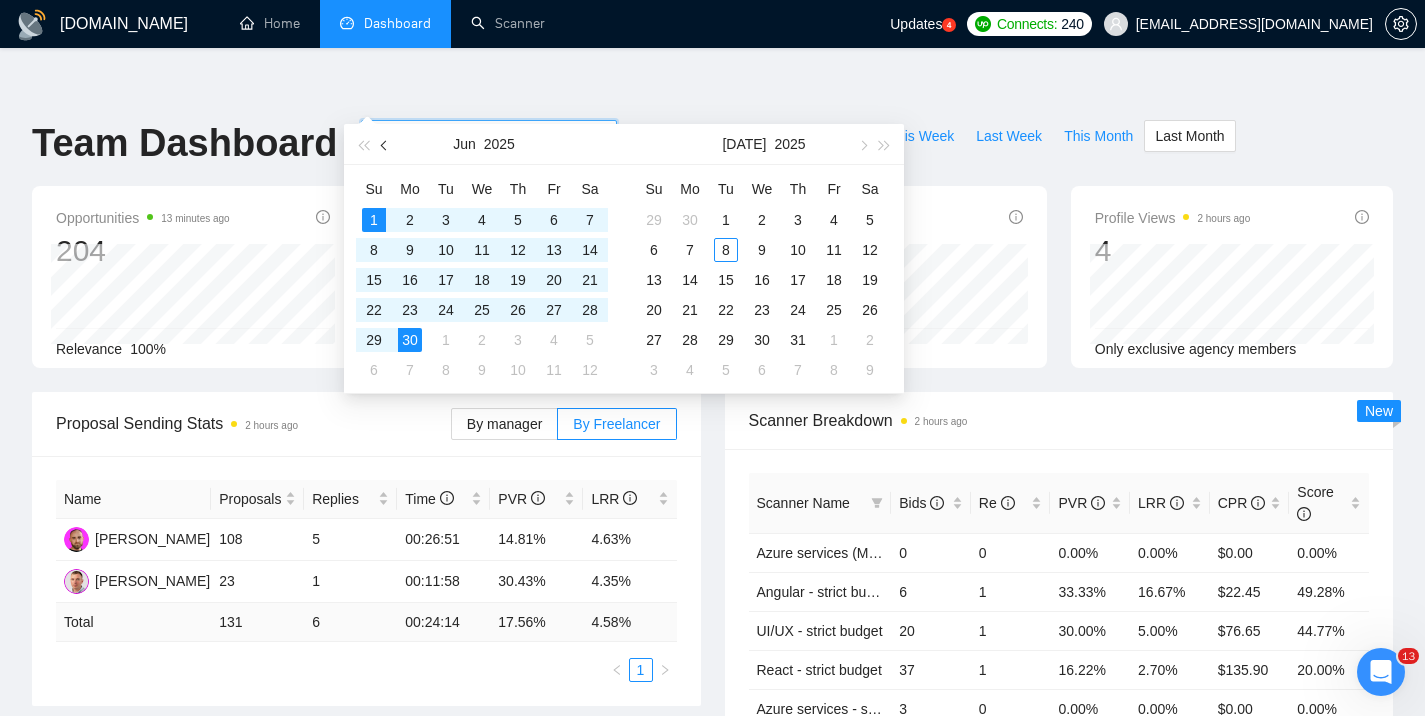 click at bounding box center (385, 144) 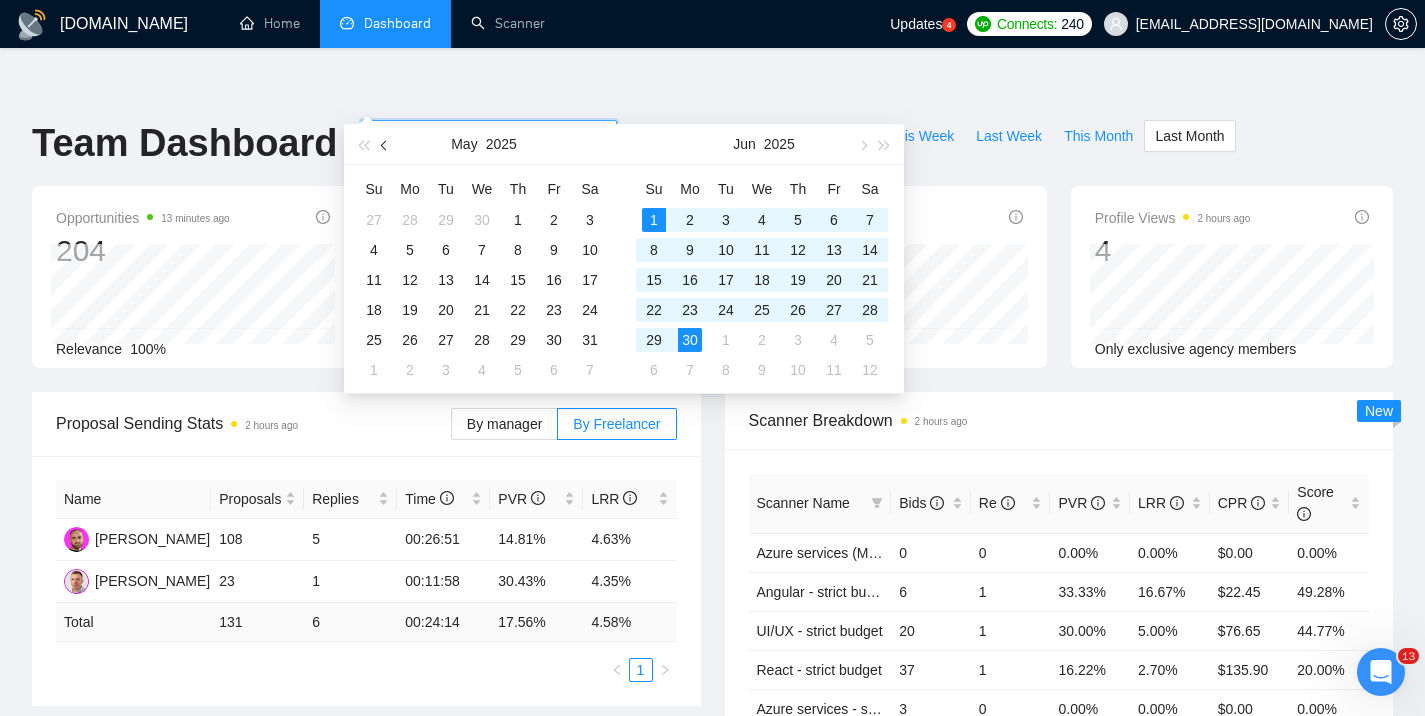 click at bounding box center [385, 144] 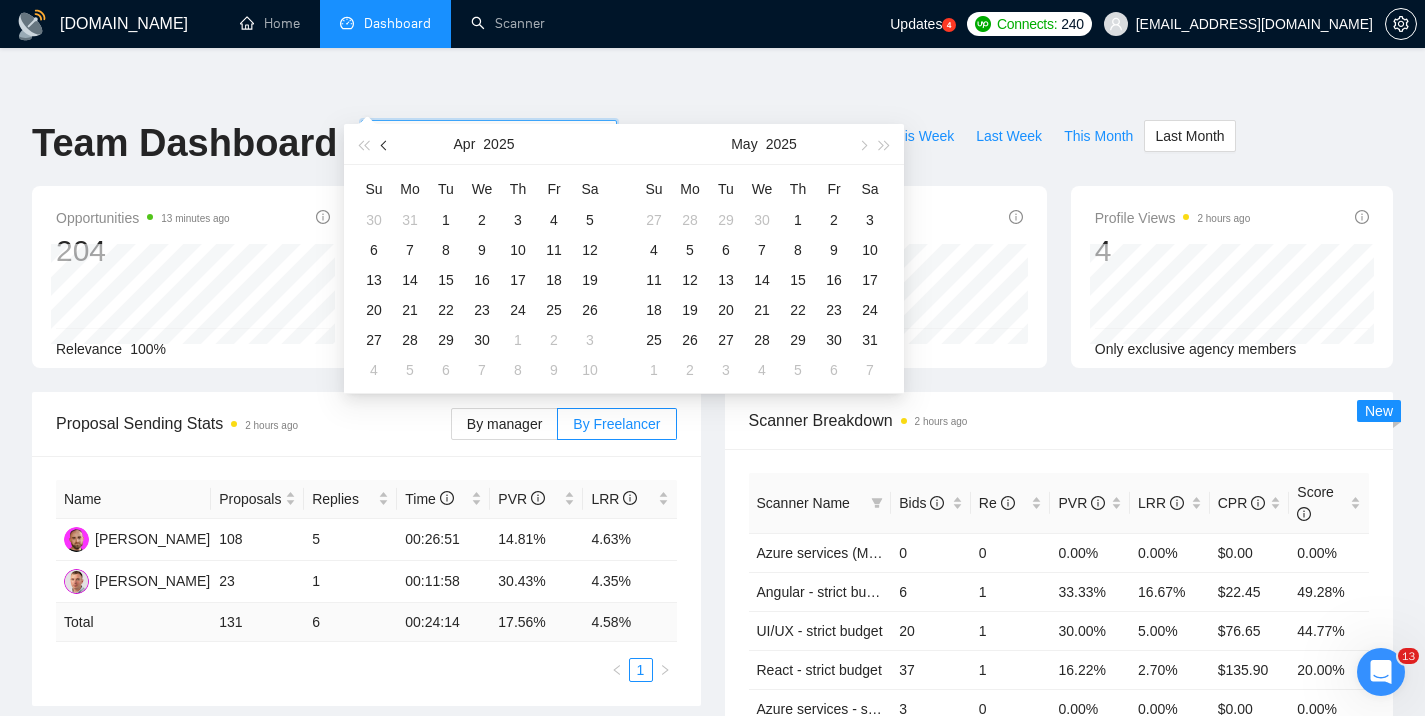 click at bounding box center (385, 144) 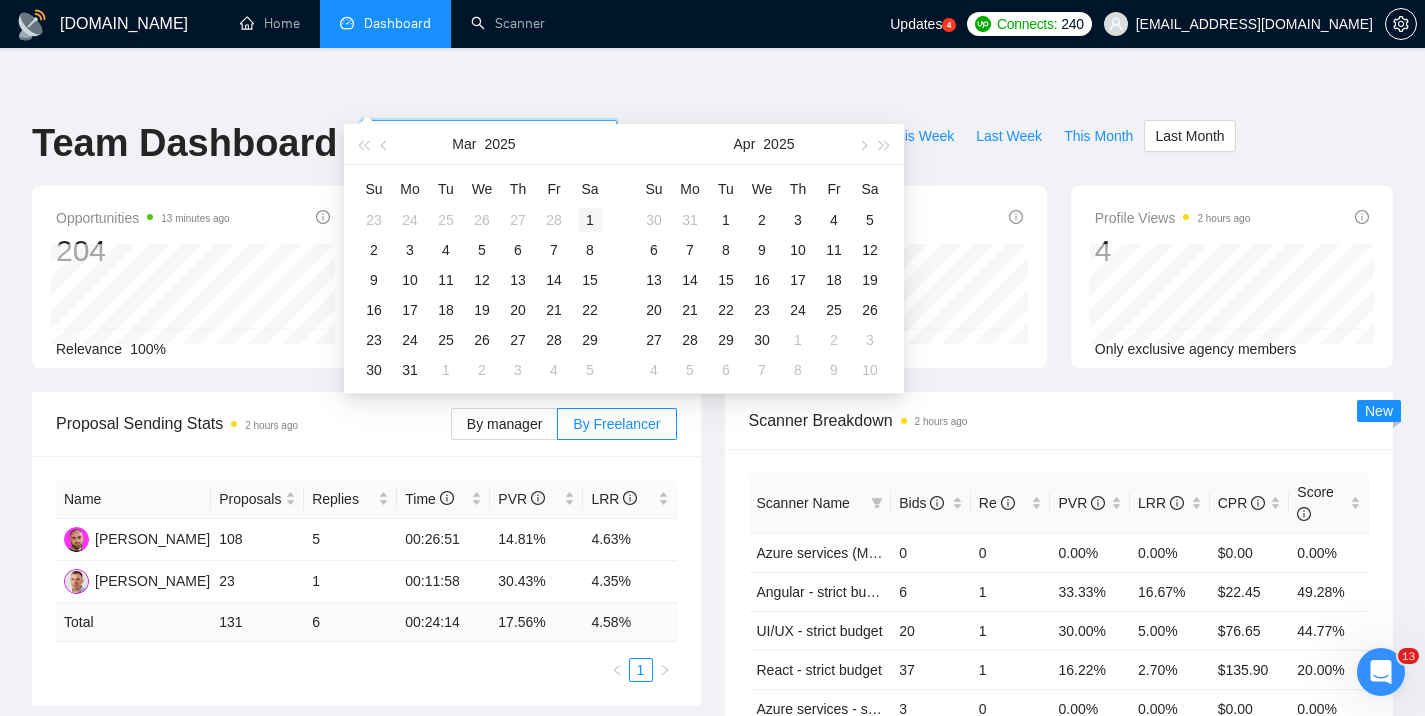 type on "2025-03-01" 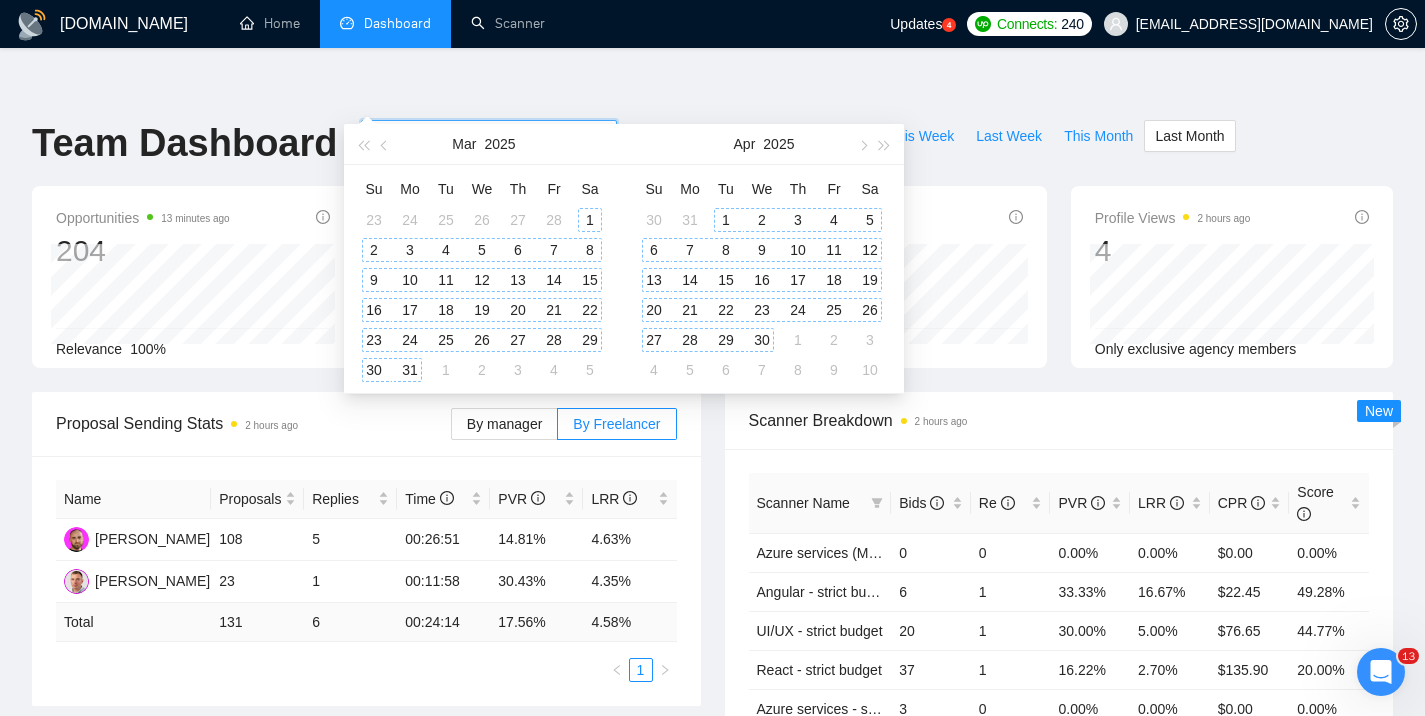 click on "1" at bounding box center [590, 220] 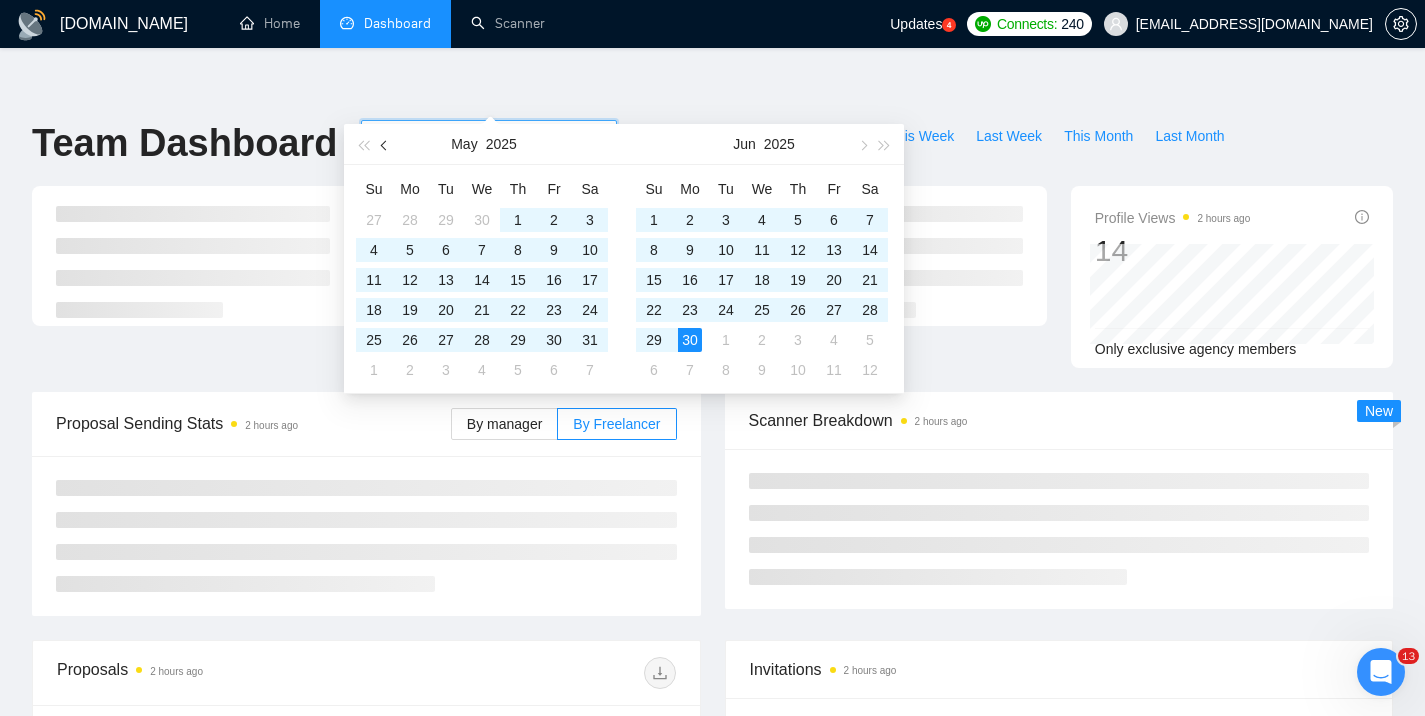 click at bounding box center (385, 144) 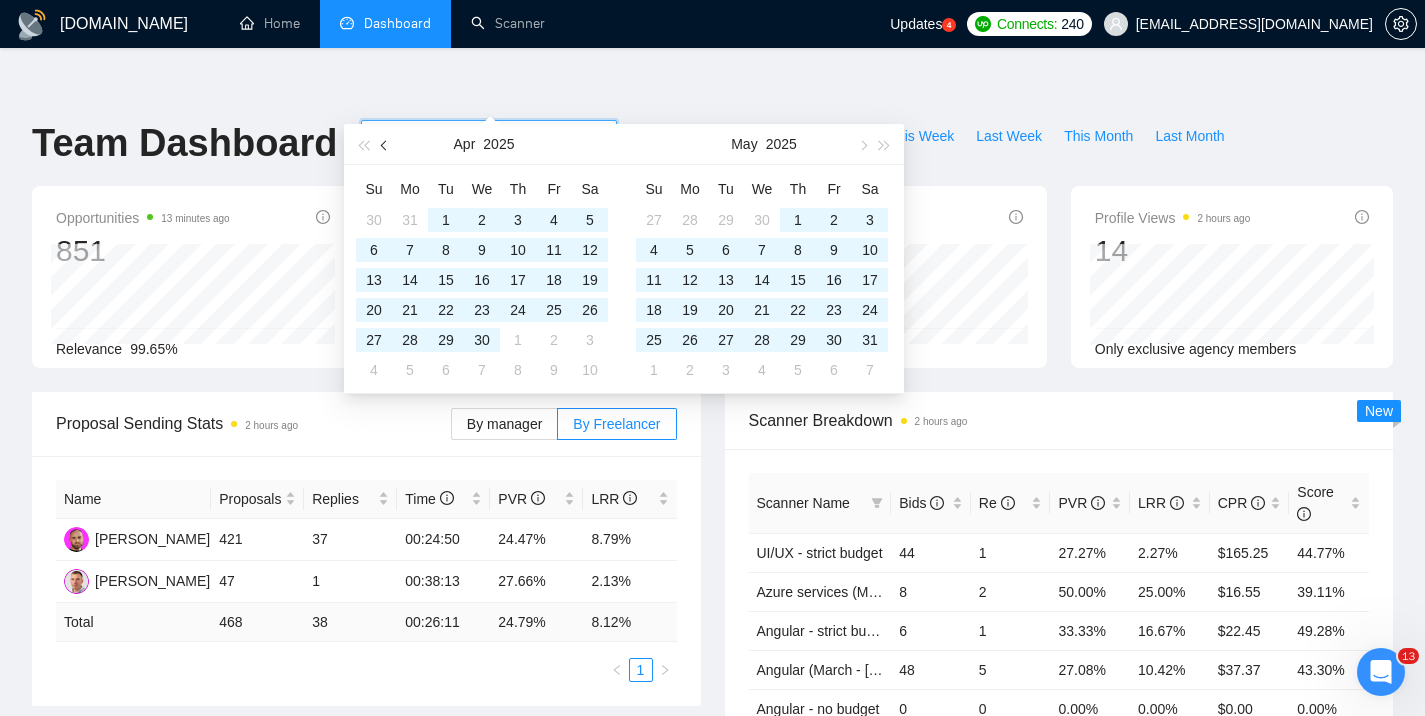 click at bounding box center (386, 145) 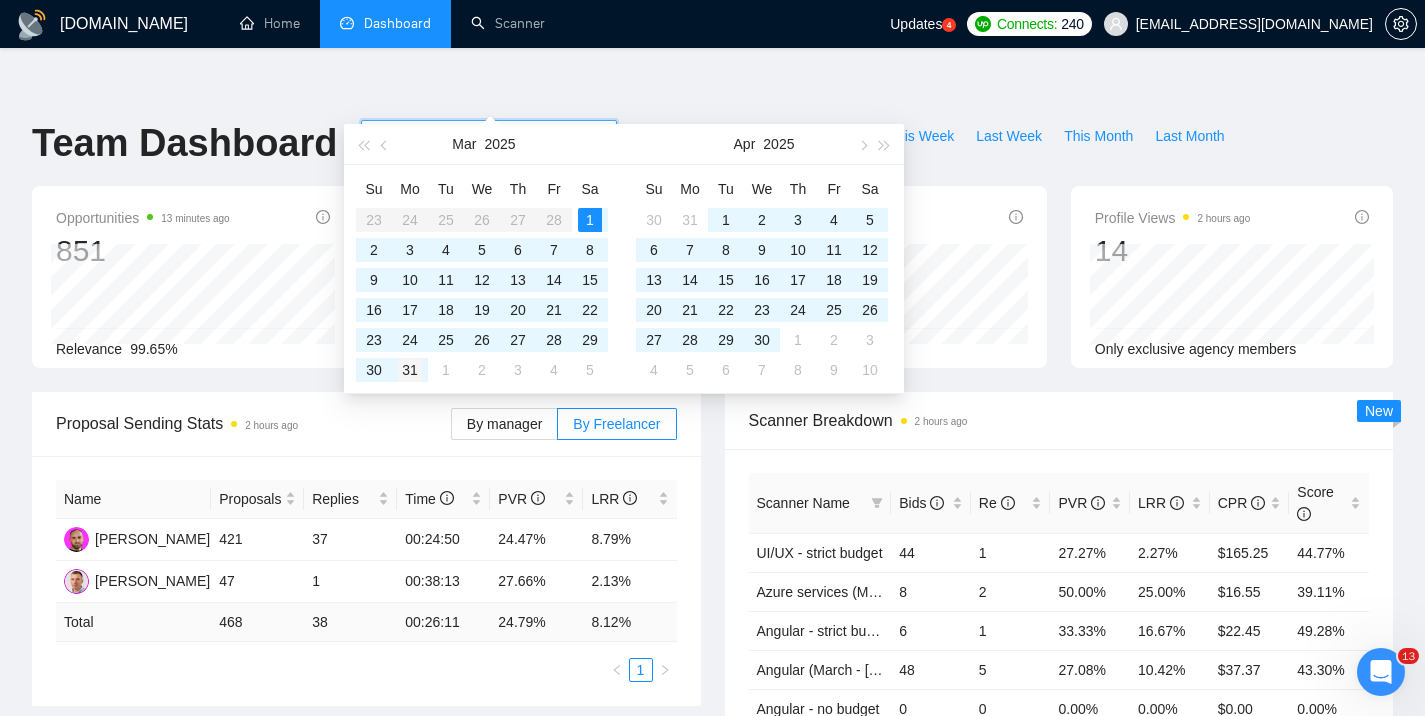type on "2025-03-31" 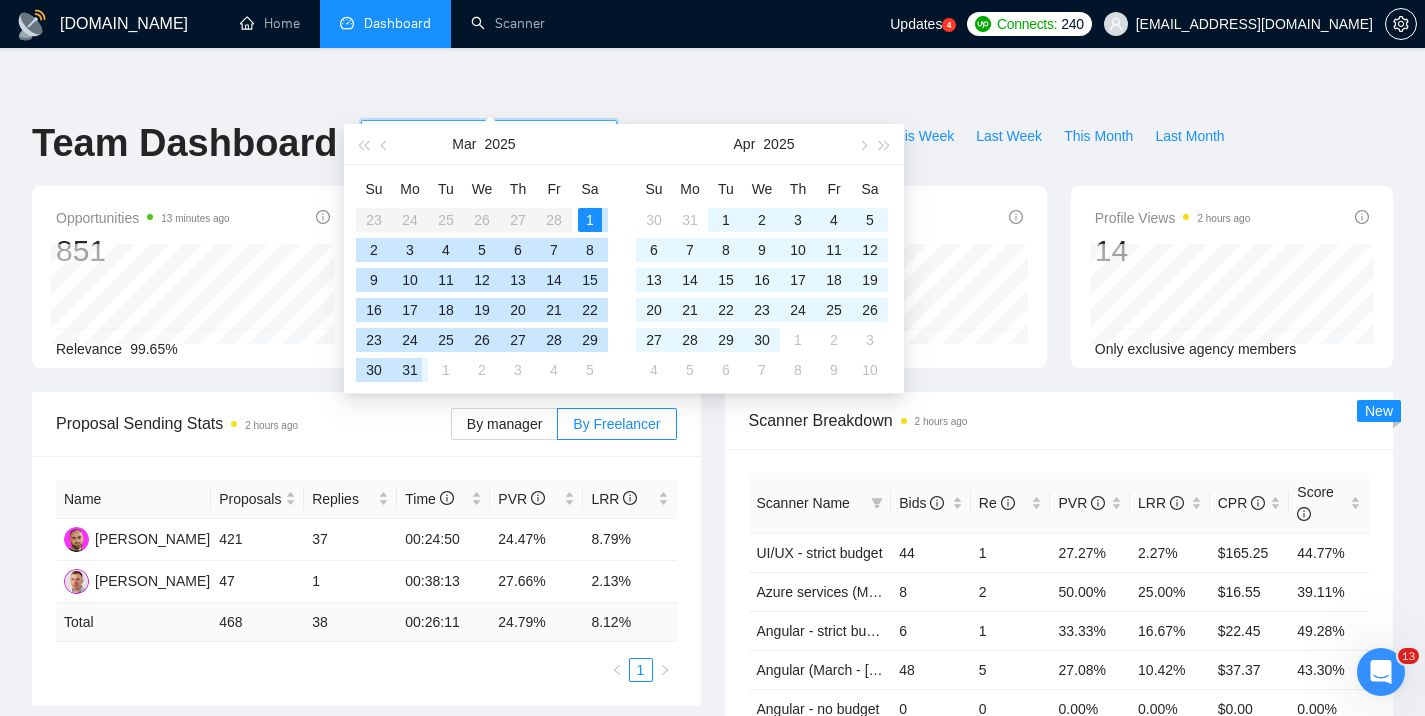 click on "31" at bounding box center [410, 370] 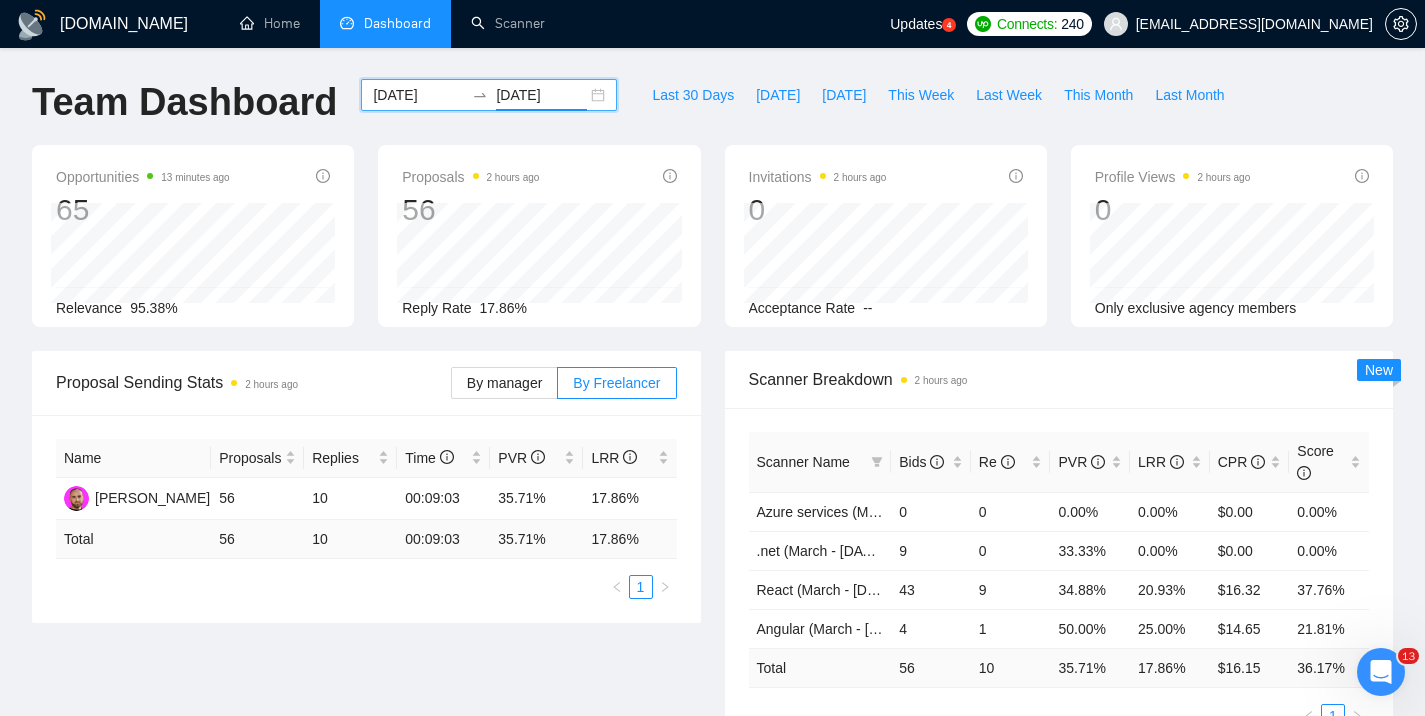 scroll, scrollTop: 70, scrollLeft: 0, axis: vertical 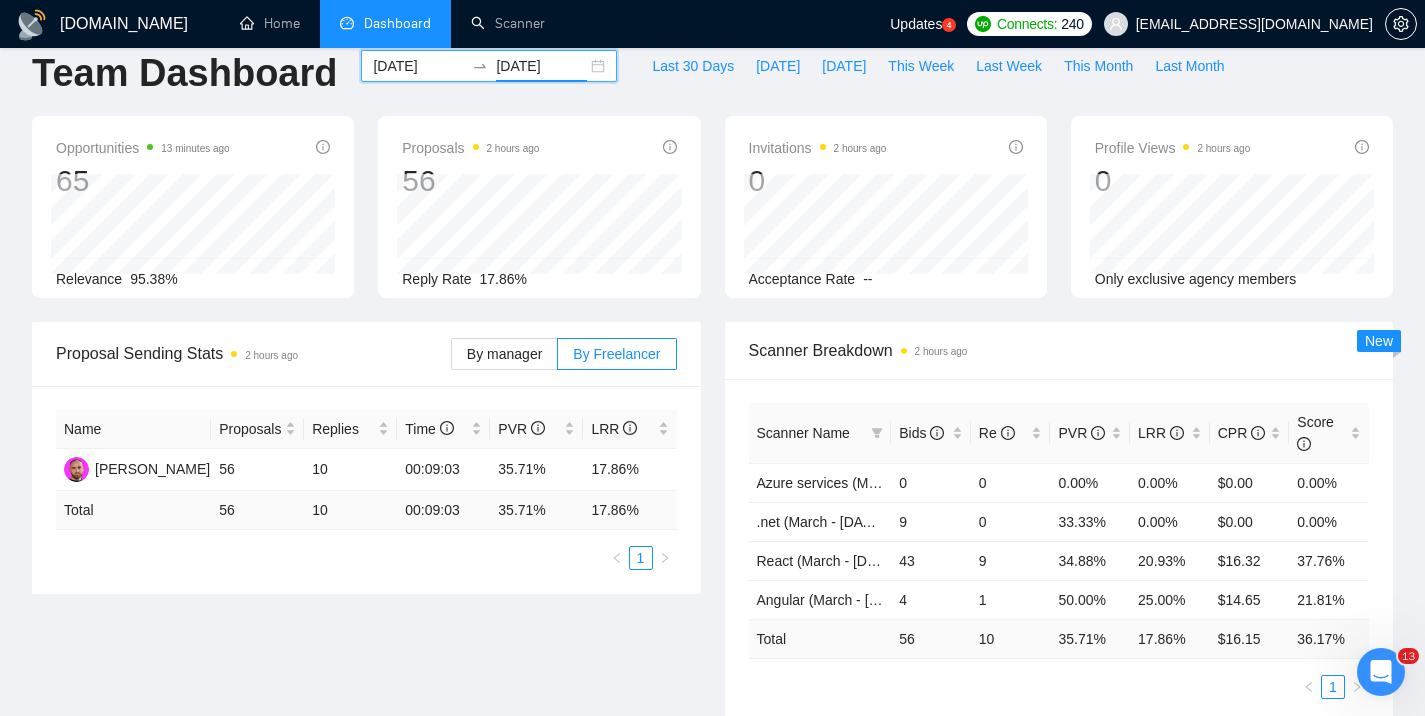click on "00:09:03" at bounding box center (443, 510) 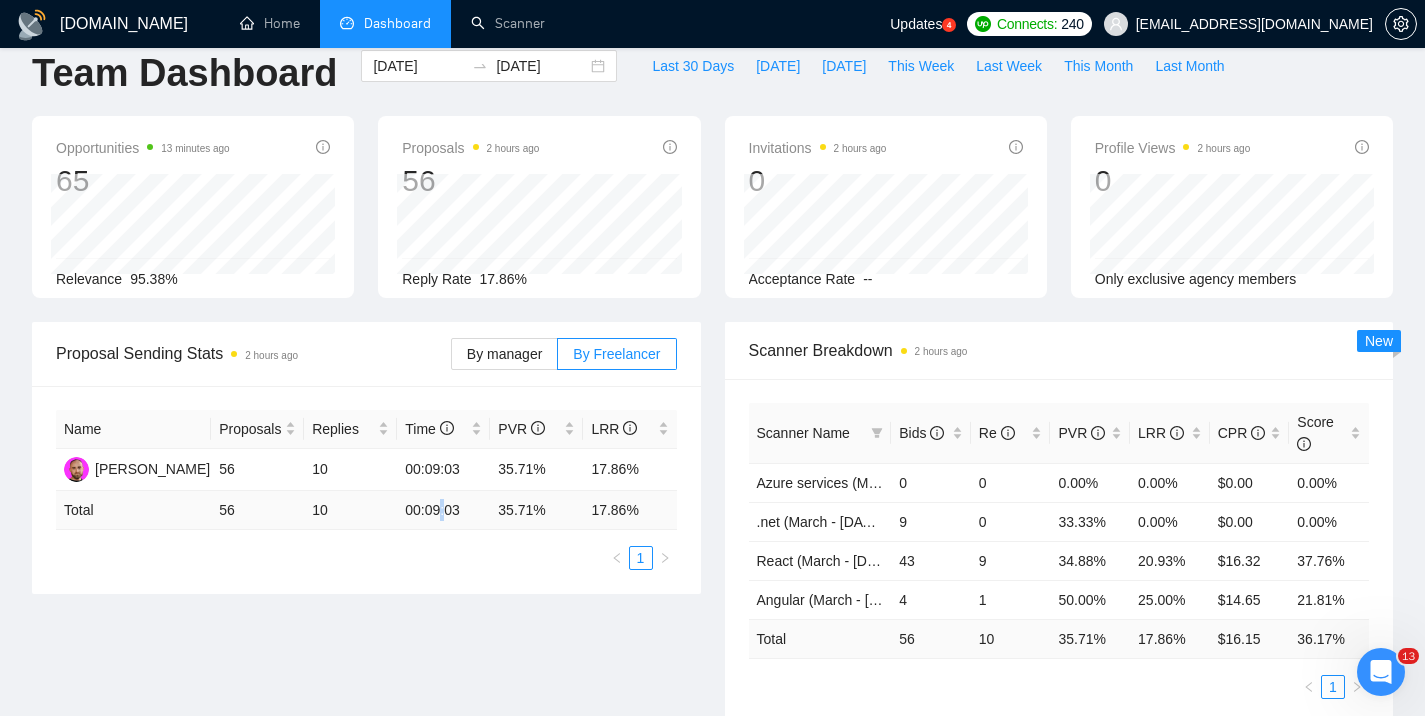 click on "00:09:03" at bounding box center (443, 510) 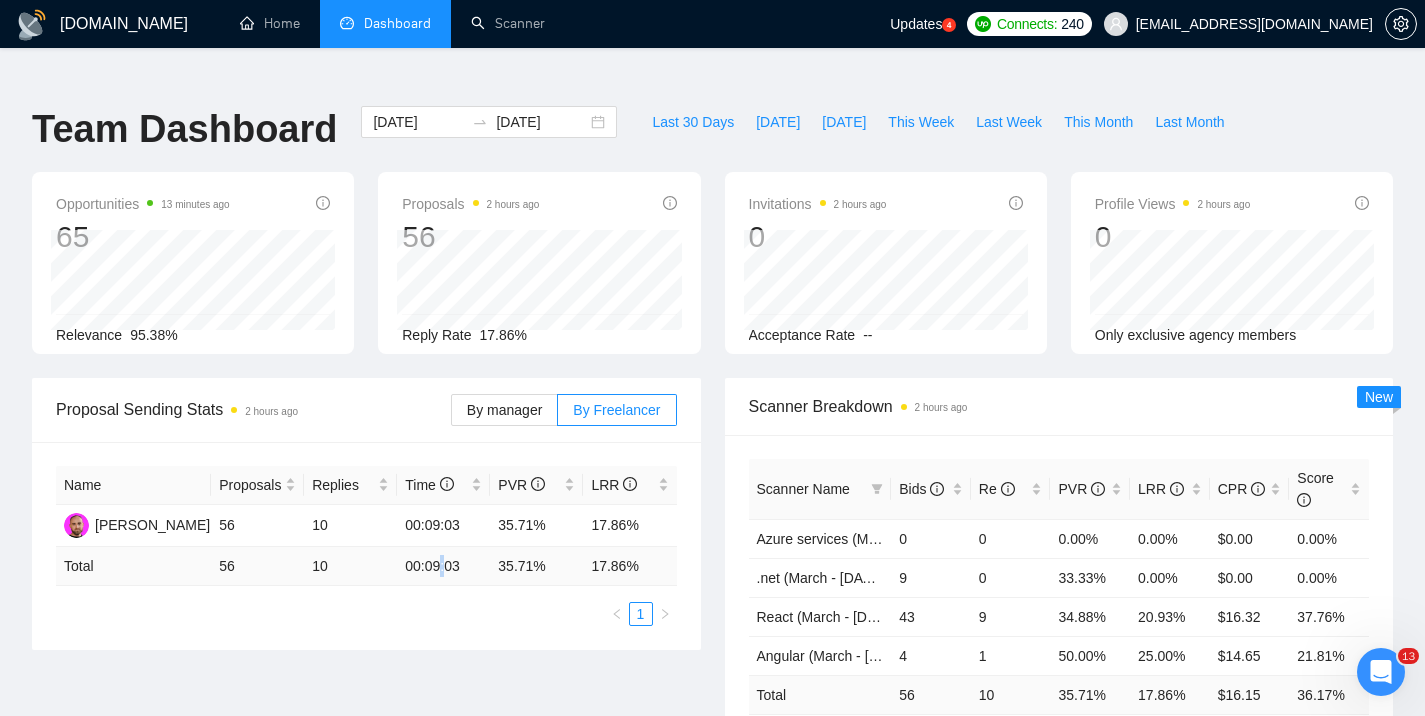 scroll, scrollTop: 0, scrollLeft: 0, axis: both 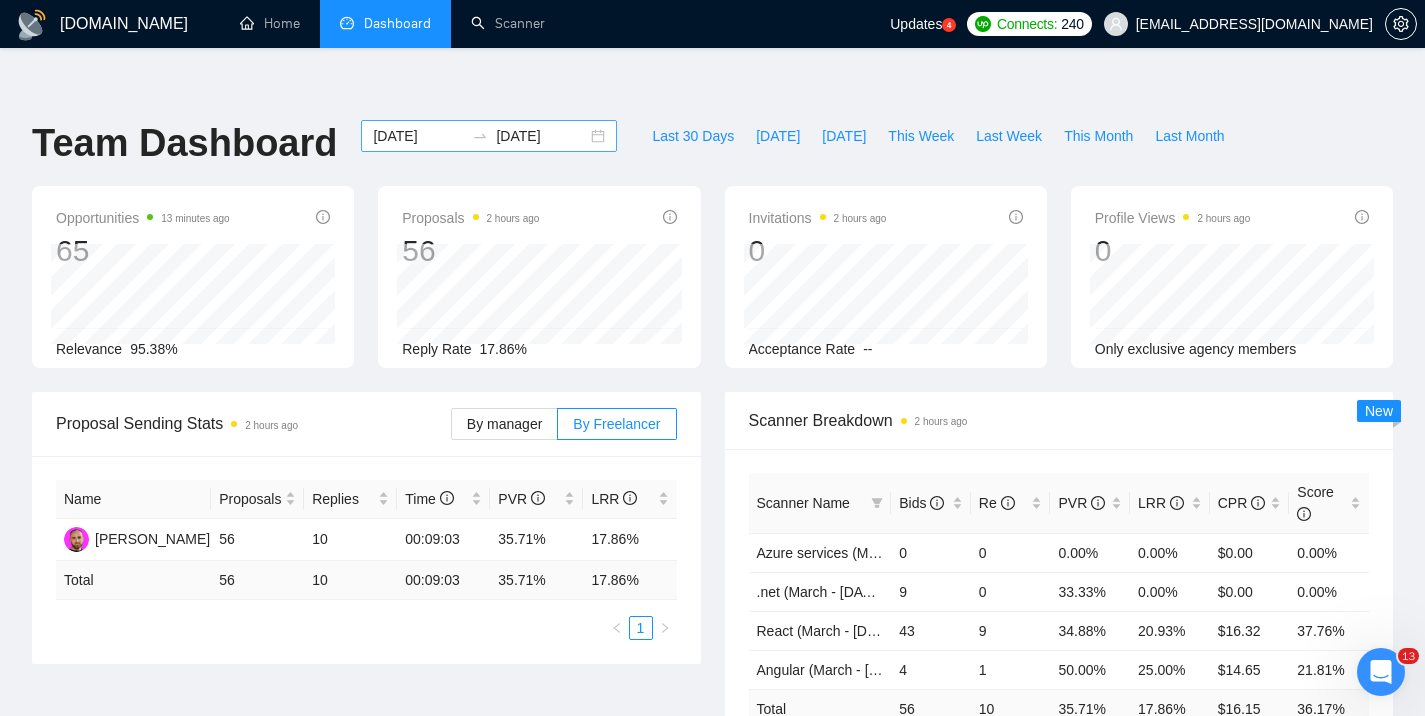 click on "2025-03-01 2025-03-31" at bounding box center [489, 136] 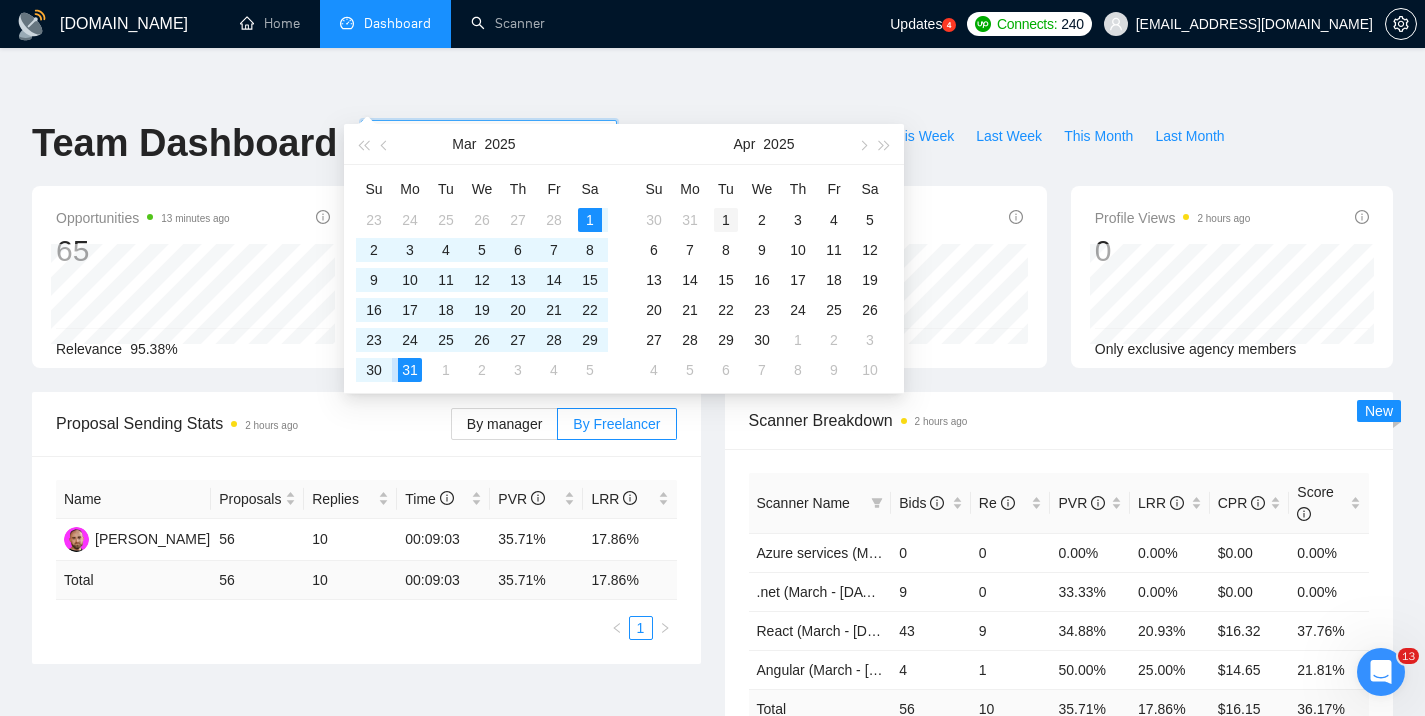 type on "2025-04-01" 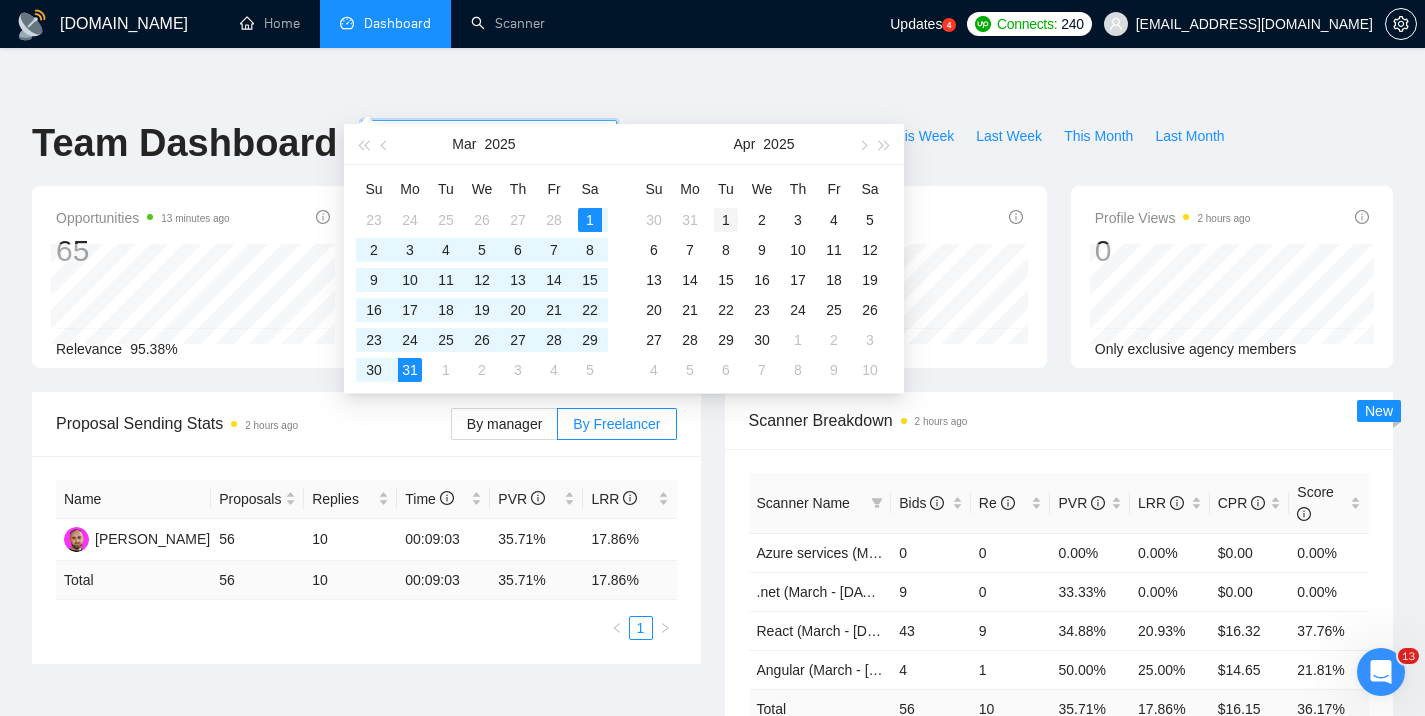 click on "1" at bounding box center [726, 220] 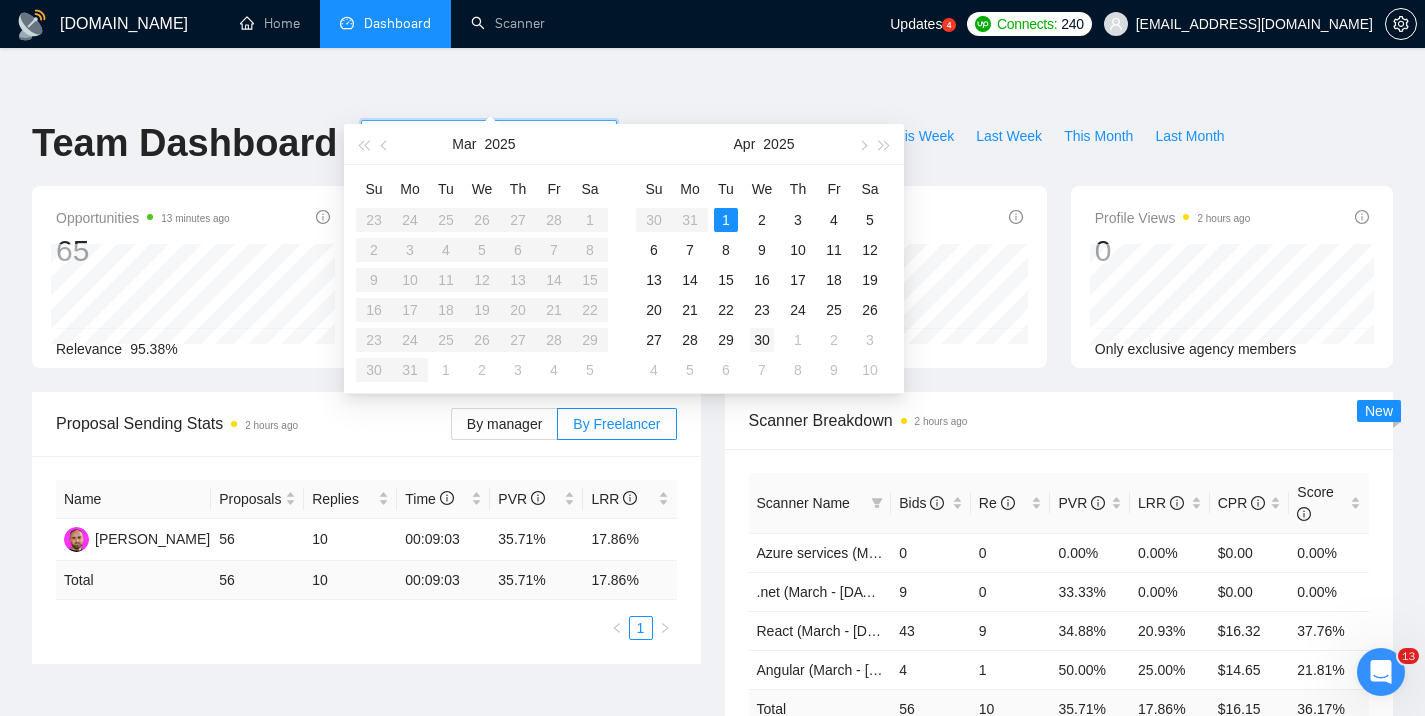 type on "2025-04-30" 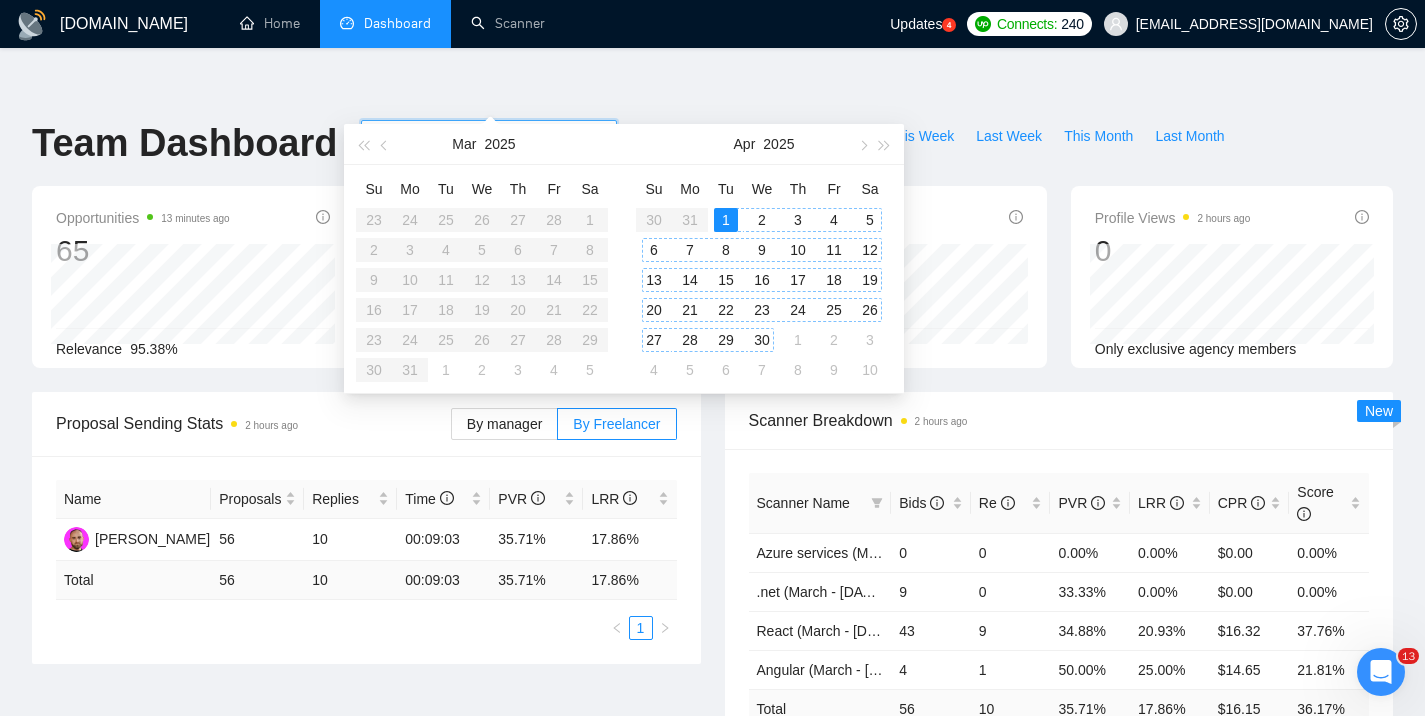 click on "30" at bounding box center [762, 340] 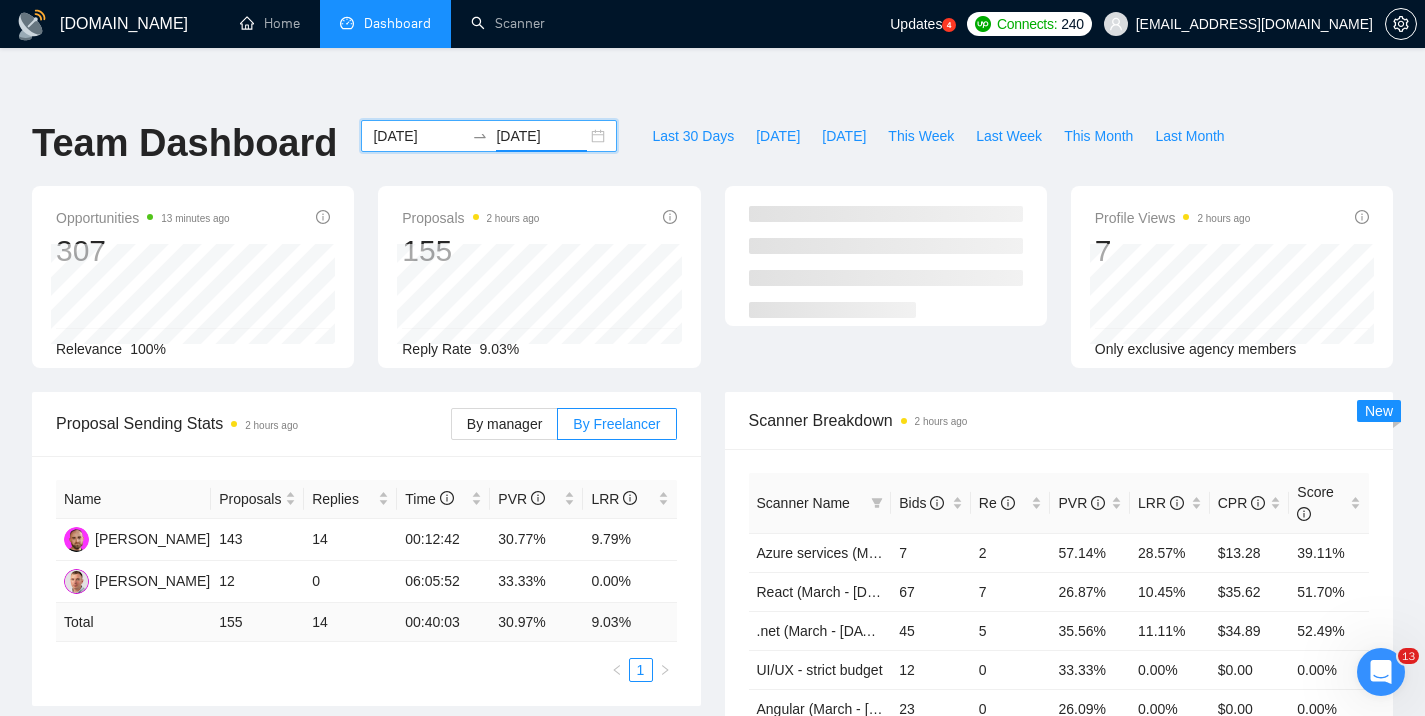 scroll, scrollTop: 132, scrollLeft: 0, axis: vertical 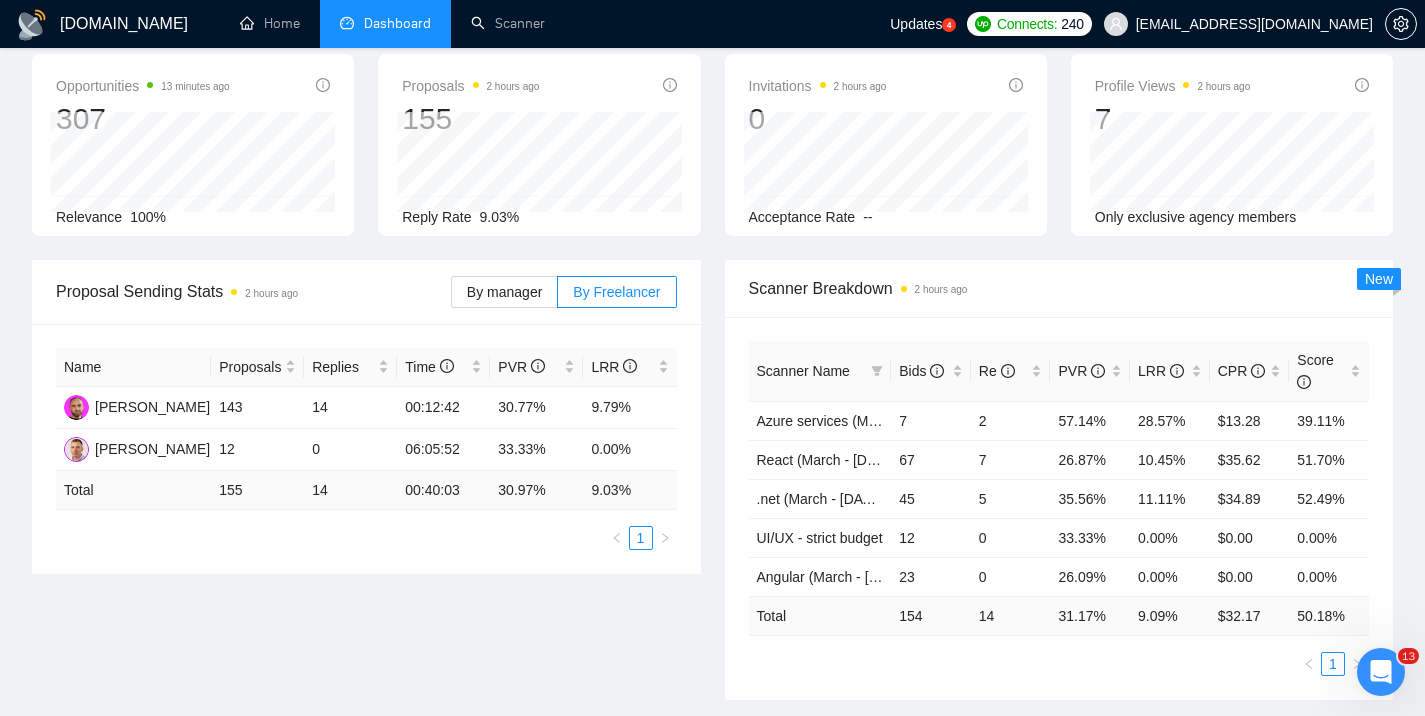 click on "00:40:03" at bounding box center [443, 490] 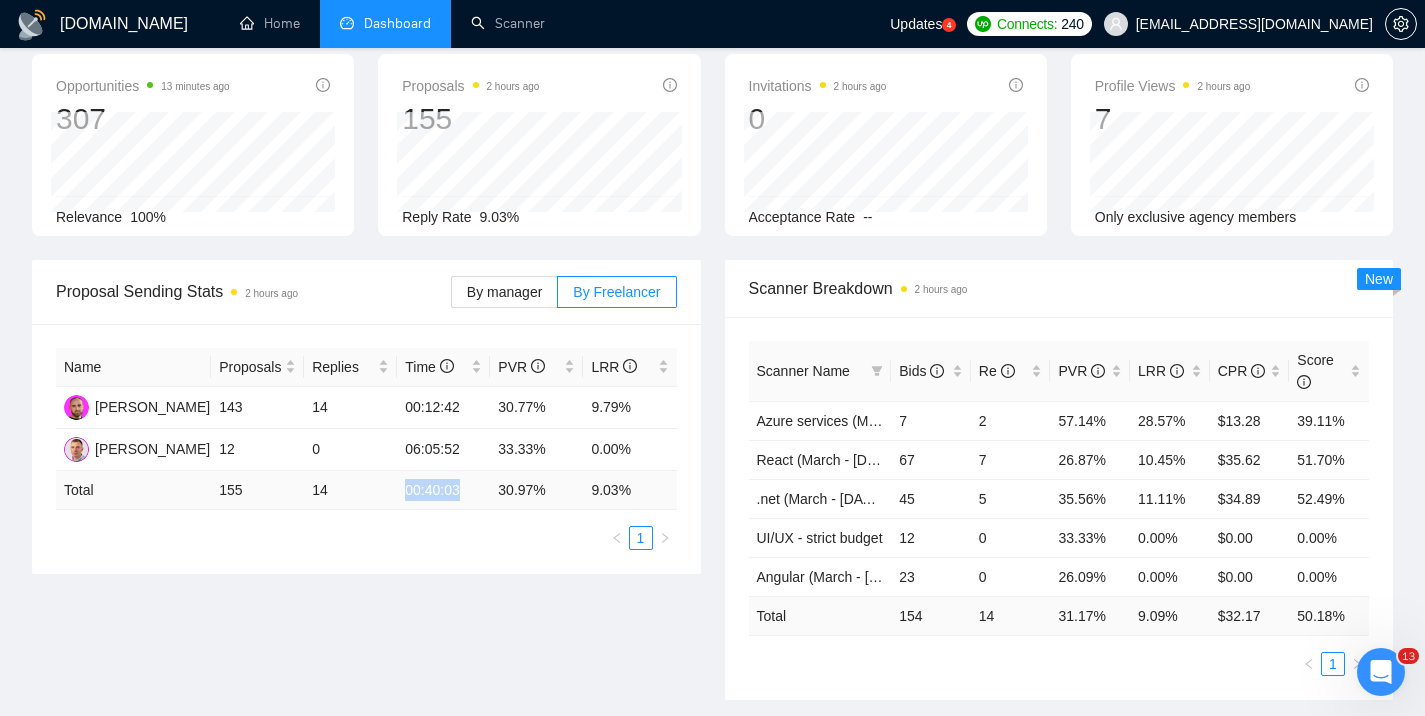 drag, startPoint x: 454, startPoint y: 448, endPoint x: 416, endPoint y: 433, distance: 40.853397 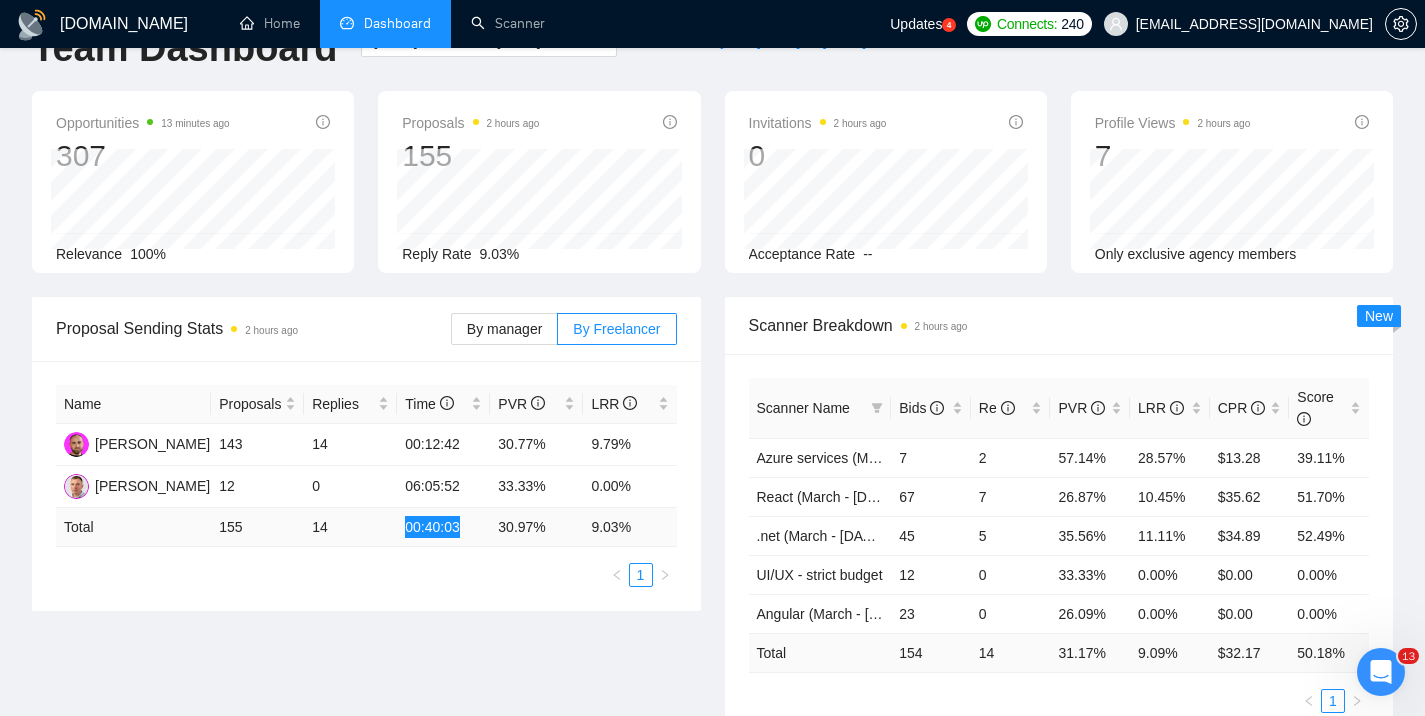 scroll, scrollTop: 0, scrollLeft: 0, axis: both 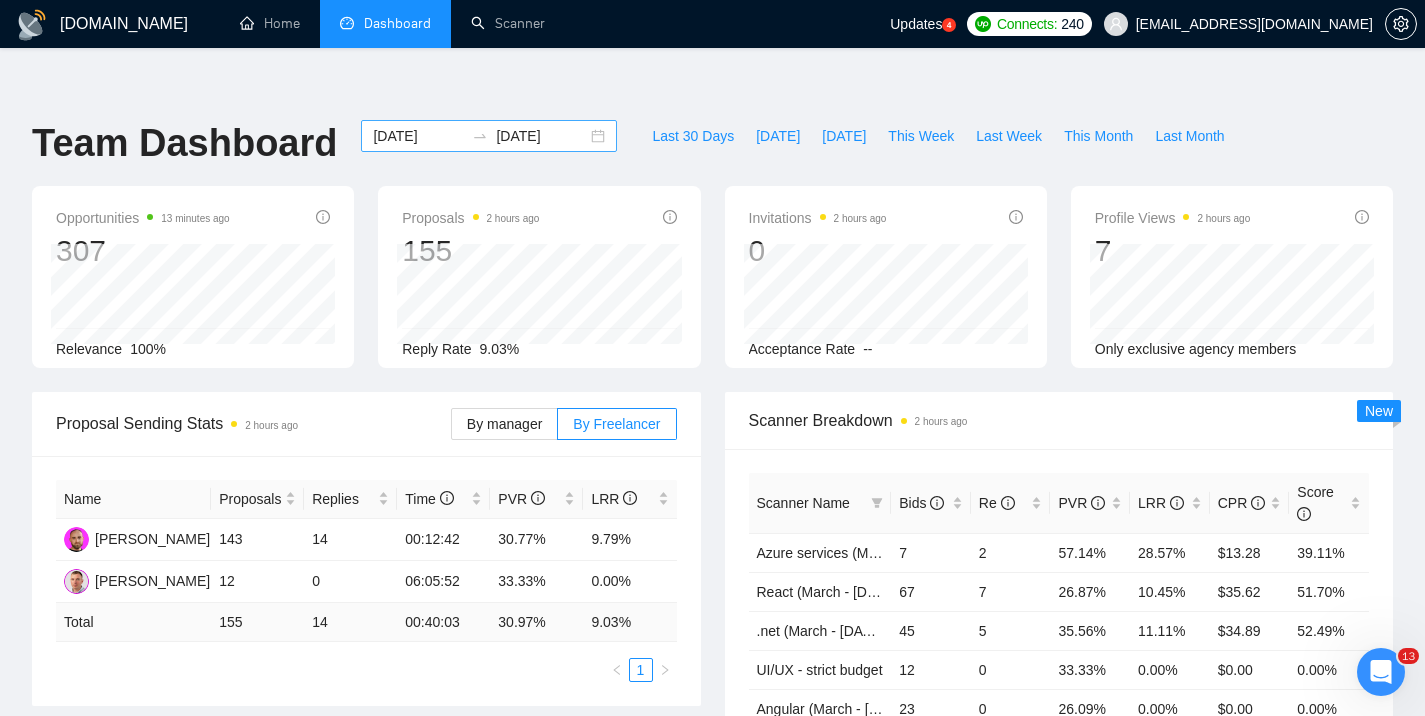 click on "2025-04-01 2025-04-30" at bounding box center (489, 136) 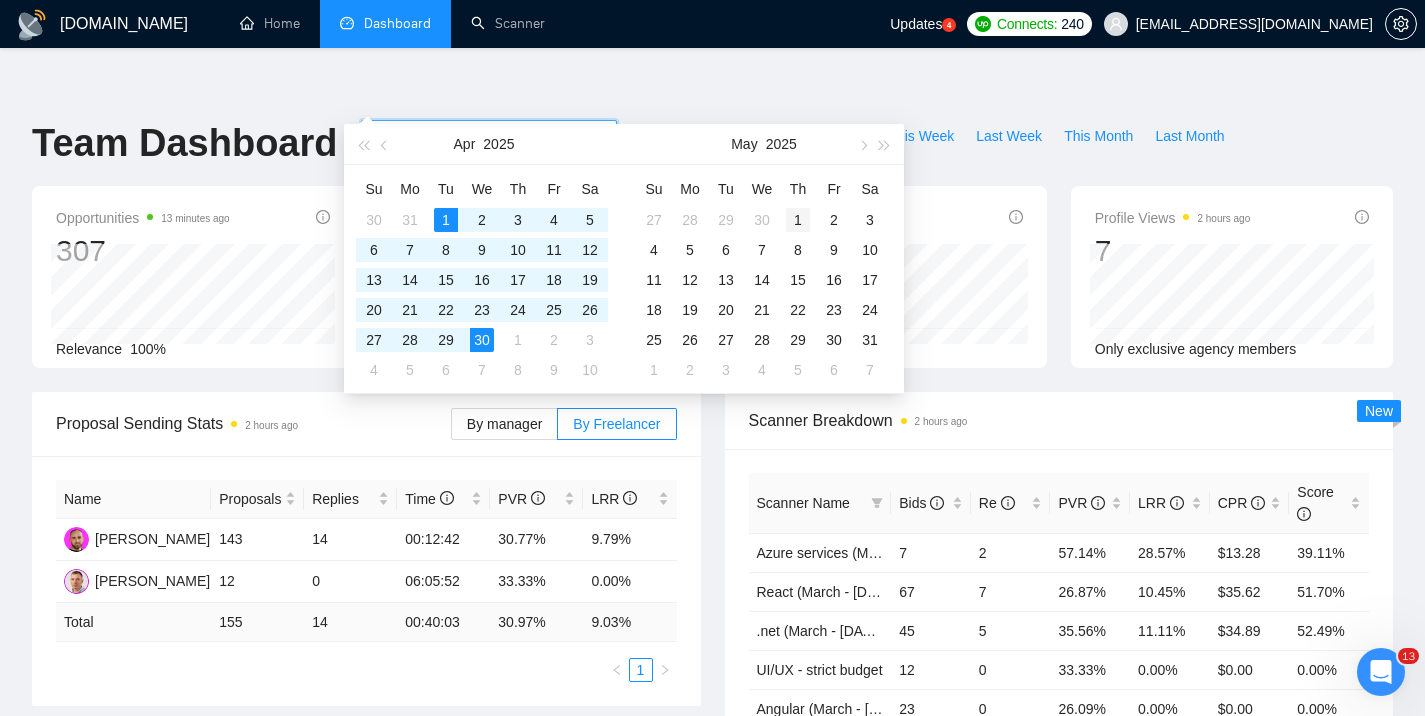 type on "2025-05-01" 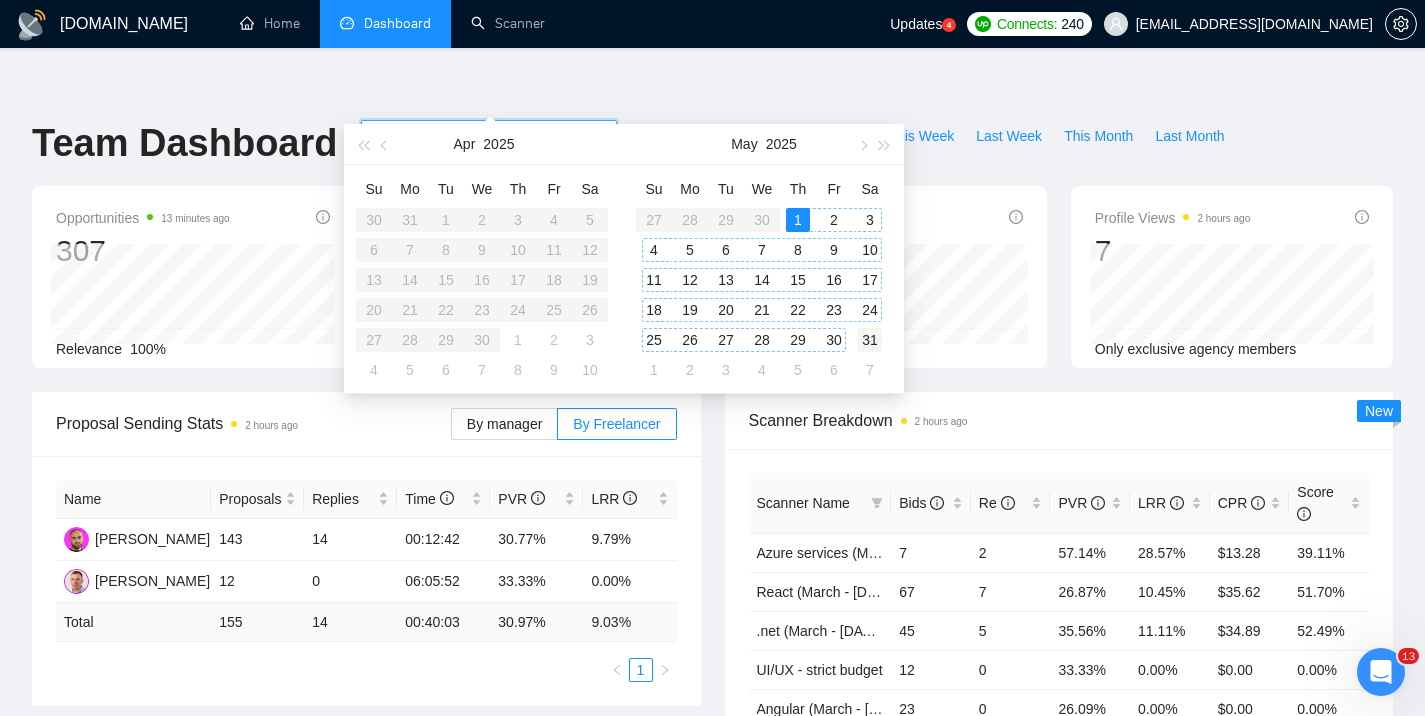 type on "2025-05-31" 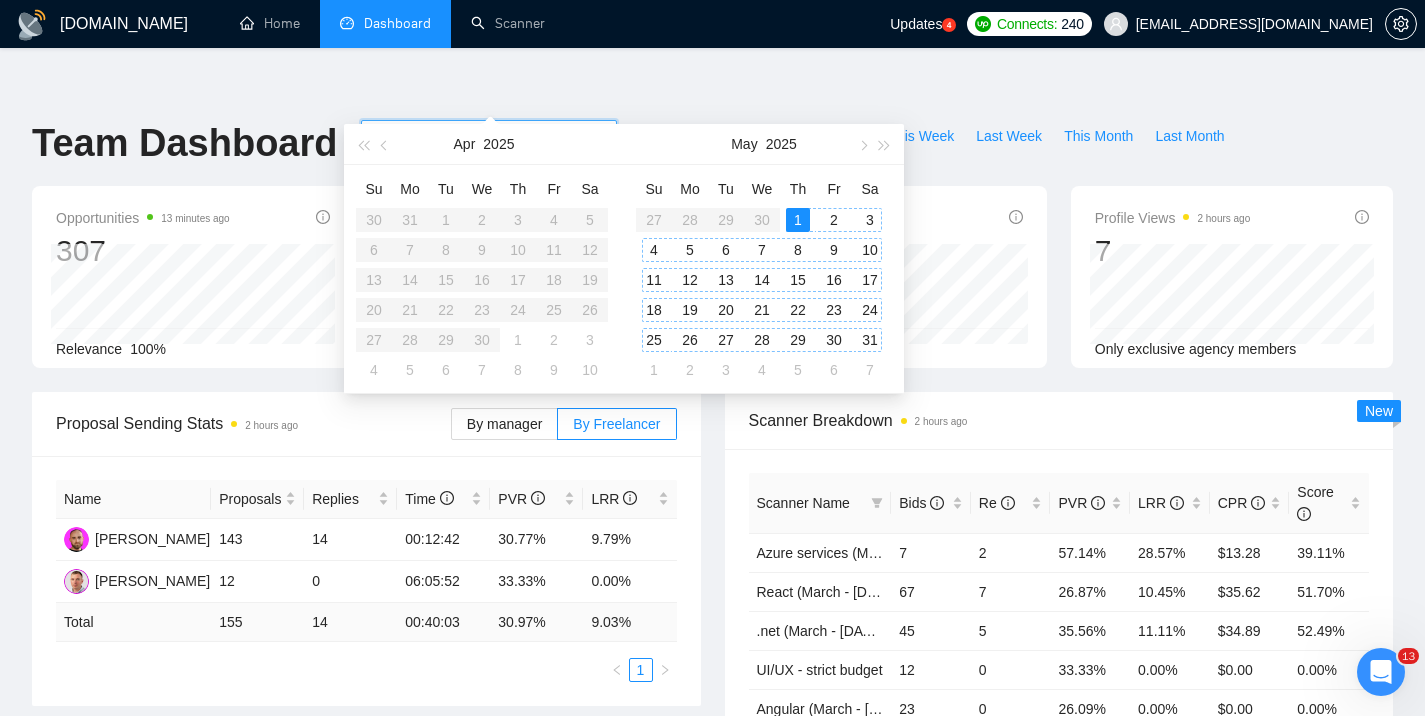 click on "31" at bounding box center (870, 340) 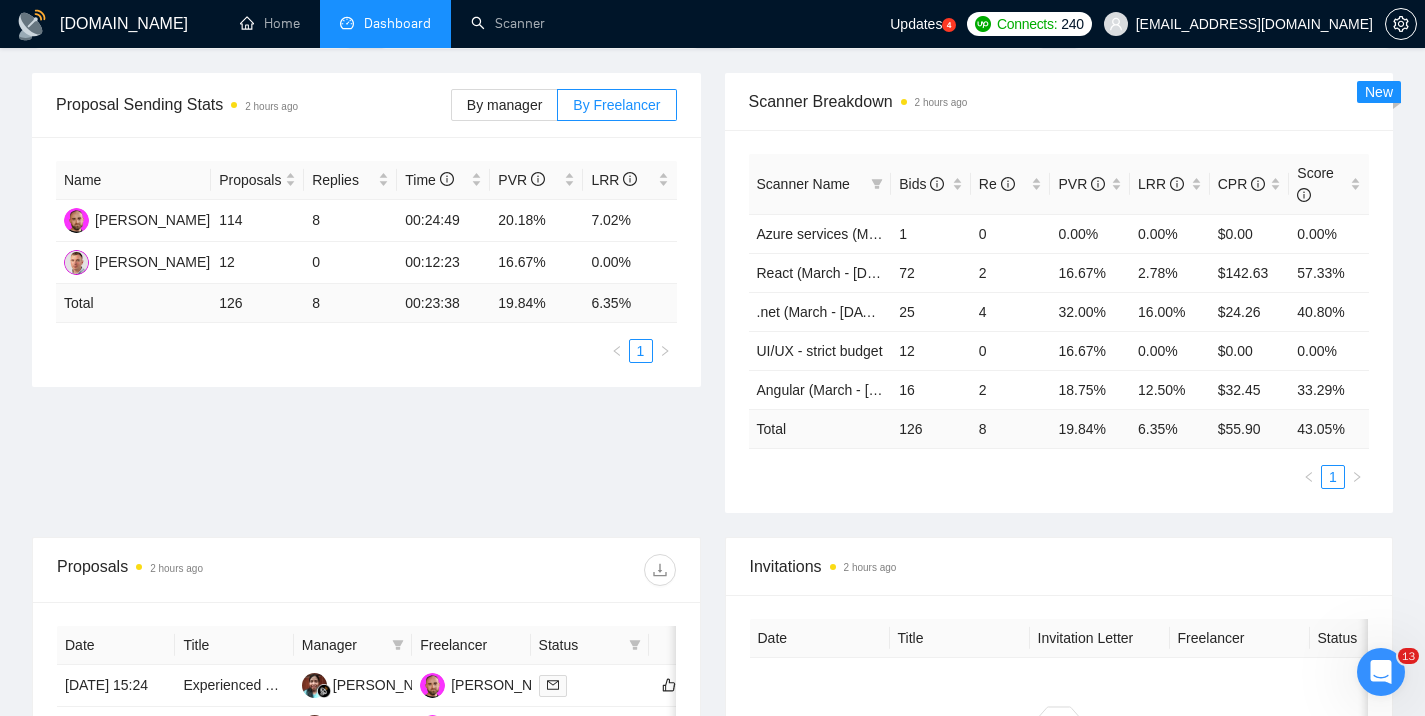 scroll, scrollTop: 332, scrollLeft: 0, axis: vertical 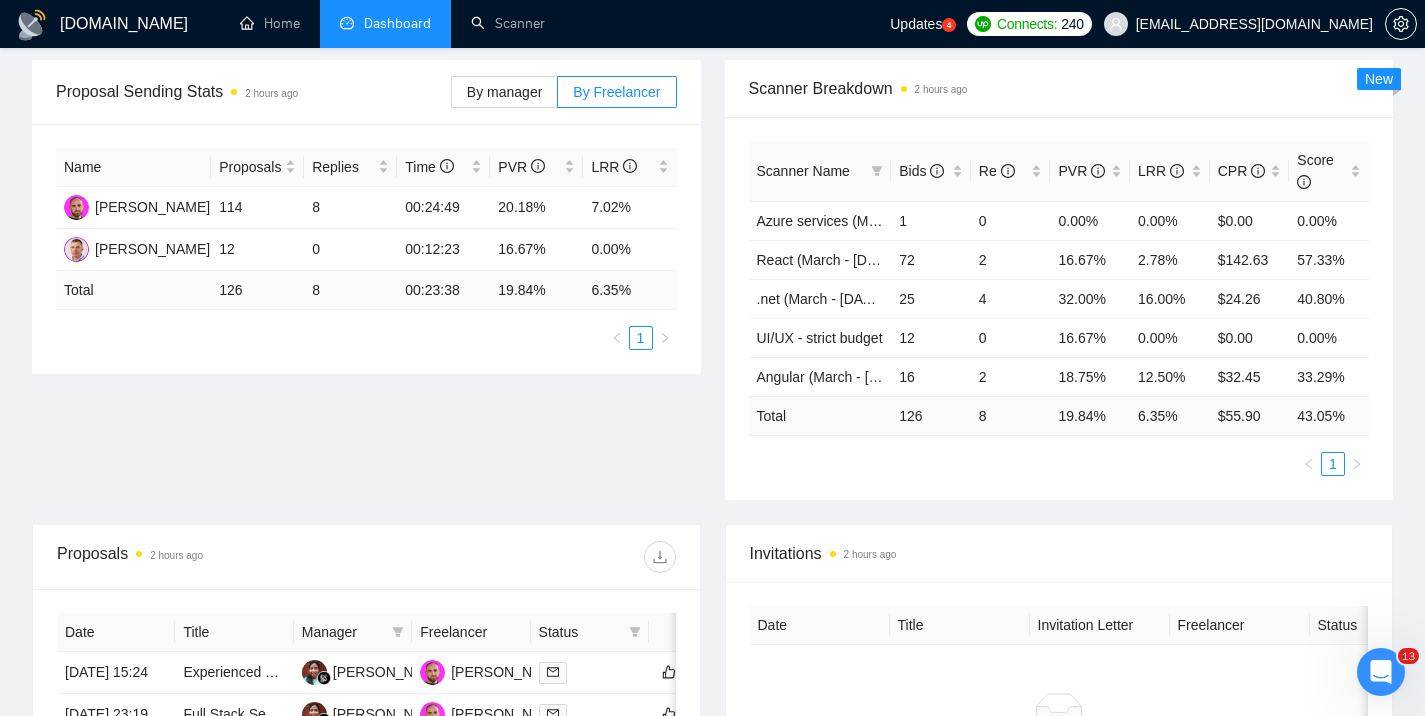 click on "00:23:38" at bounding box center [443, 290] 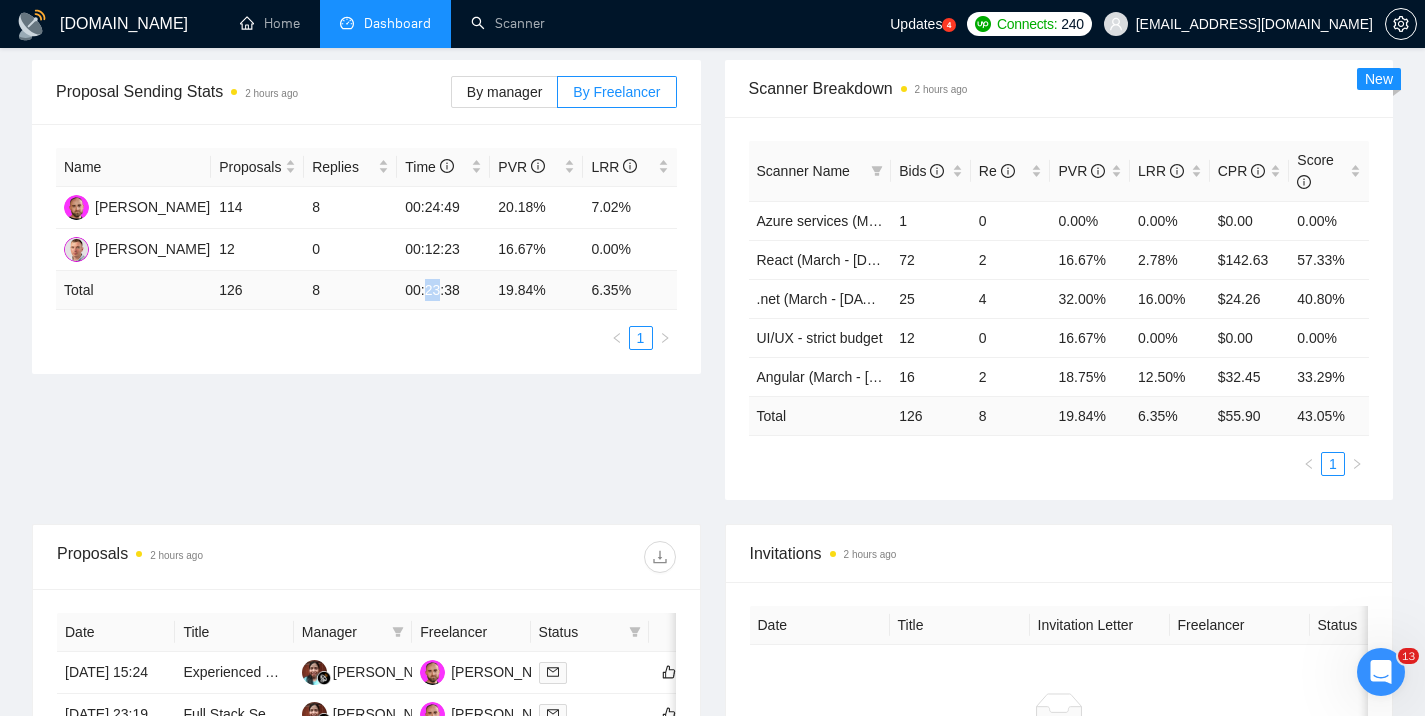 click on "00:23:38" at bounding box center (443, 290) 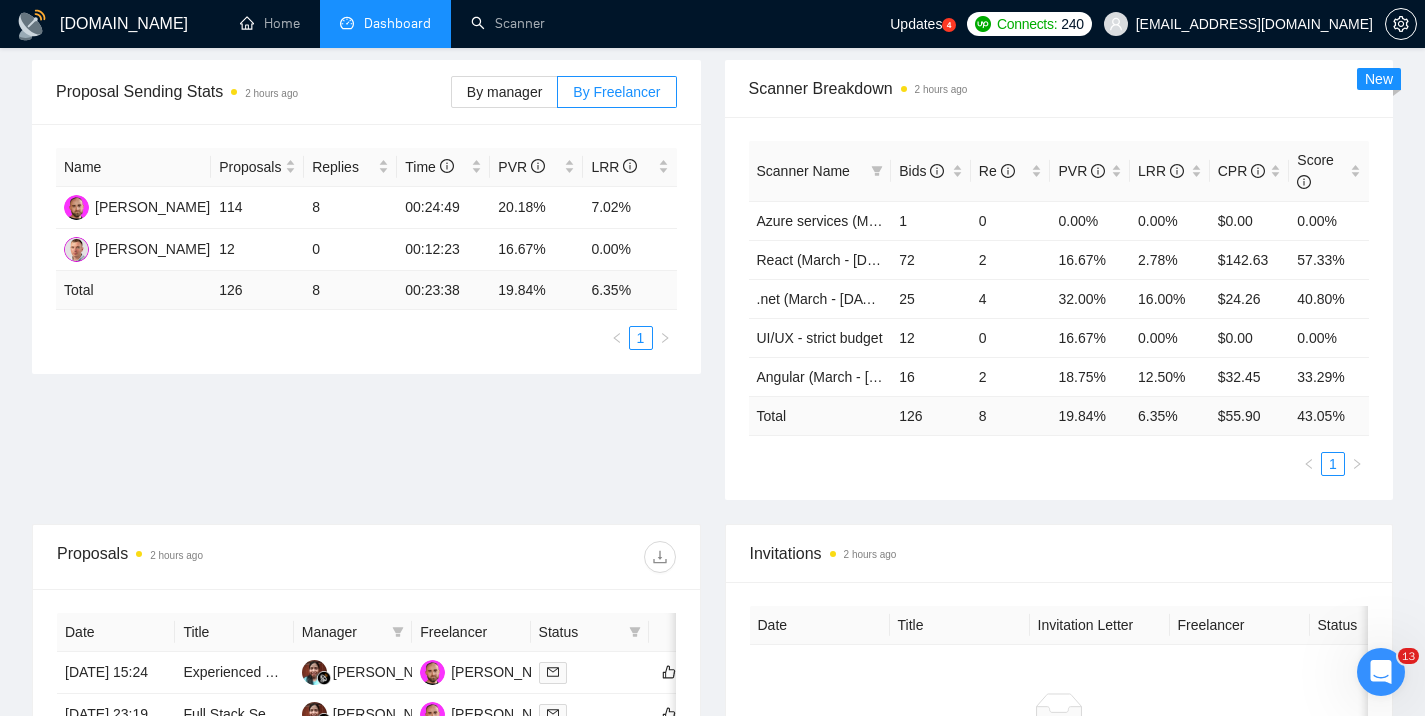 click on "00:23:38" at bounding box center [443, 290] 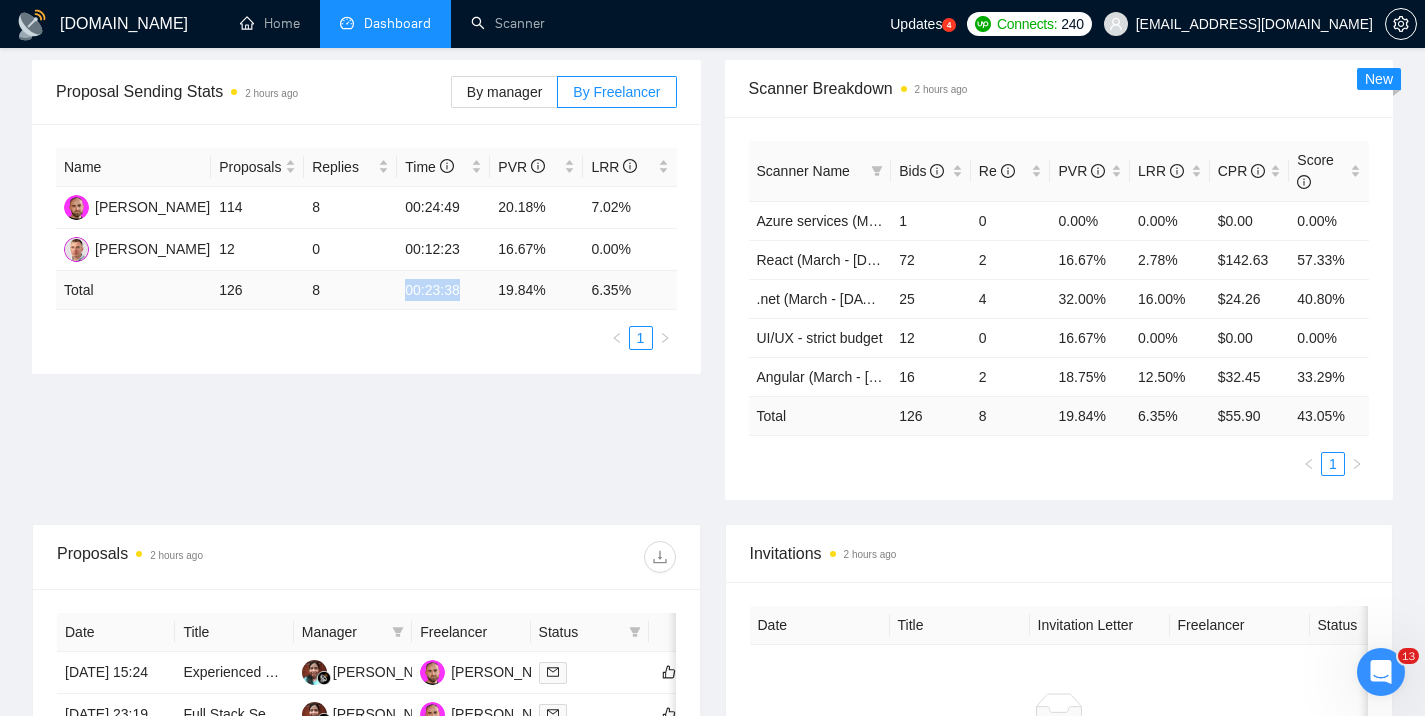 drag, startPoint x: 412, startPoint y: 245, endPoint x: 459, endPoint y: 246, distance: 47.010635 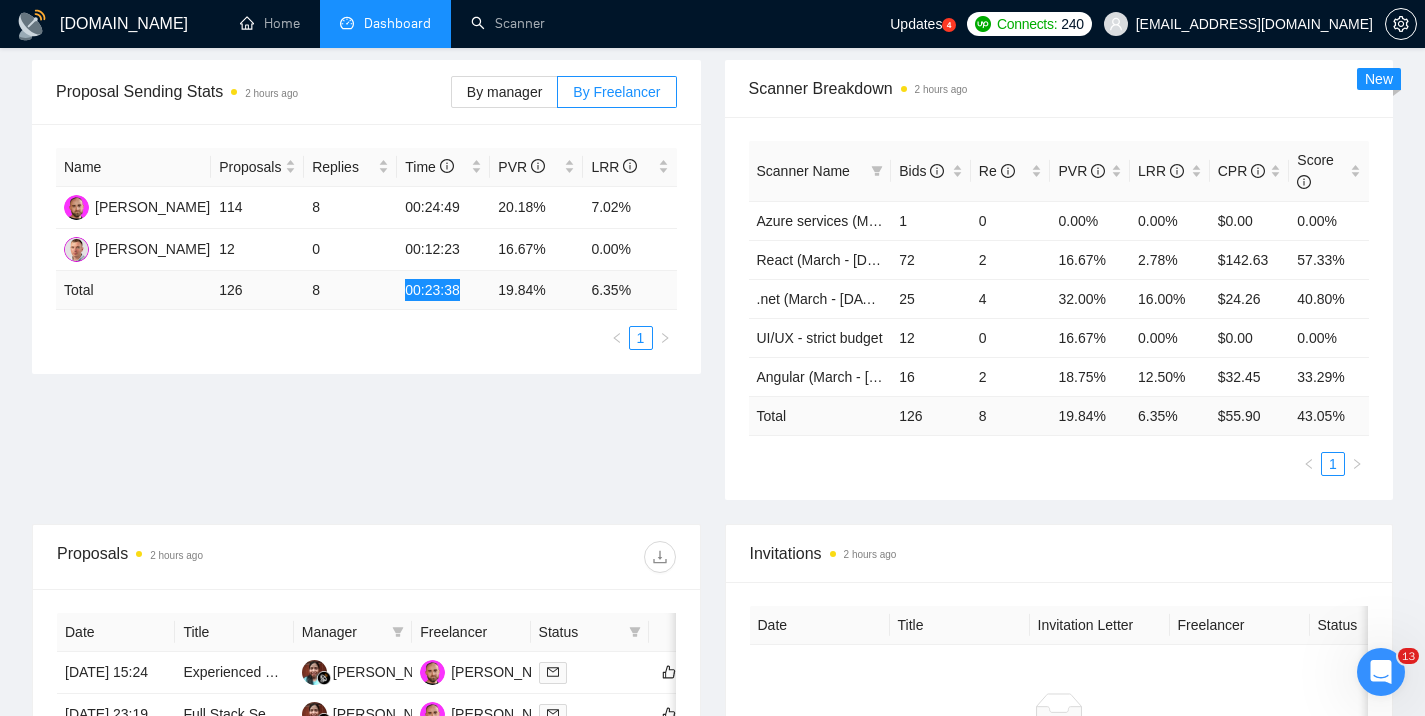 scroll, scrollTop: 0, scrollLeft: 0, axis: both 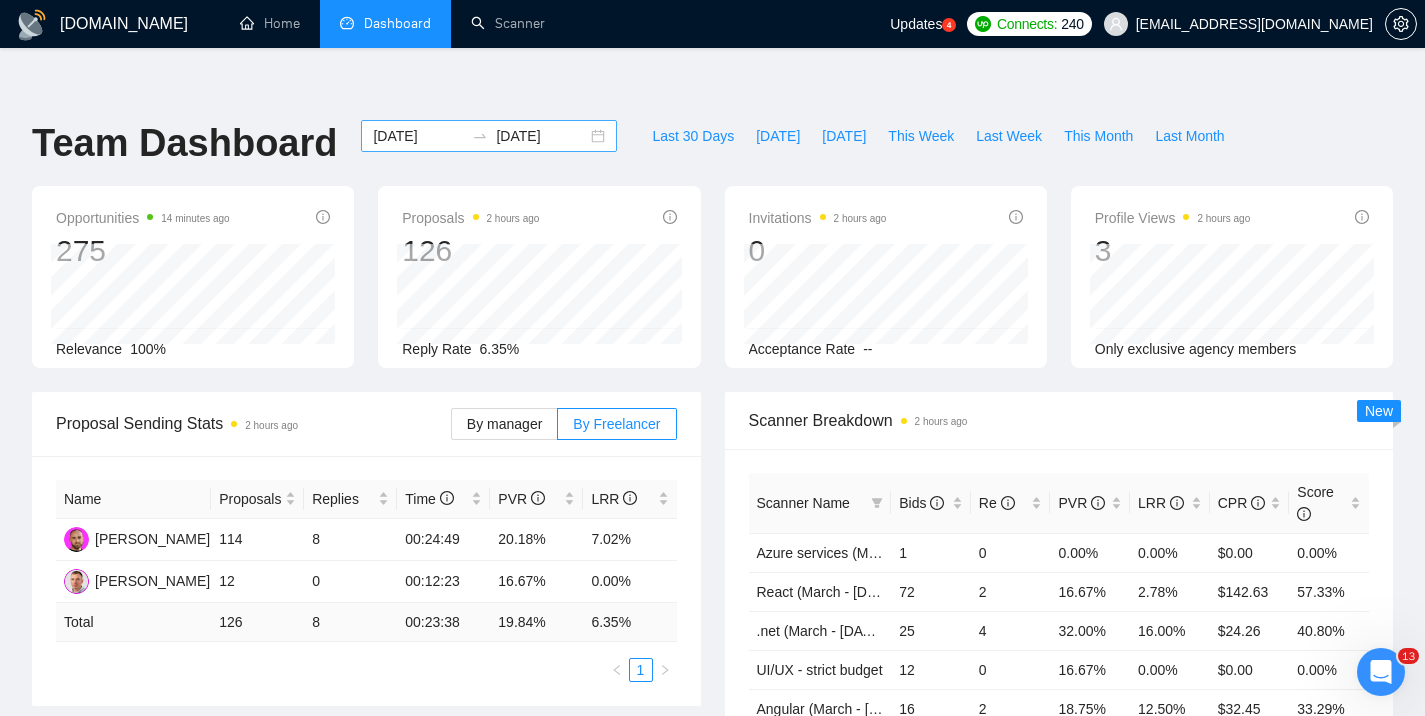 click on "2025-05-01 2025-05-31" at bounding box center (489, 136) 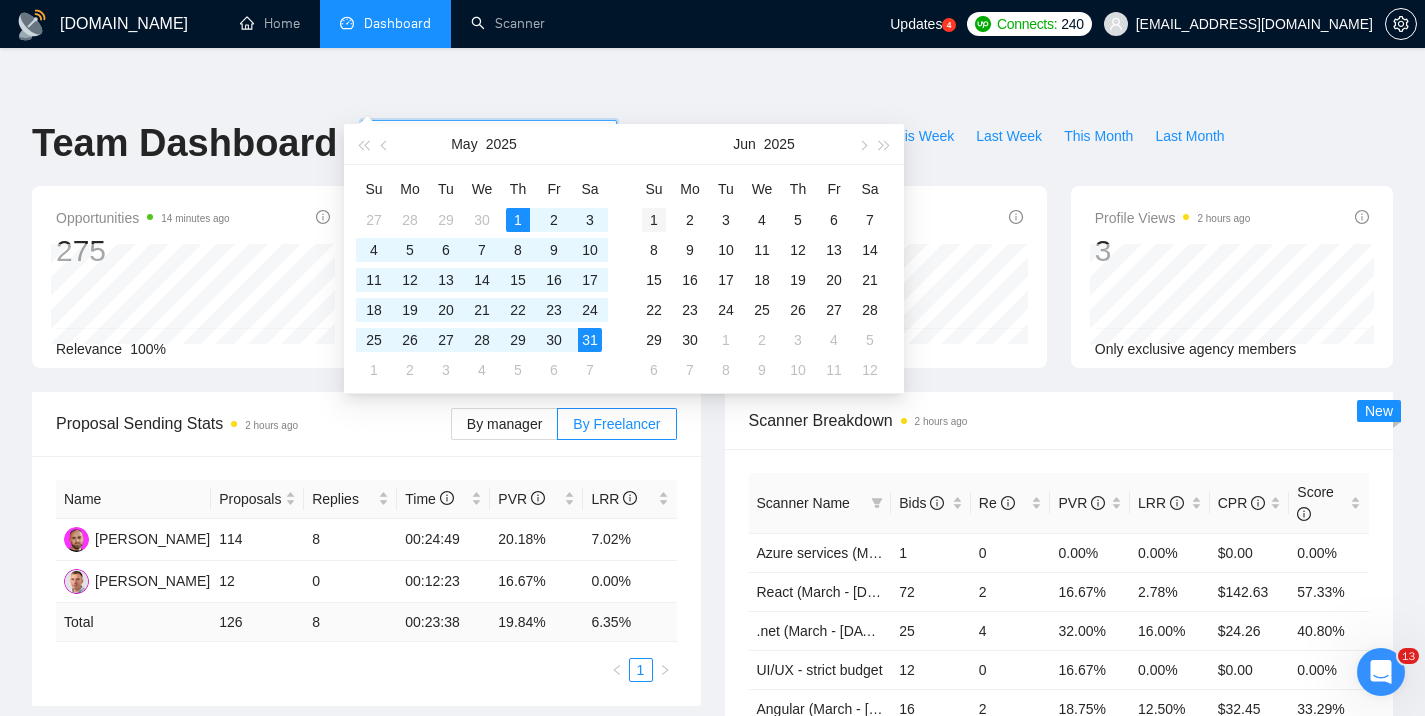 type on "2025-06-01" 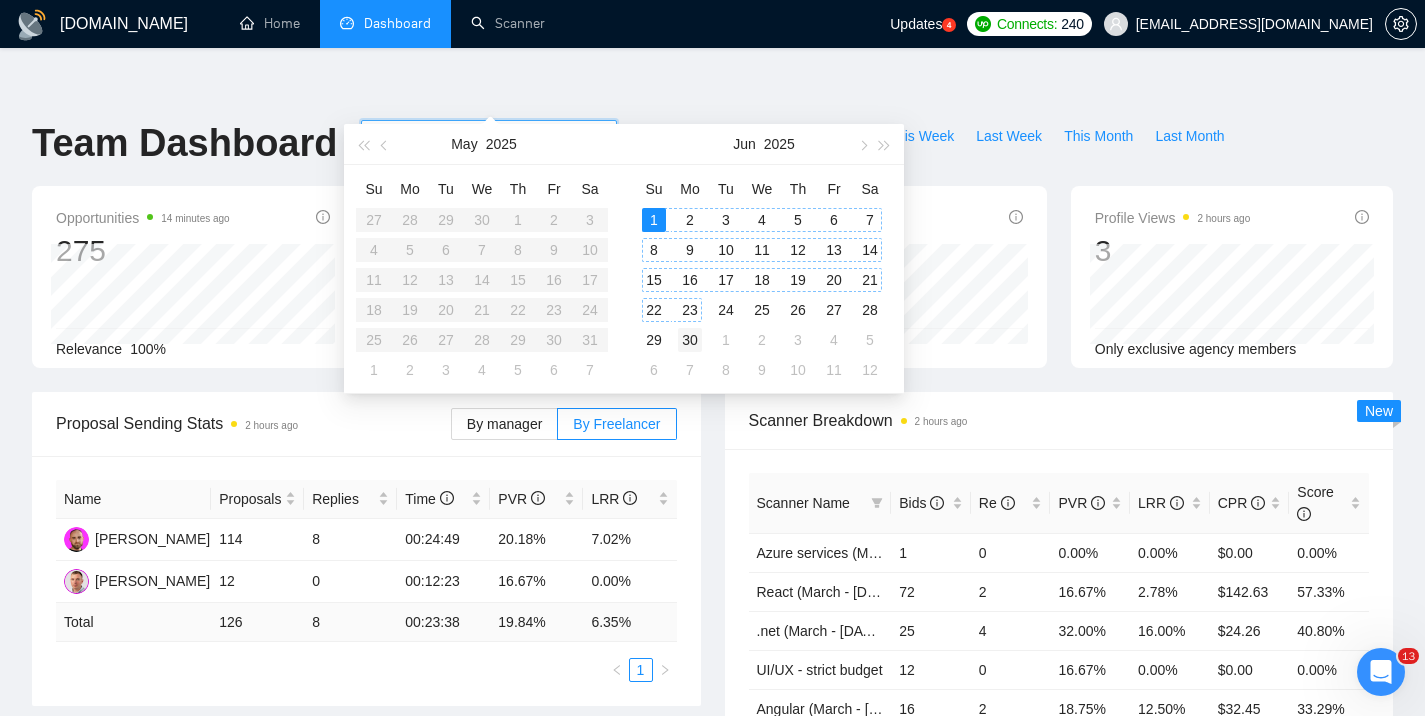 type on "2025-06-30" 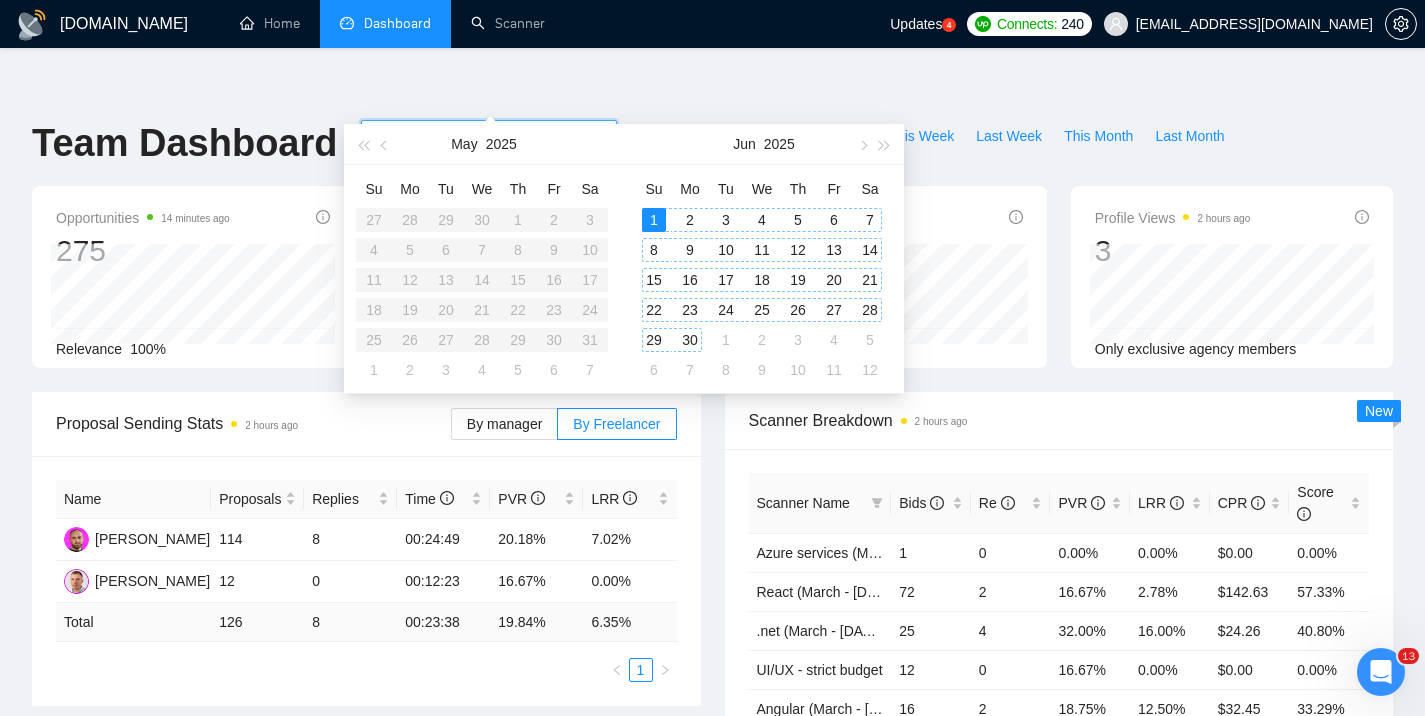 click on "30" at bounding box center (690, 340) 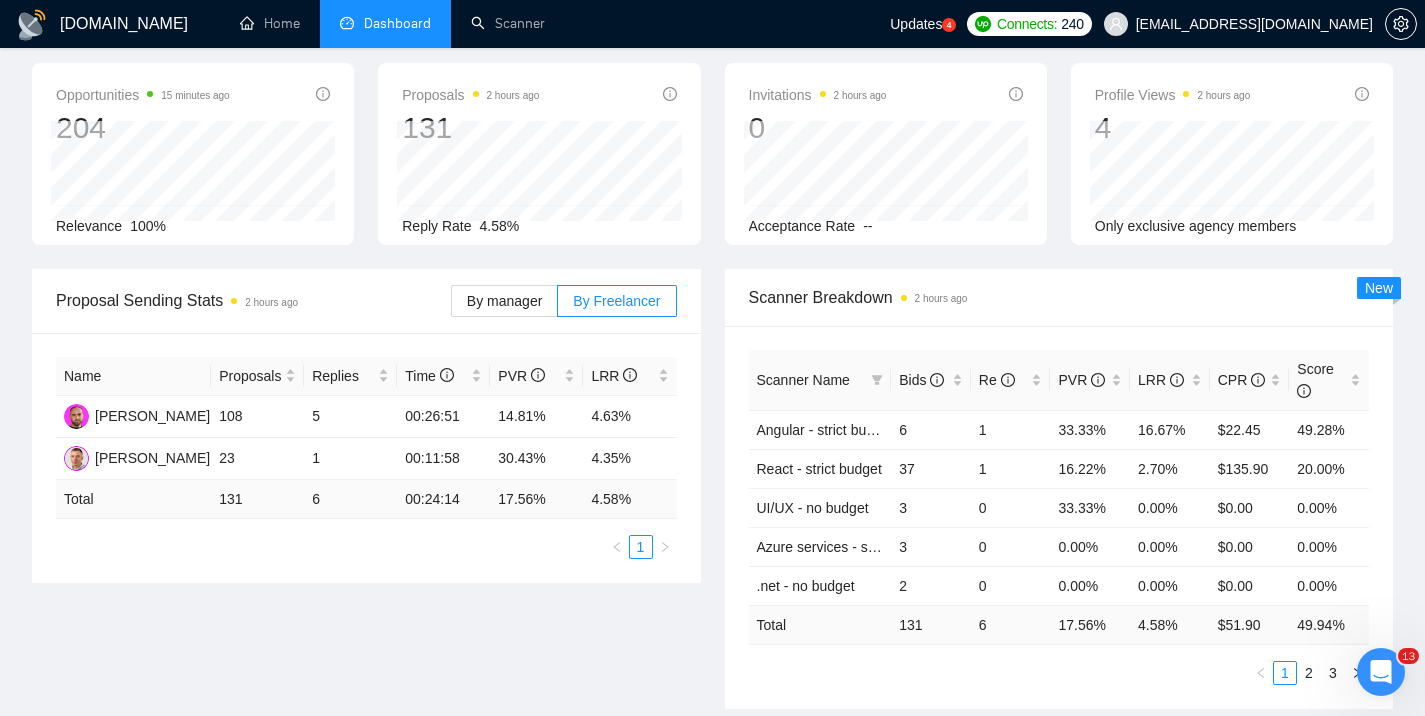 scroll, scrollTop: 0, scrollLeft: 0, axis: both 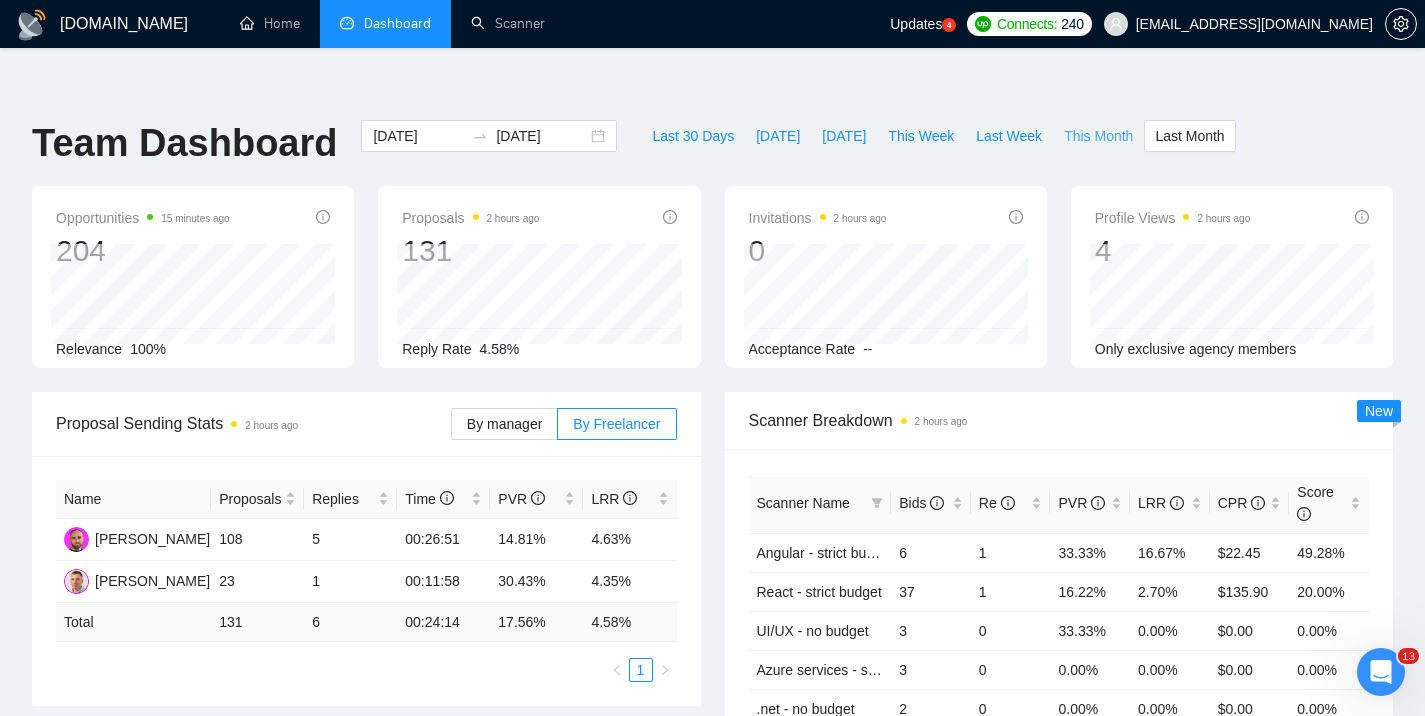 click on "This Month" at bounding box center [1098, 136] 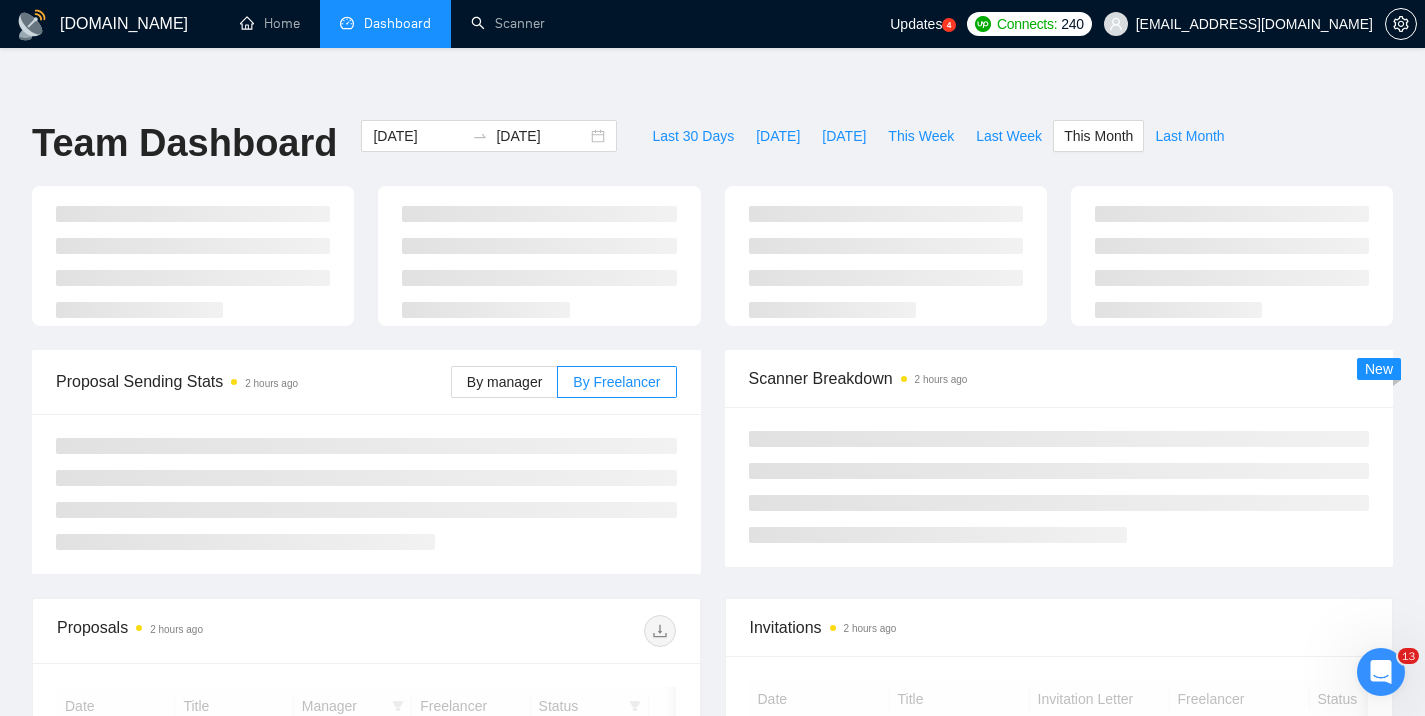 type on "2025-07-01" 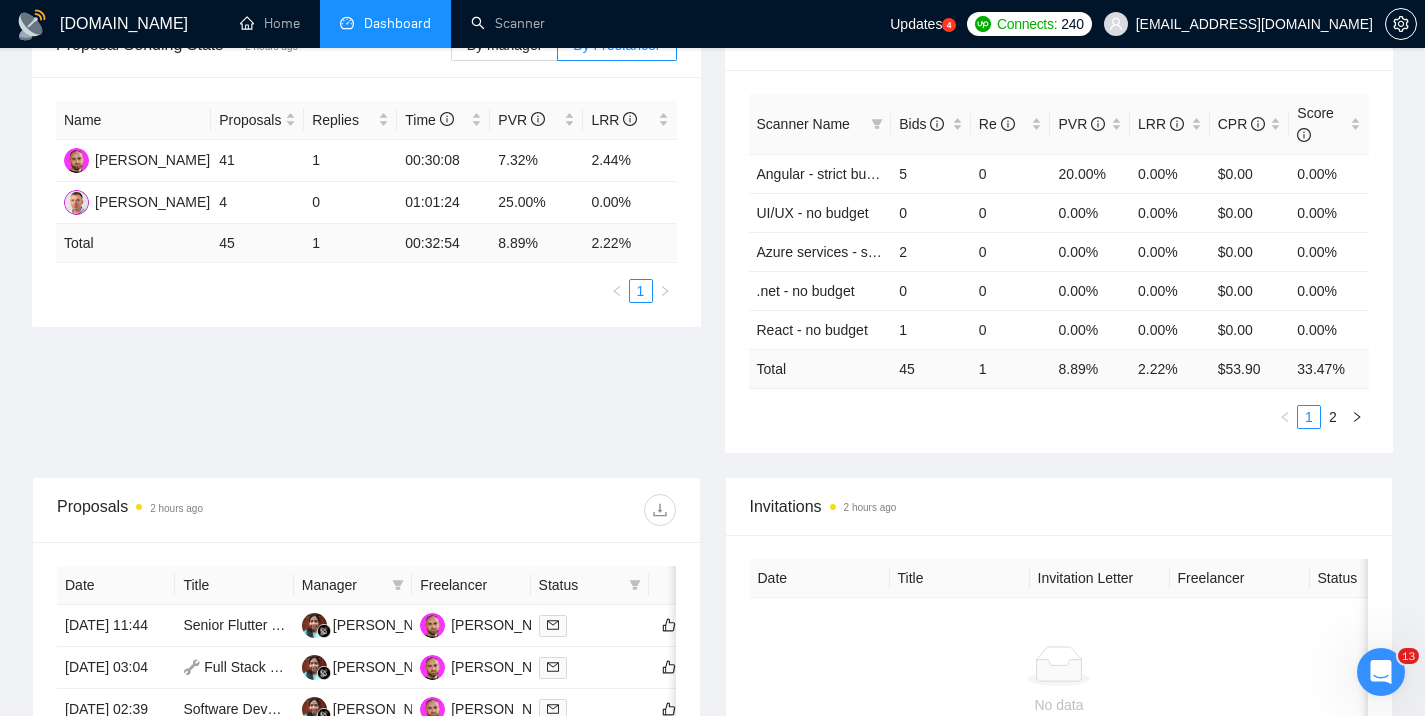 scroll, scrollTop: 11, scrollLeft: 0, axis: vertical 